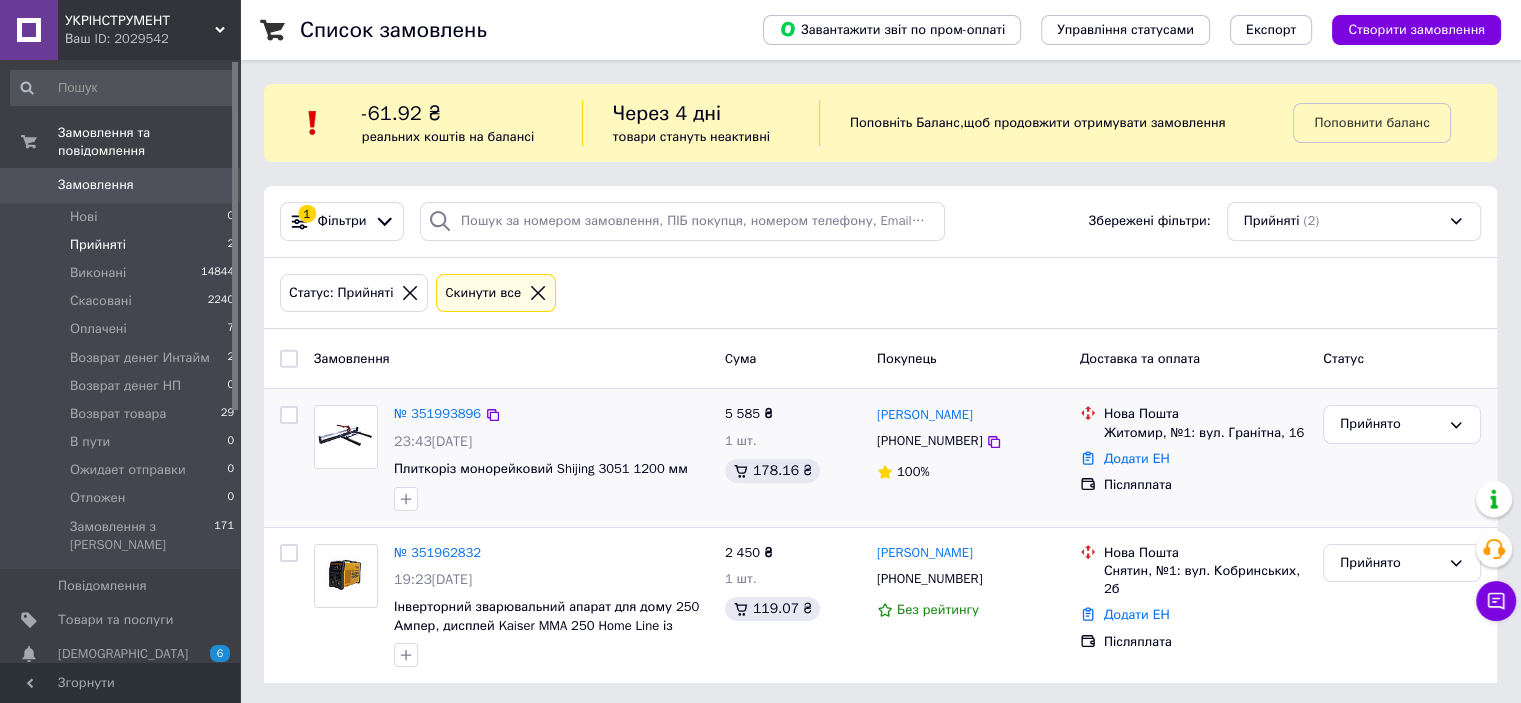 scroll, scrollTop: 2, scrollLeft: 0, axis: vertical 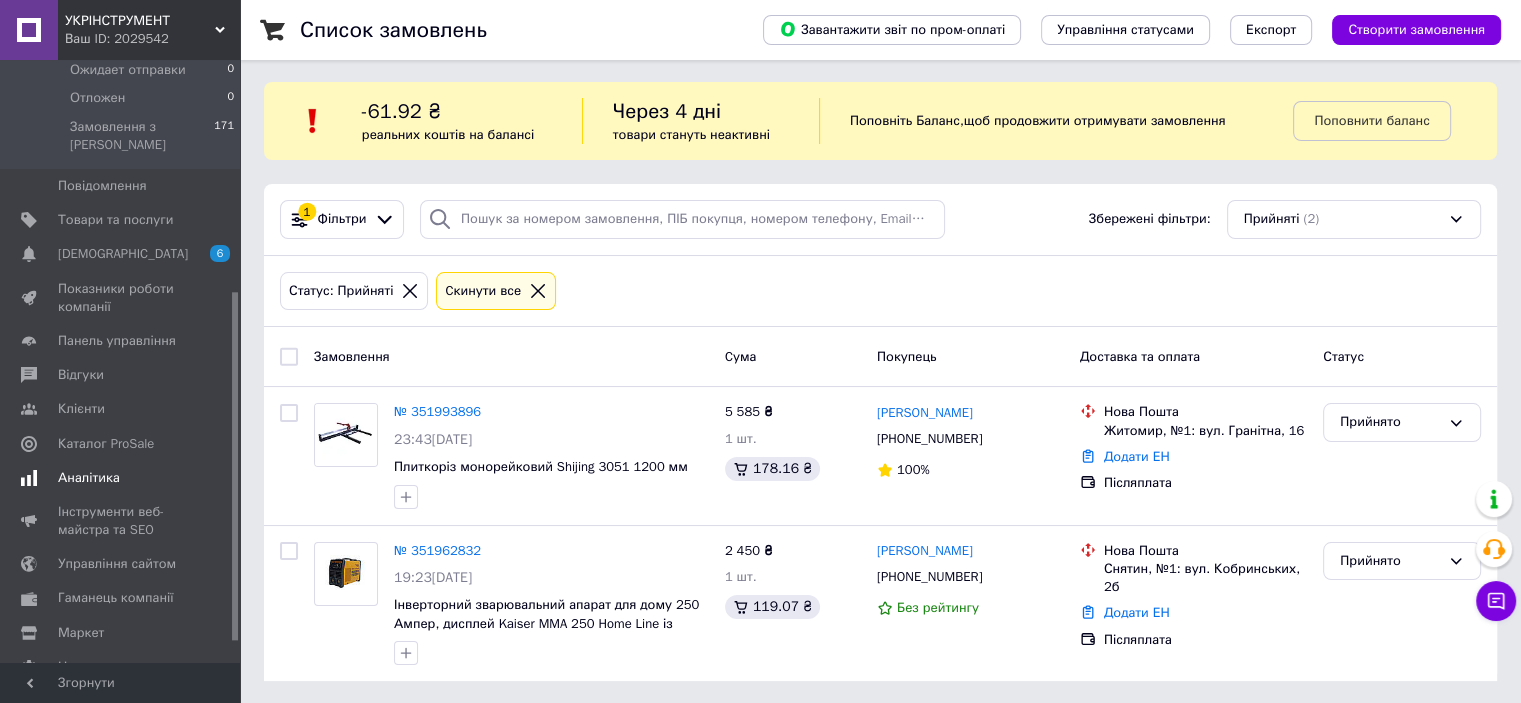 click on "Аналітика" at bounding box center [89, 478] 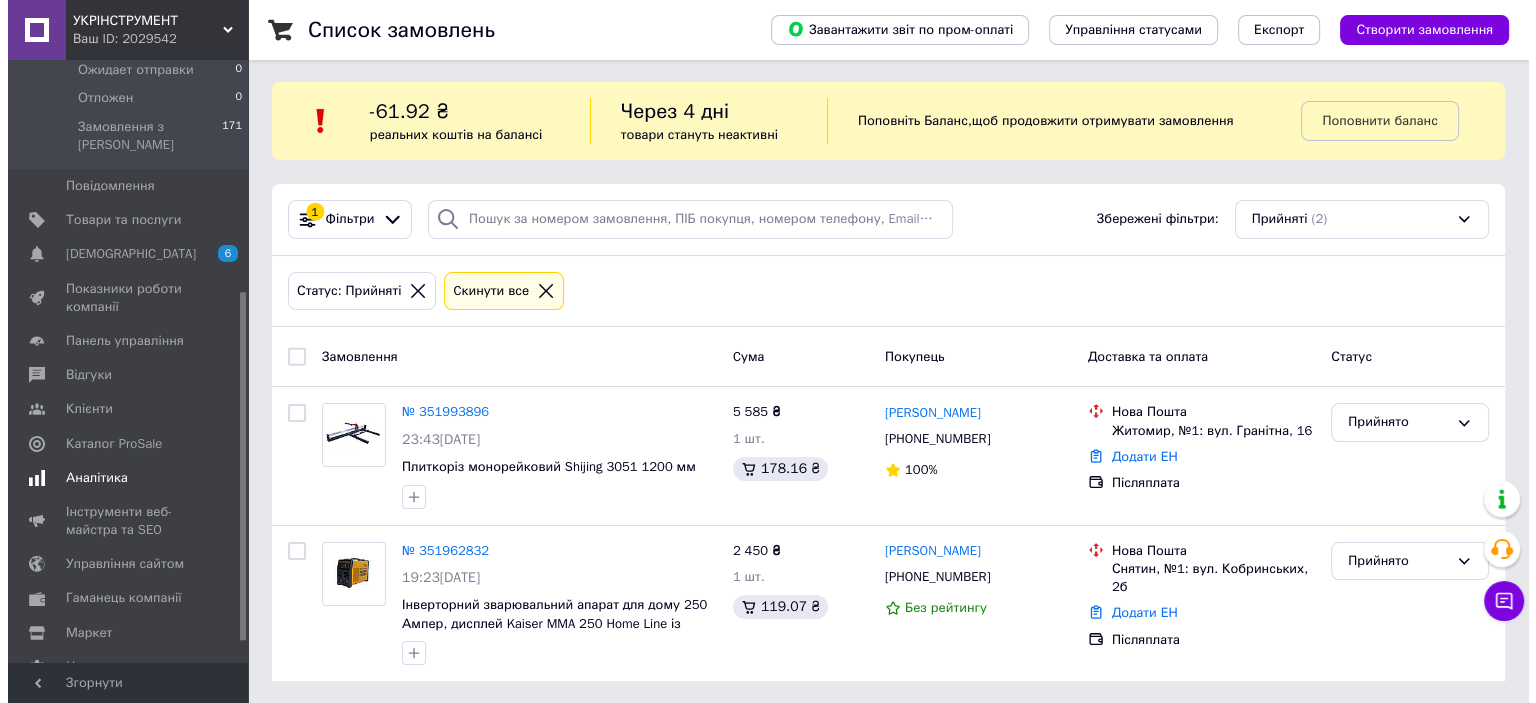 scroll, scrollTop: 0, scrollLeft: 0, axis: both 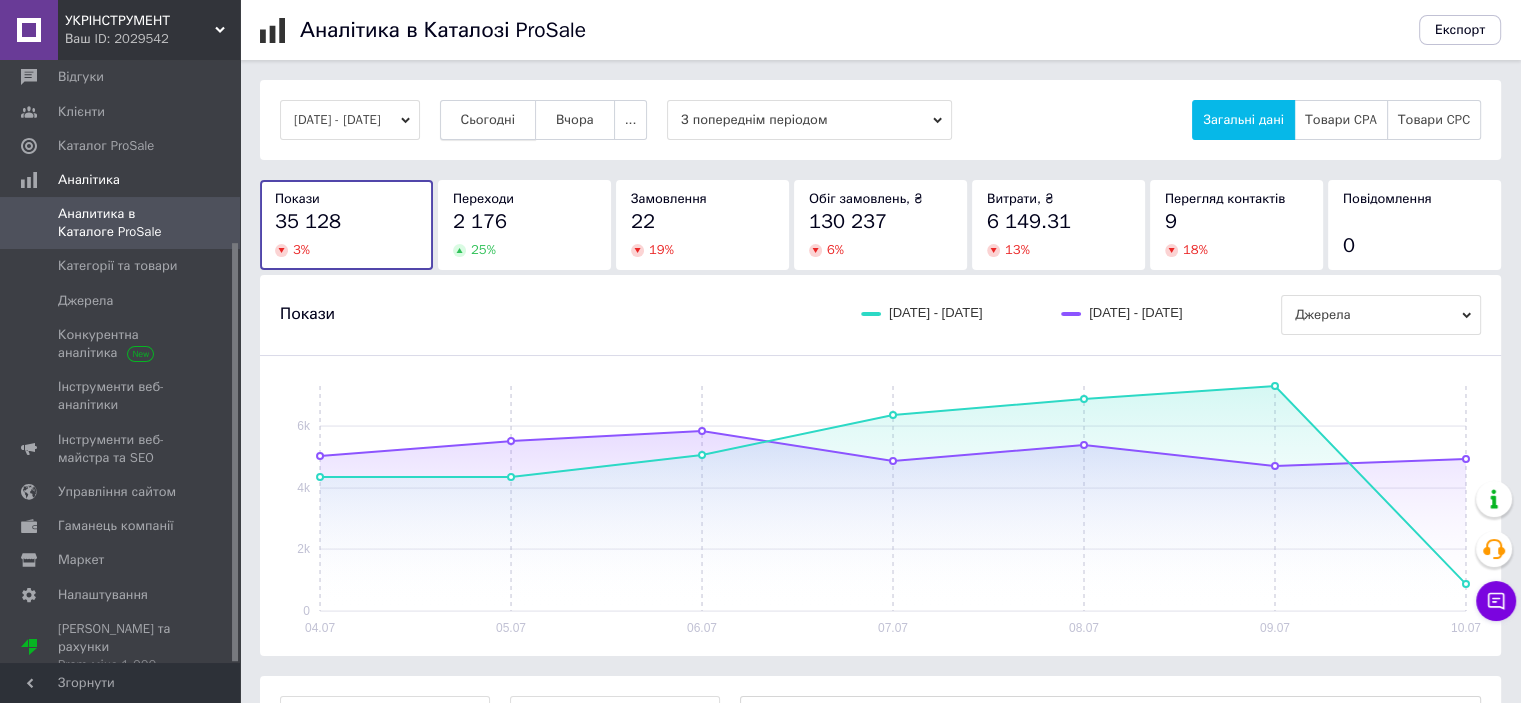 click on "Сьогодні" at bounding box center [488, 120] 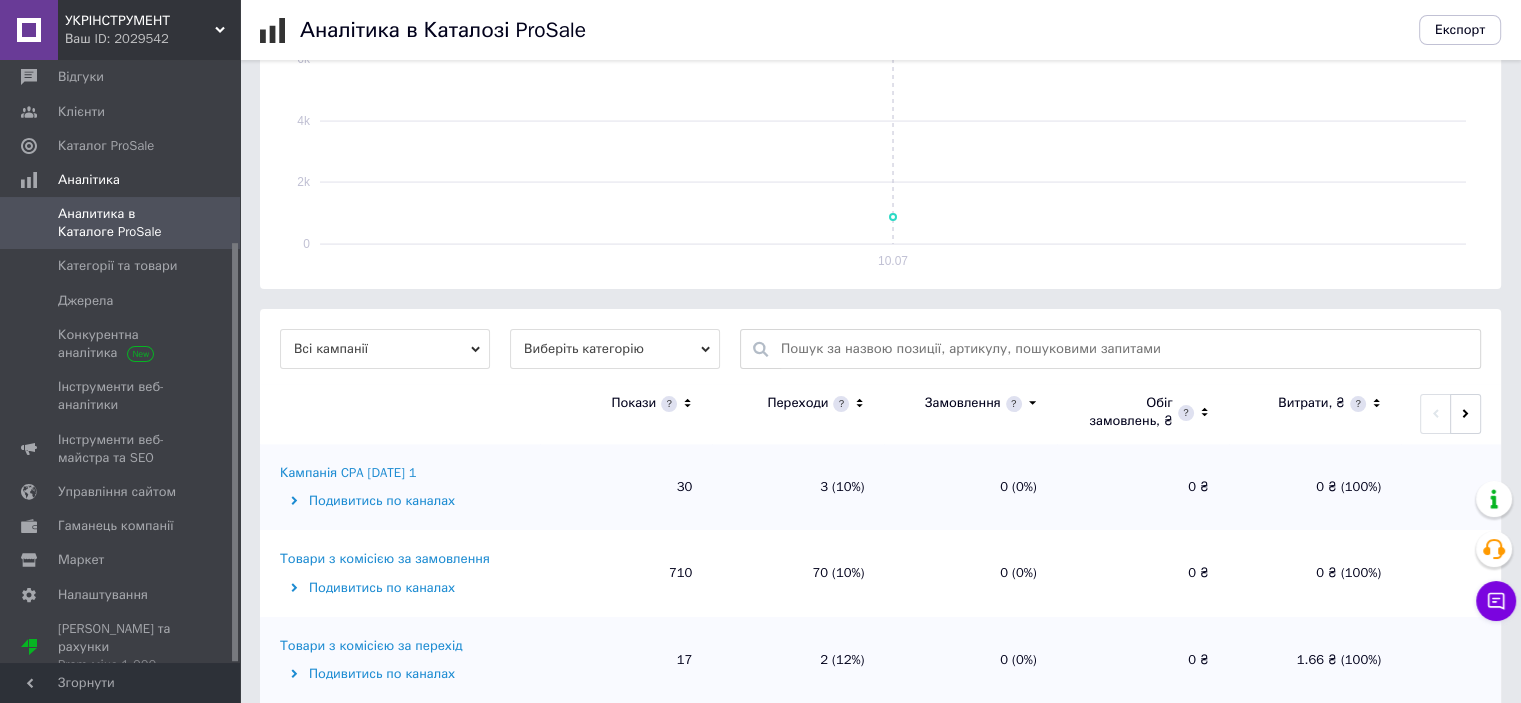 scroll, scrollTop: 492, scrollLeft: 0, axis: vertical 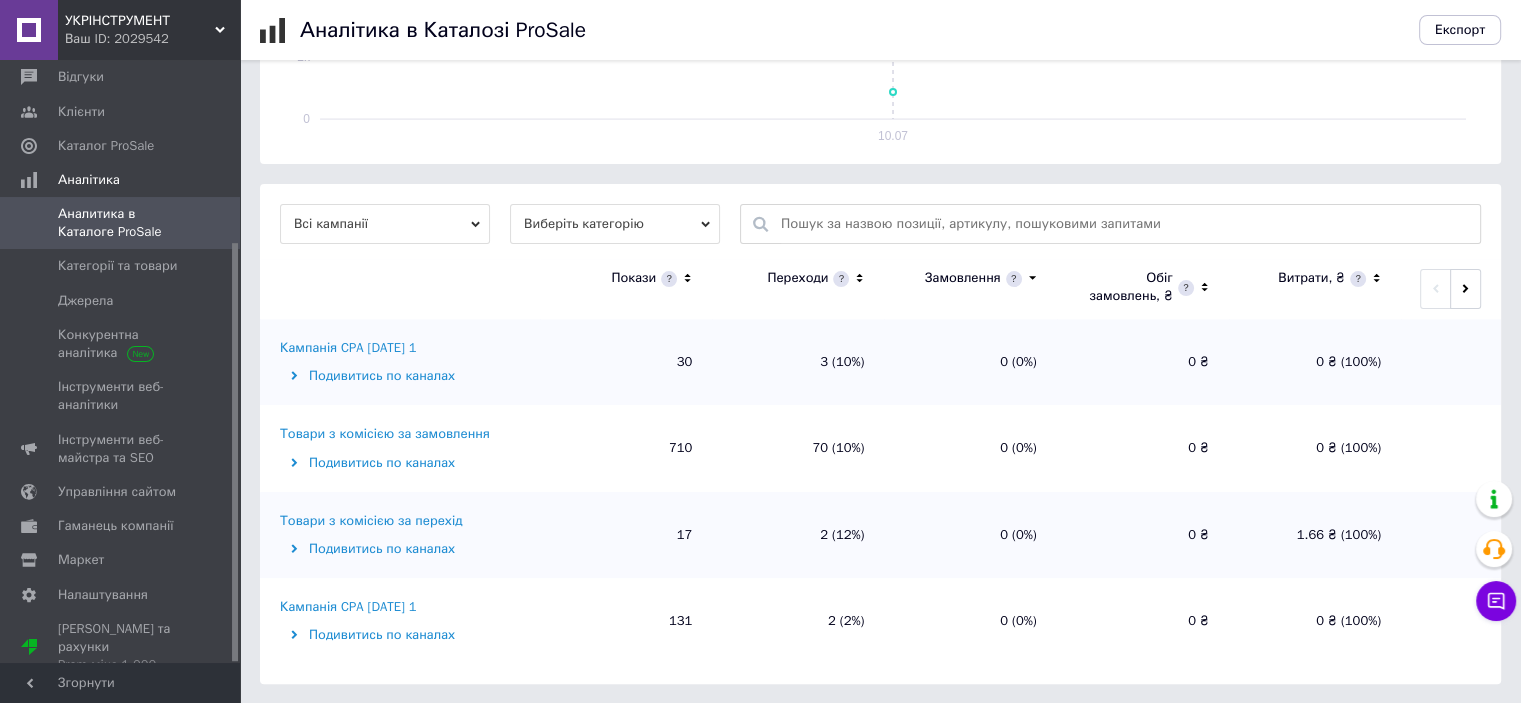 click on "Кампанія CPA [DATE] 1" at bounding box center [348, 348] 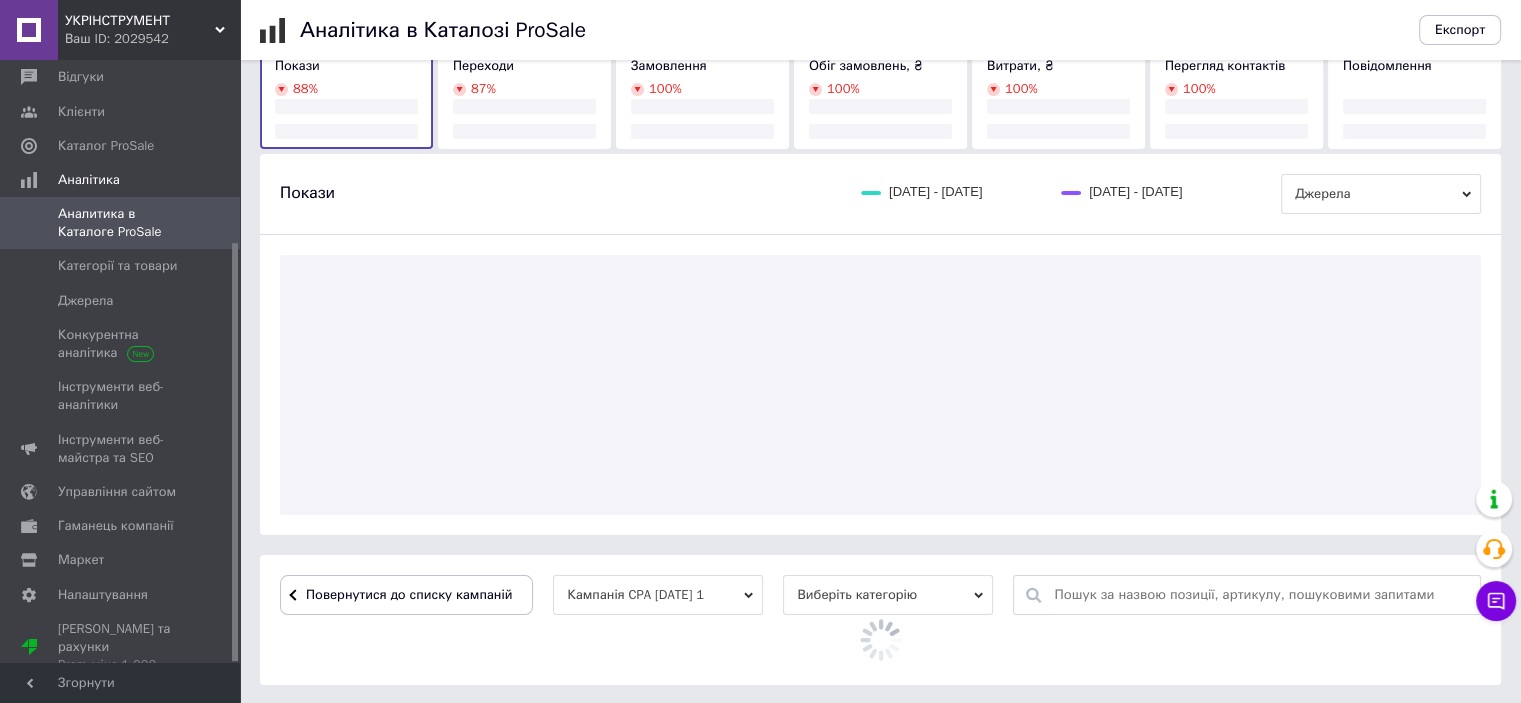 scroll, scrollTop: 320, scrollLeft: 0, axis: vertical 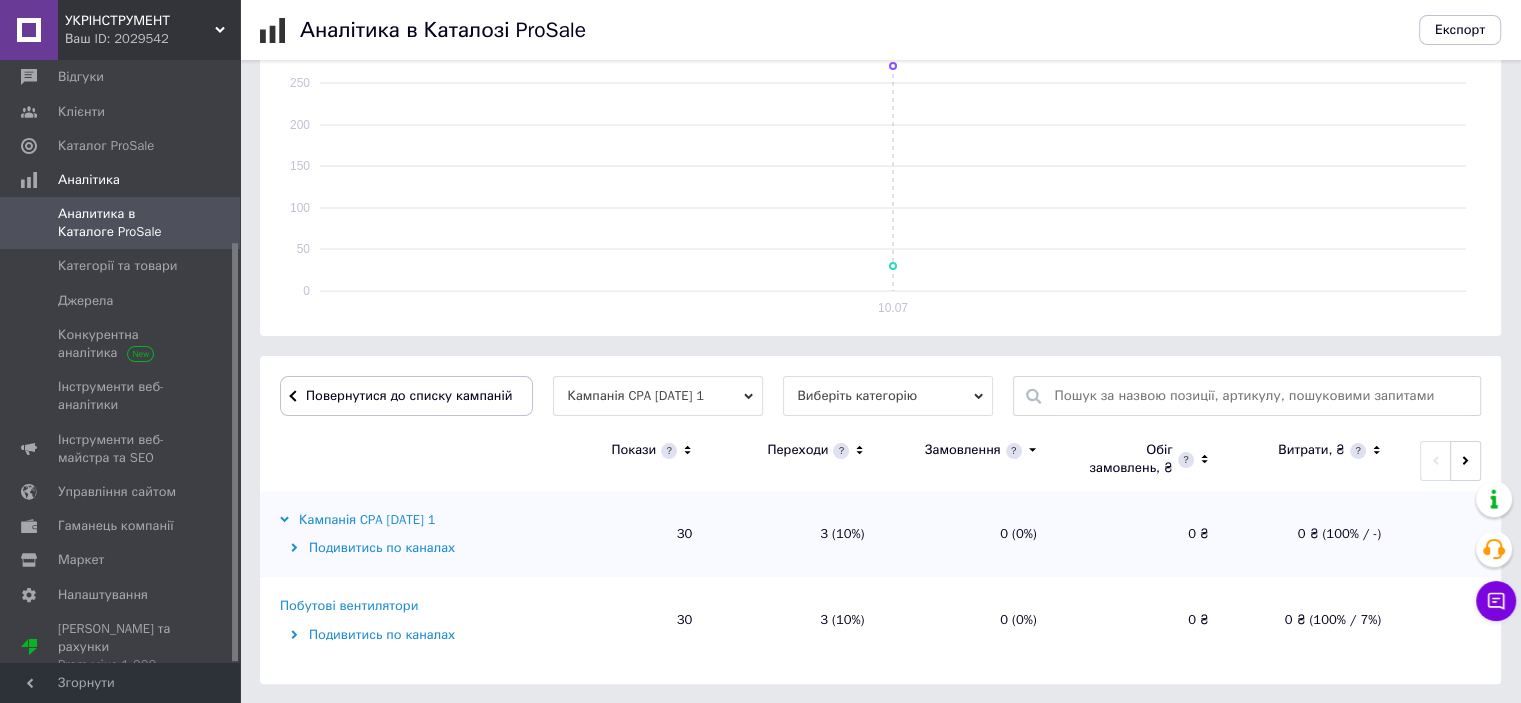 click on "Побутові вентилятори" at bounding box center [349, 606] 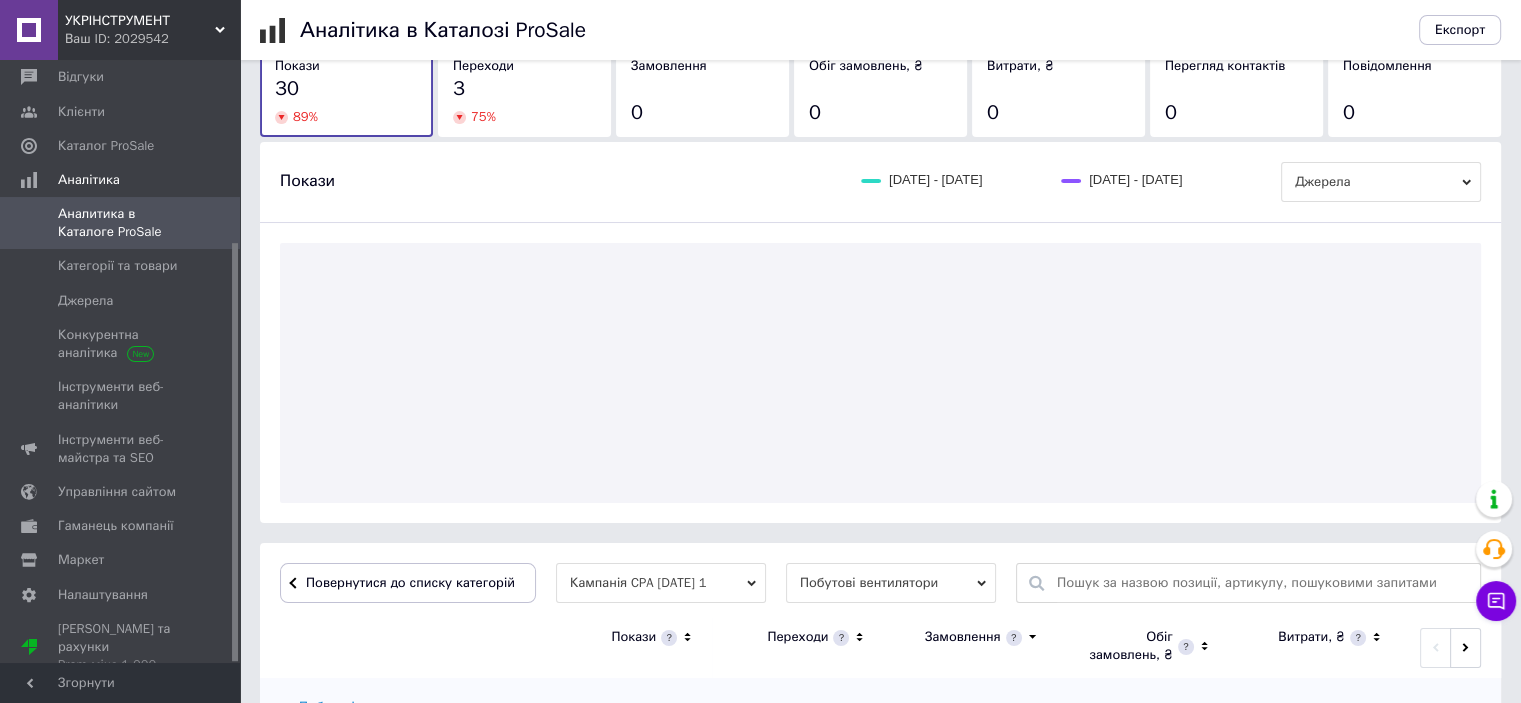 scroll, scrollTop: 492, scrollLeft: 0, axis: vertical 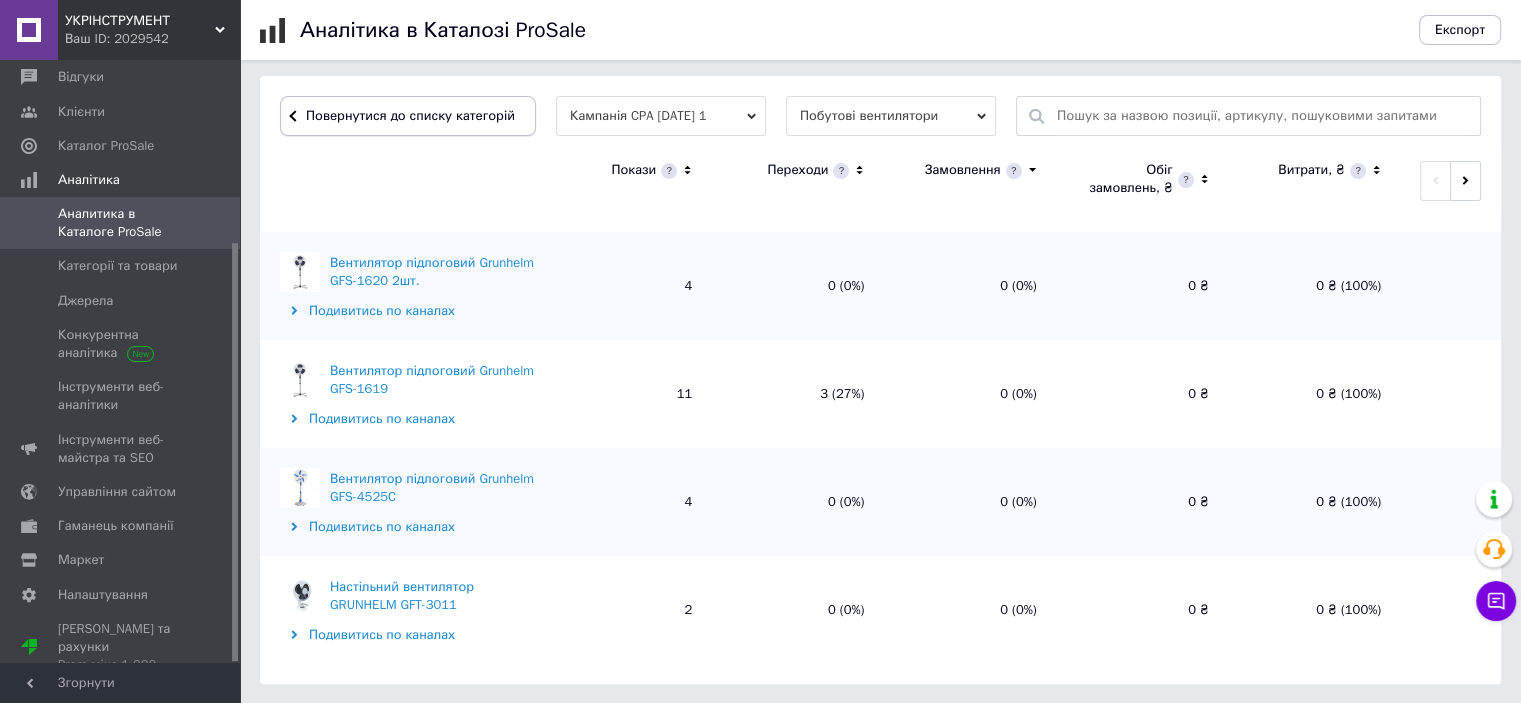 click on "Повернутися до списку категорій" at bounding box center [408, 116] 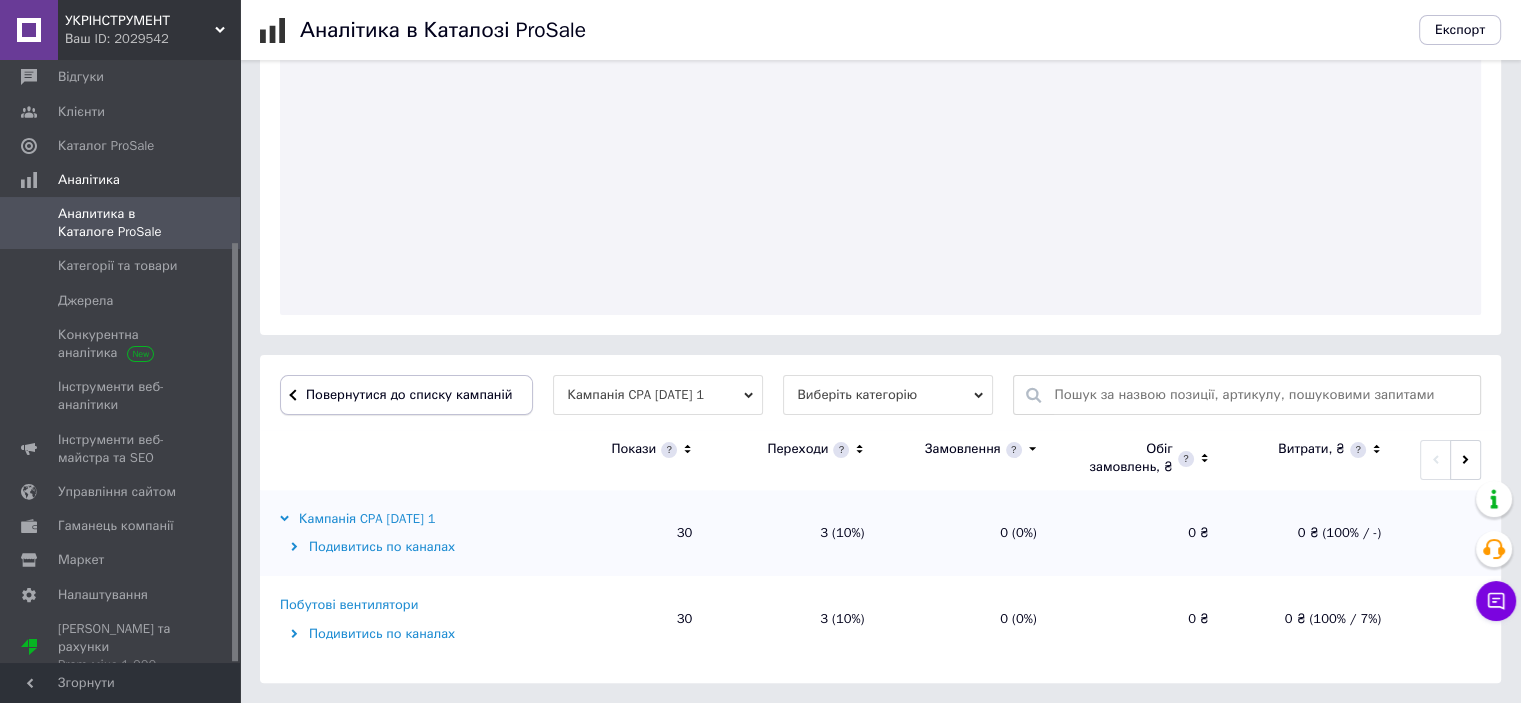 scroll, scrollTop: 320, scrollLeft: 0, axis: vertical 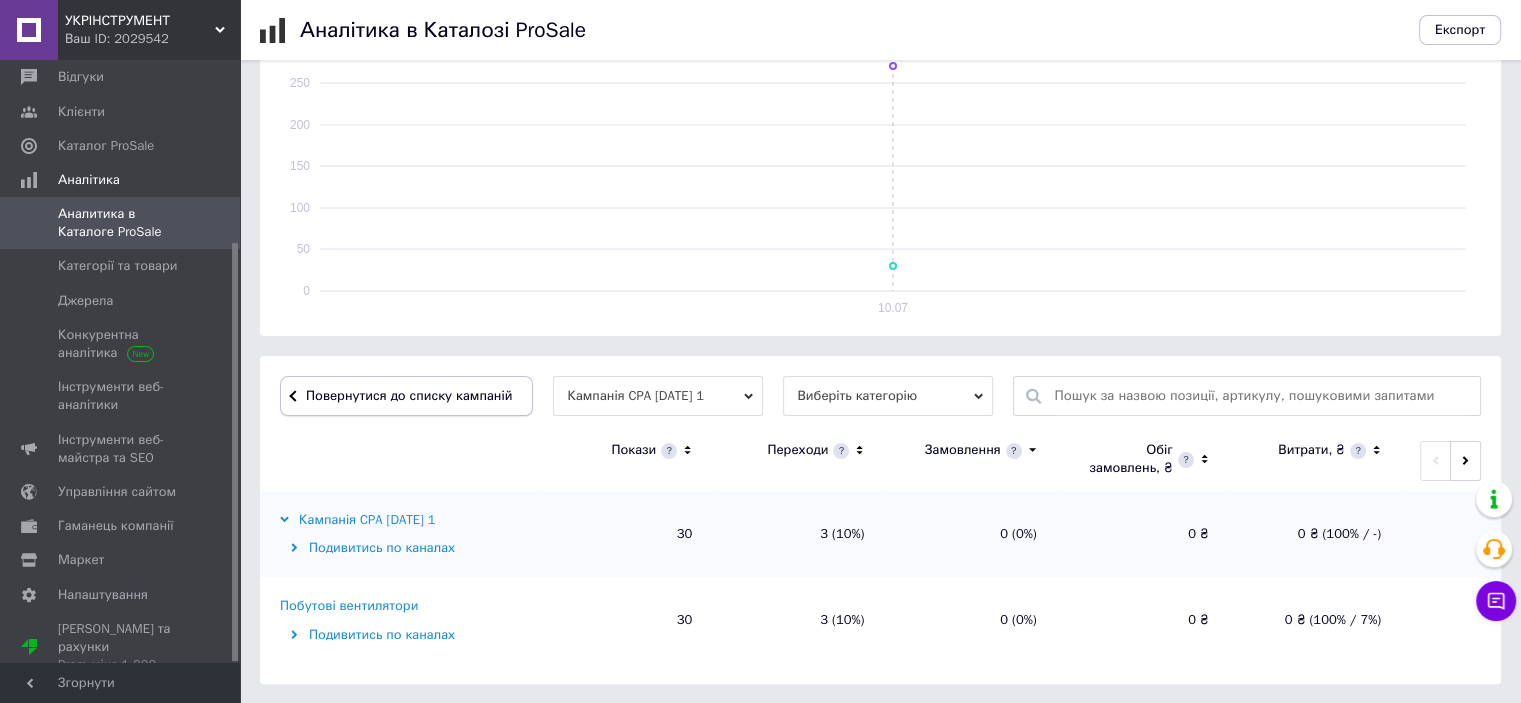click at bounding box center [303, 395] 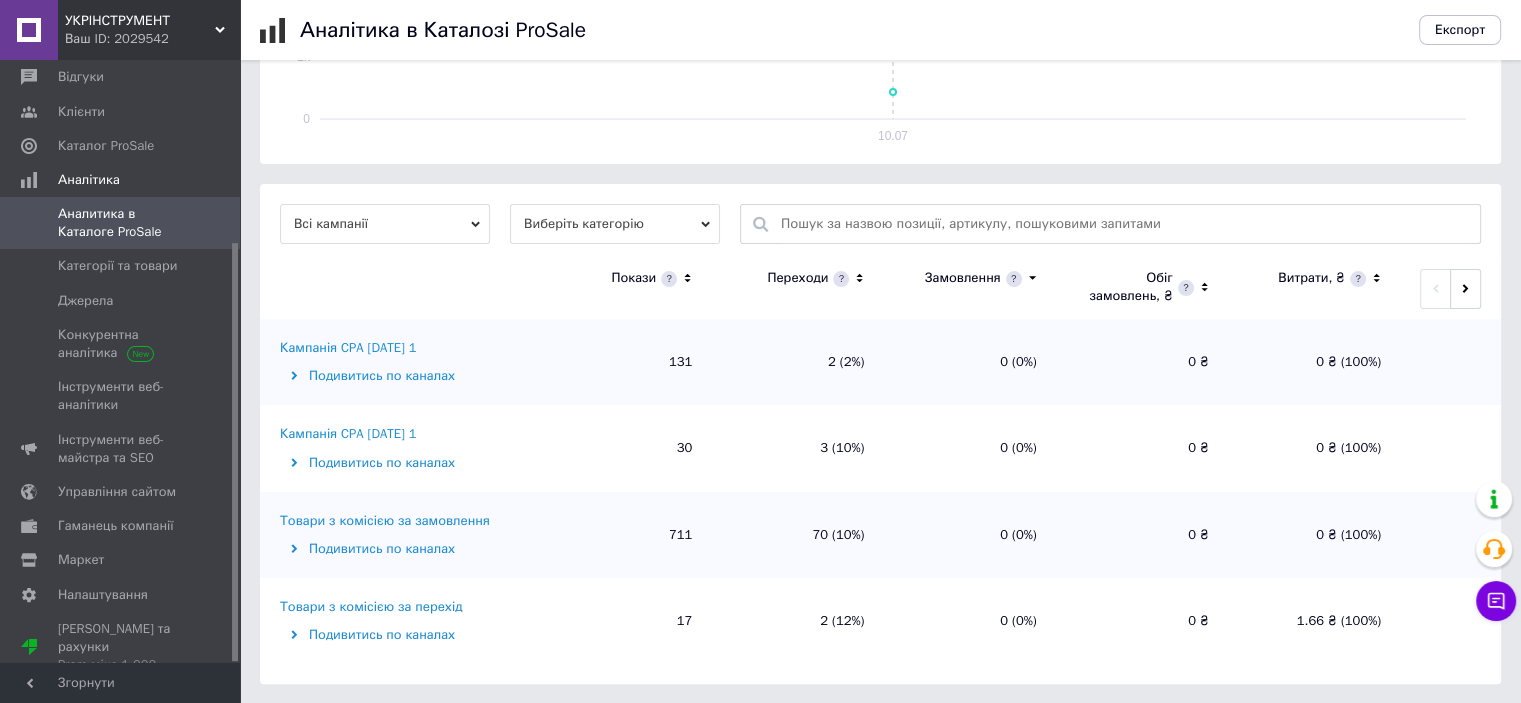 scroll, scrollTop: 492, scrollLeft: 0, axis: vertical 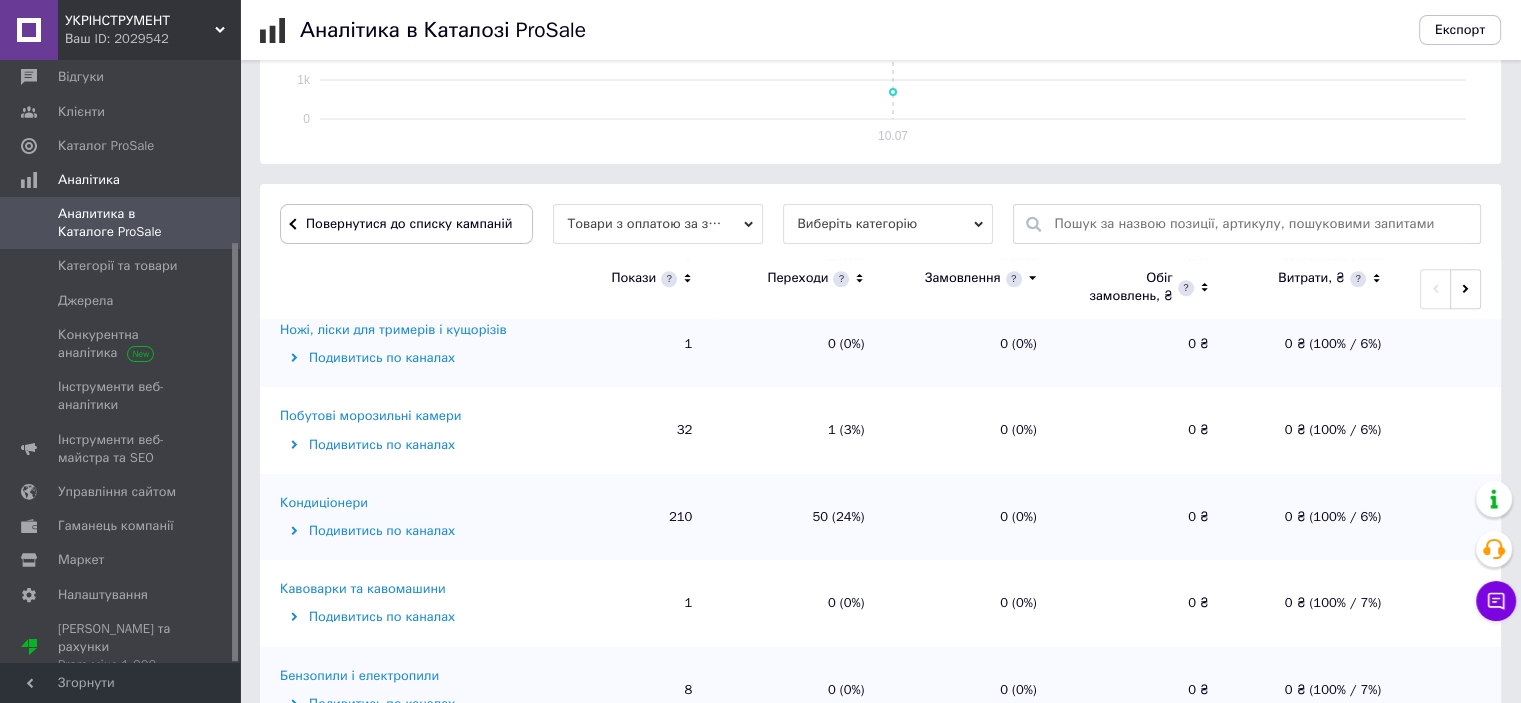 click on "Кондиціонери" at bounding box center (324, 503) 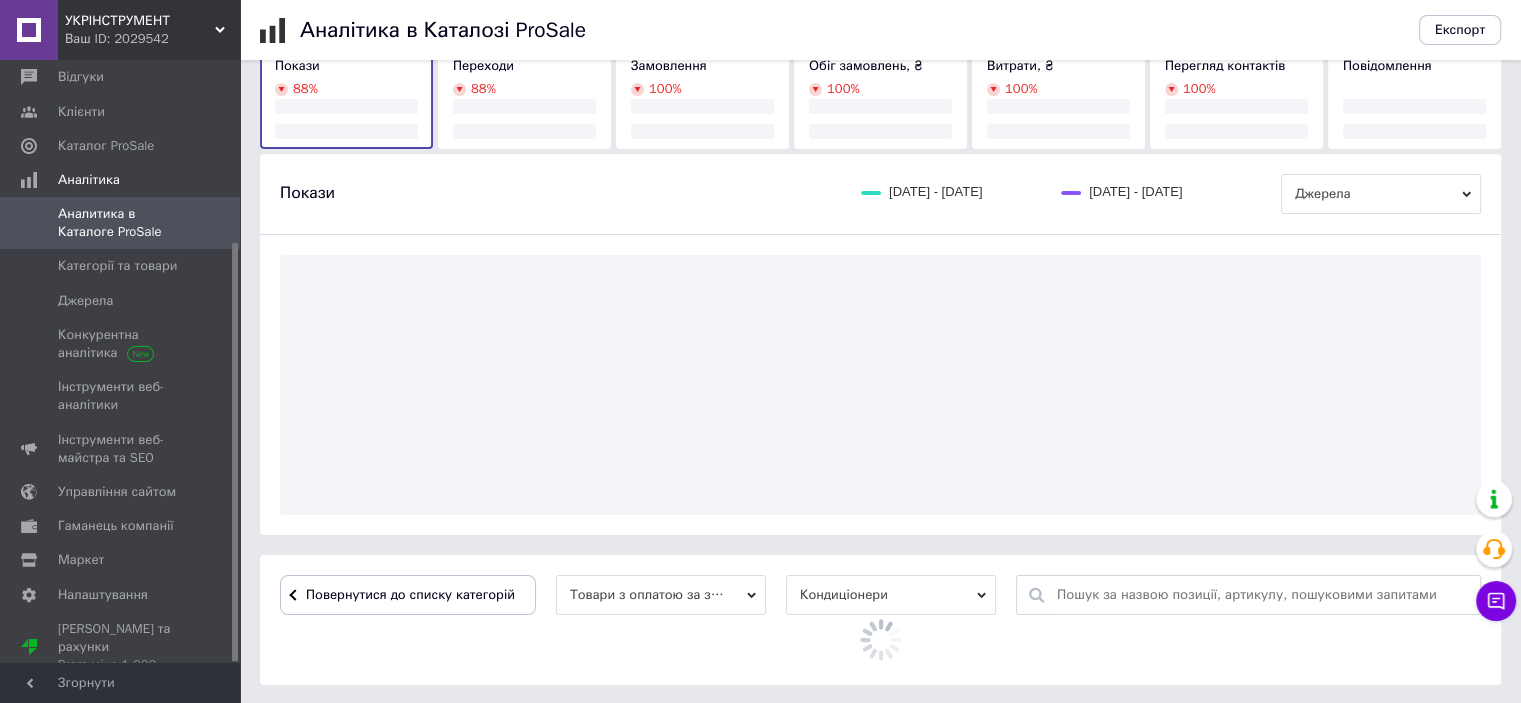 scroll, scrollTop: 492, scrollLeft: 0, axis: vertical 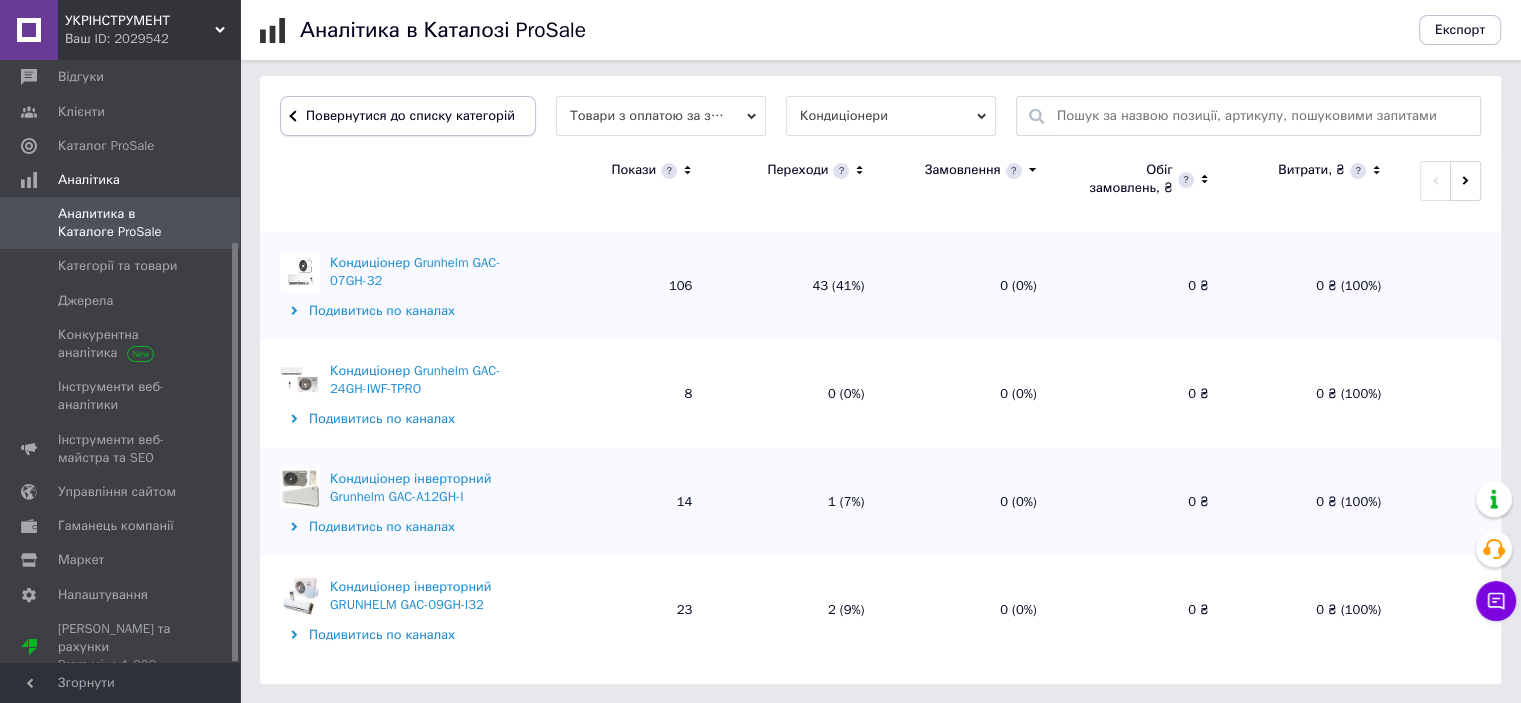 click on "Повернутися до списку категорій" at bounding box center (408, 116) 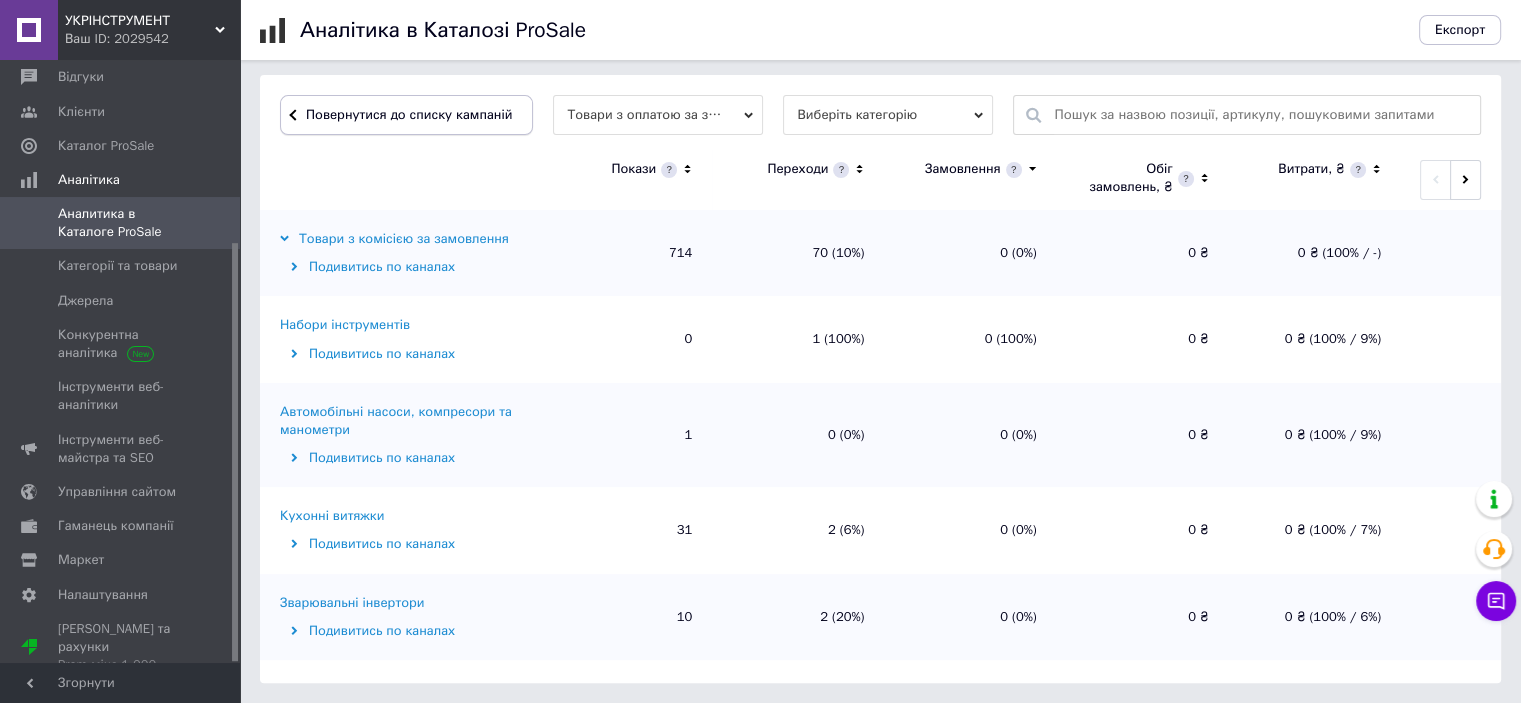 scroll, scrollTop: 600, scrollLeft: 0, axis: vertical 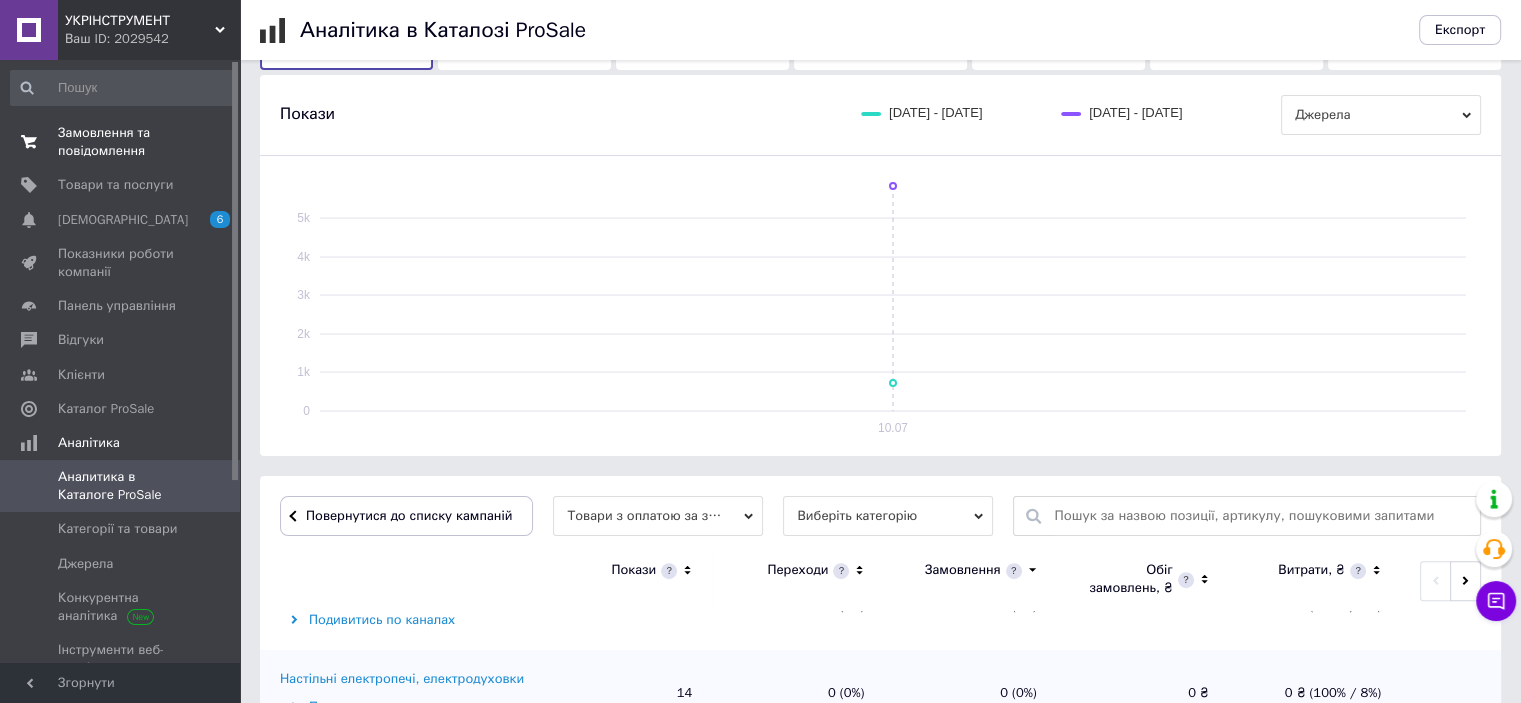 click on "Замовлення та повідомлення" at bounding box center (121, 142) 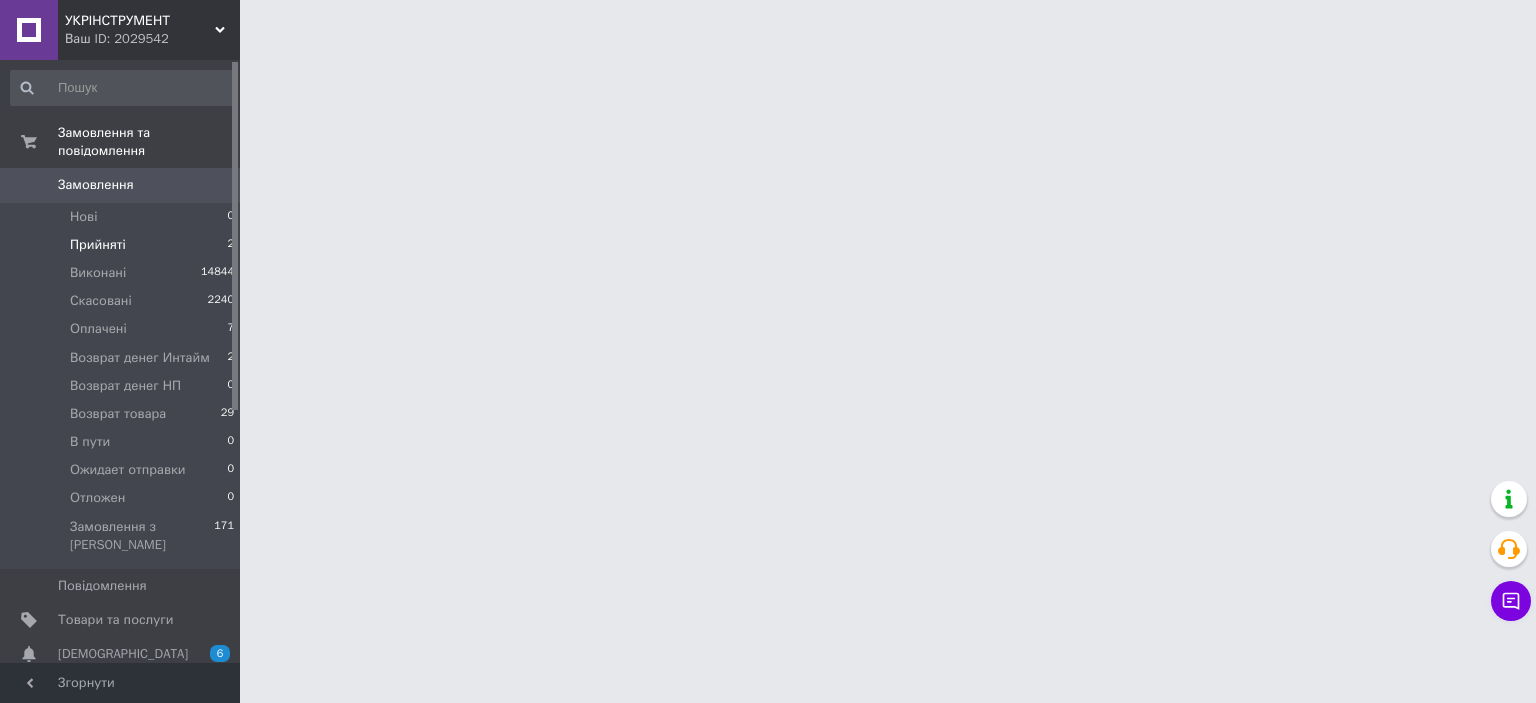 click on "Прийняті 2" at bounding box center (123, 245) 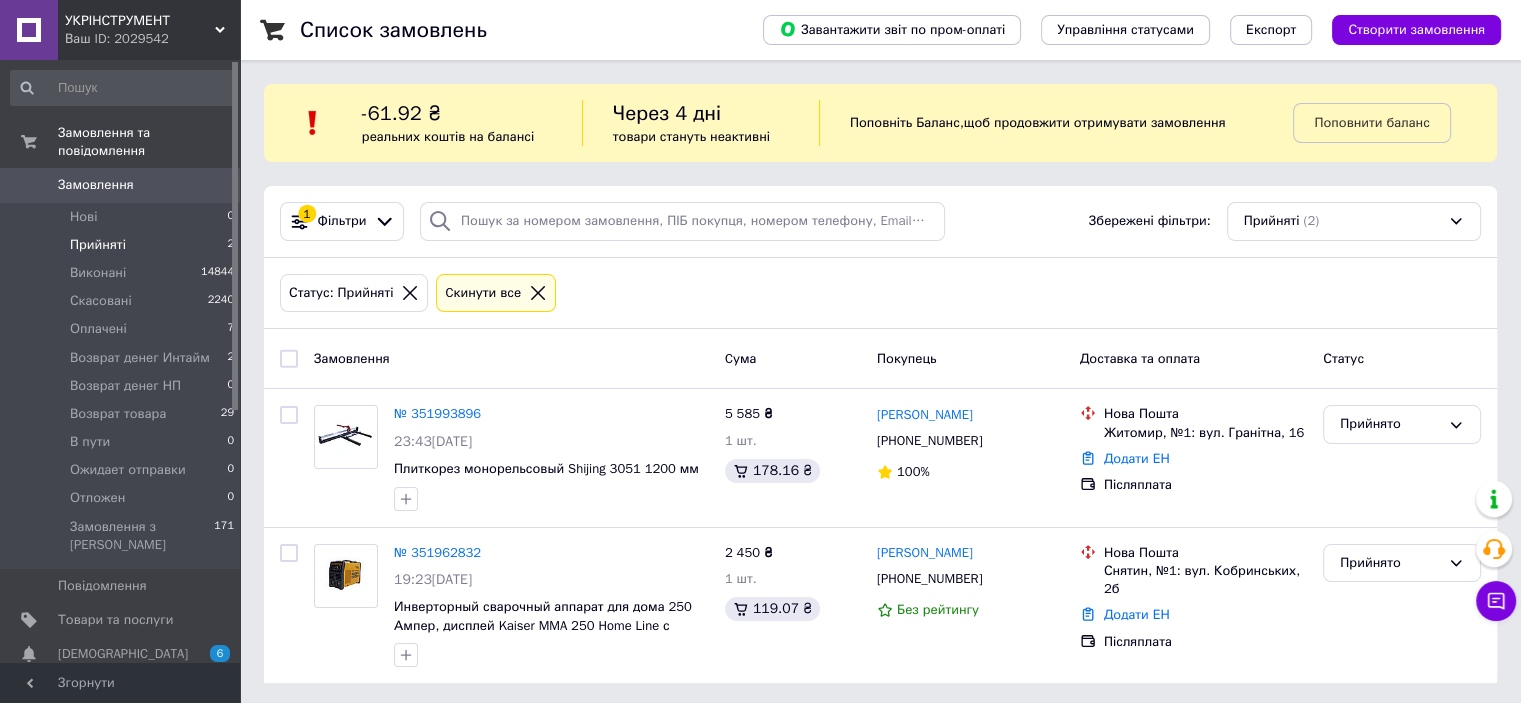 scroll, scrollTop: 2, scrollLeft: 0, axis: vertical 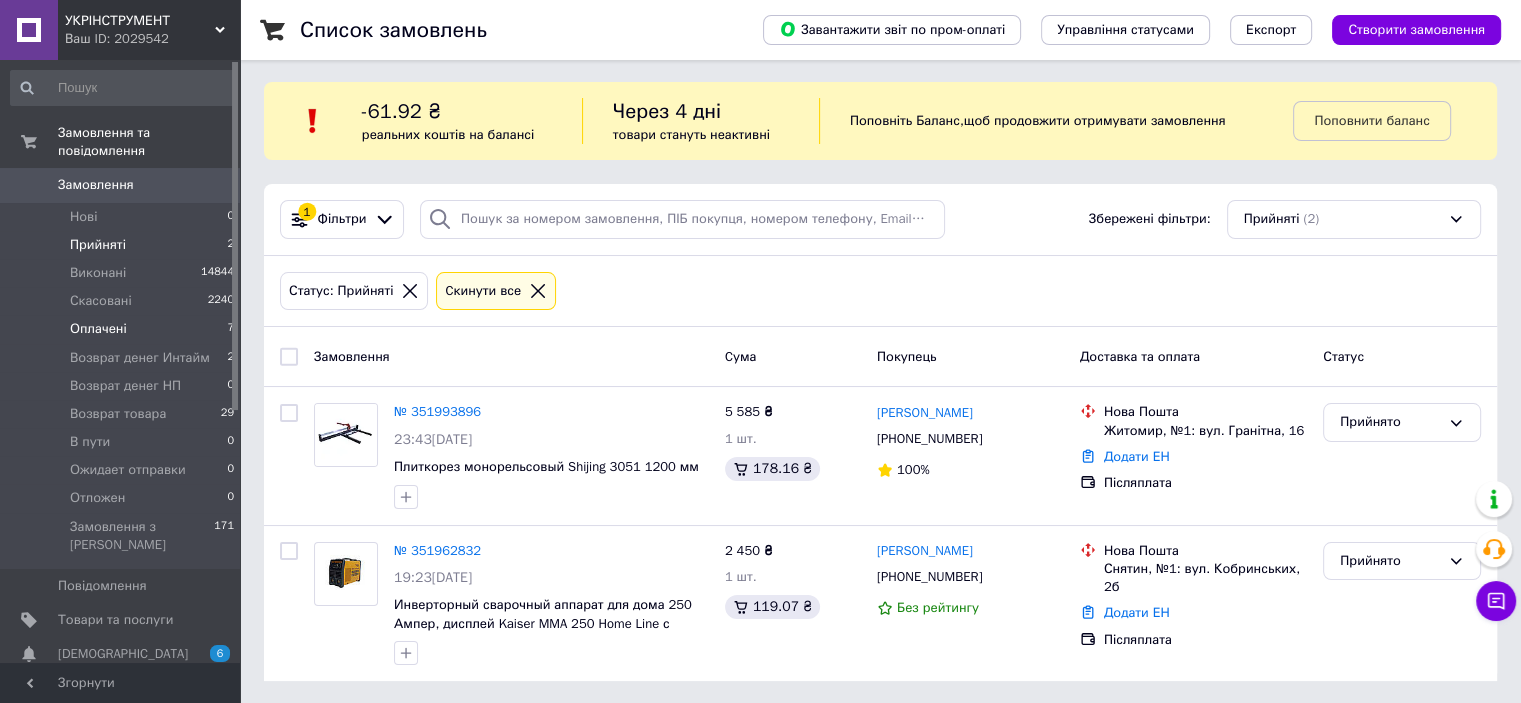 click on "Оплачені 7" at bounding box center (123, 329) 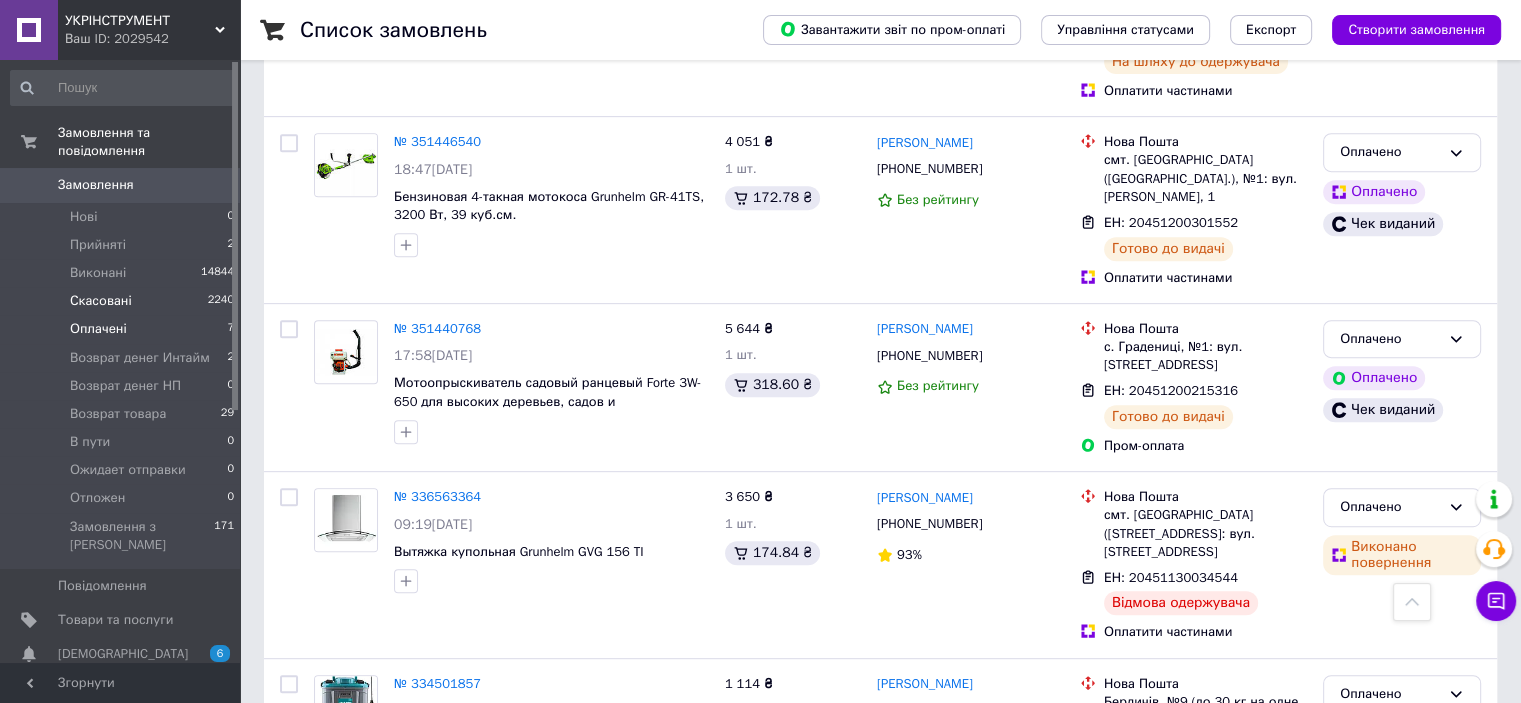 scroll, scrollTop: 805, scrollLeft: 0, axis: vertical 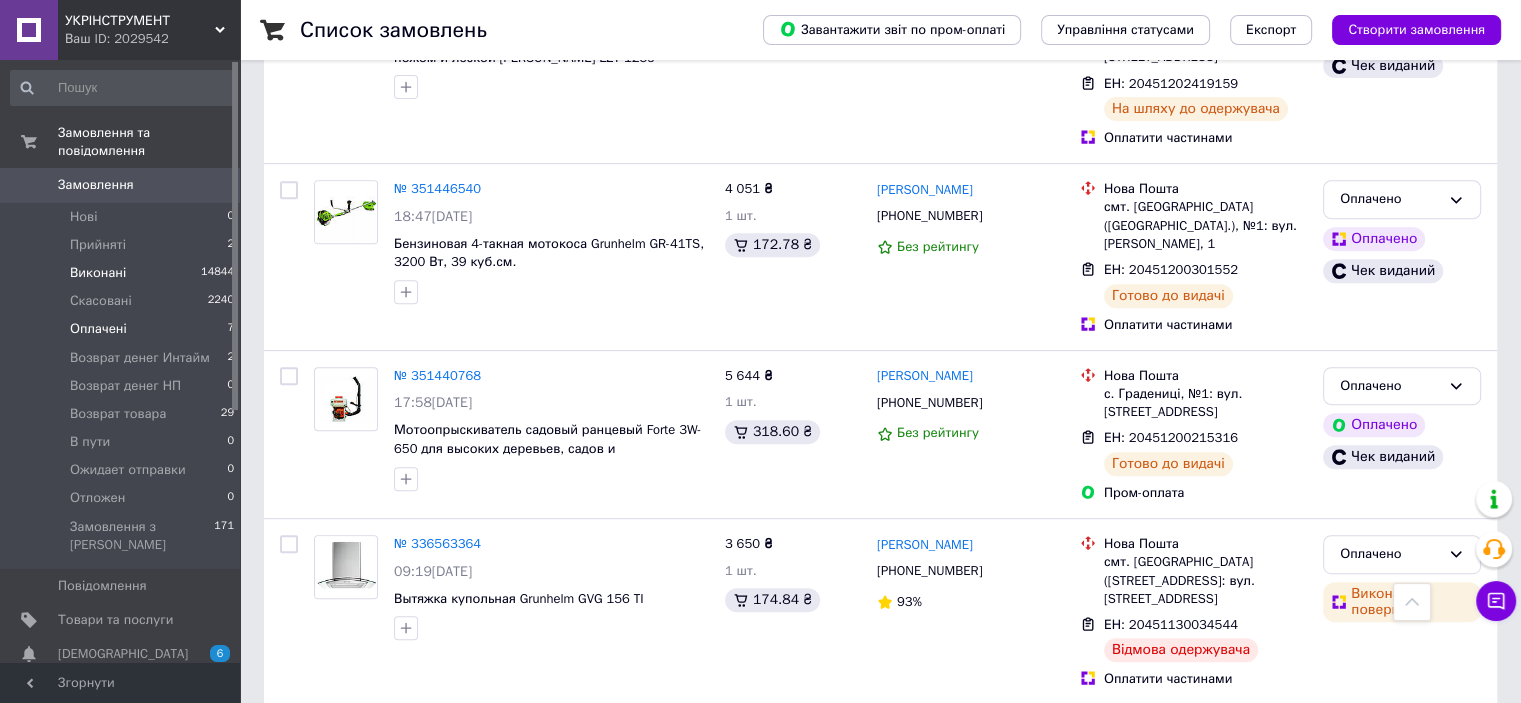 click on "Виконані" at bounding box center (98, 273) 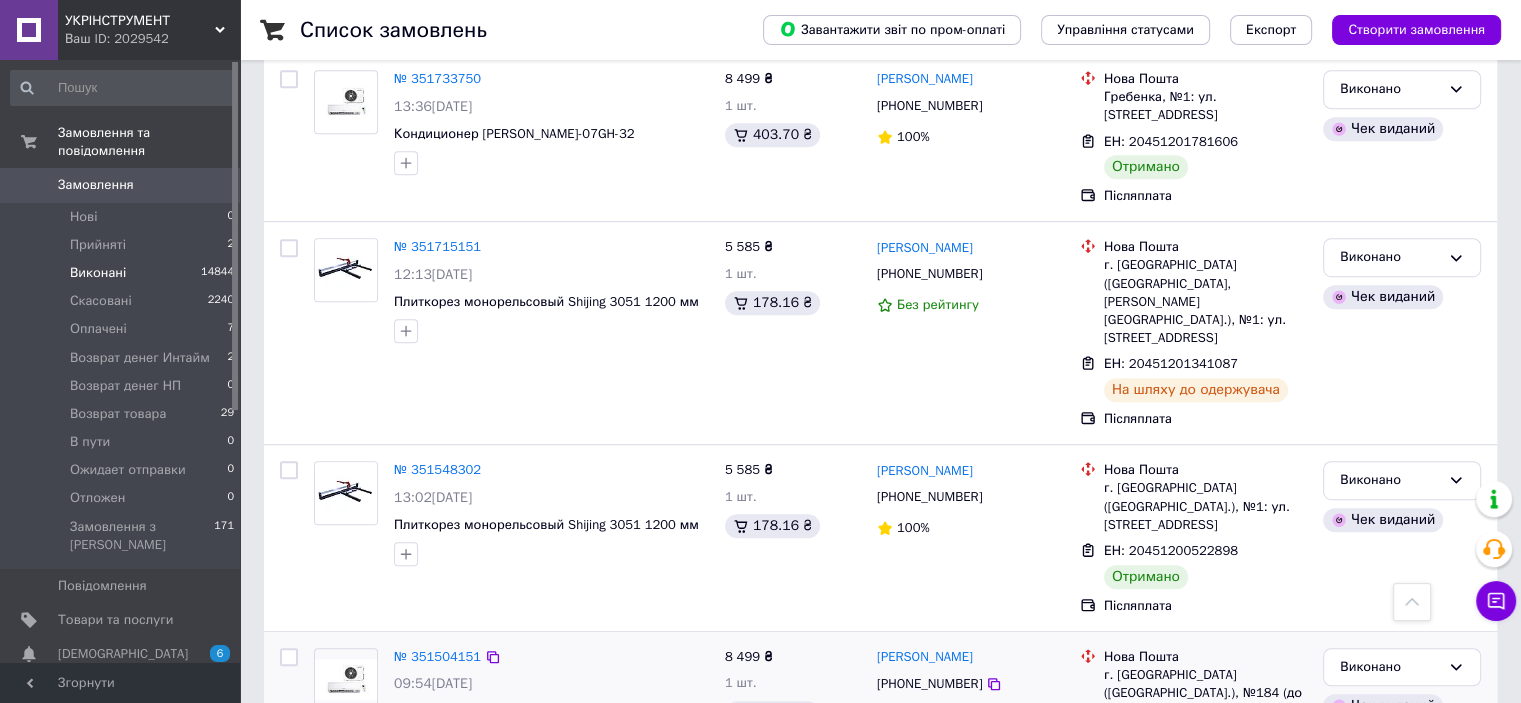scroll, scrollTop: 1100, scrollLeft: 0, axis: vertical 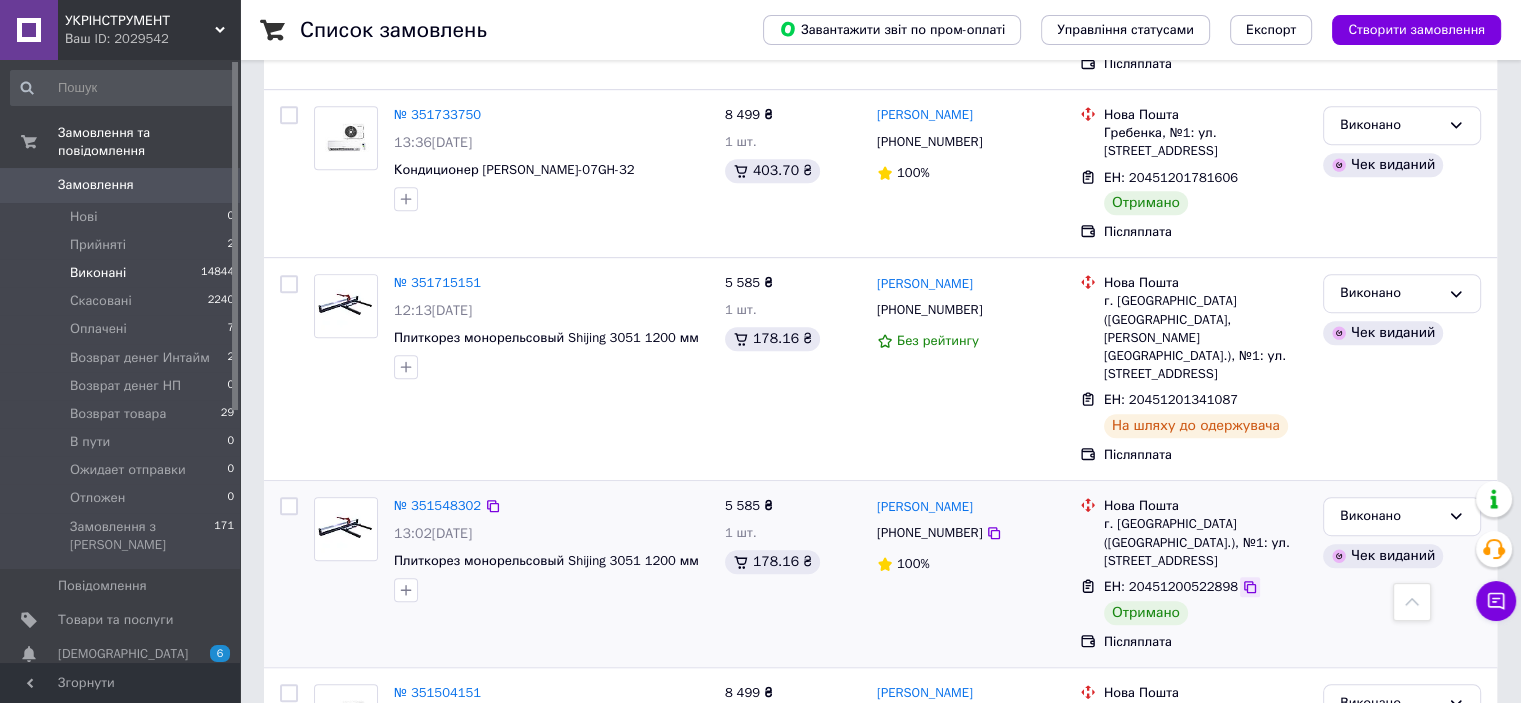 click 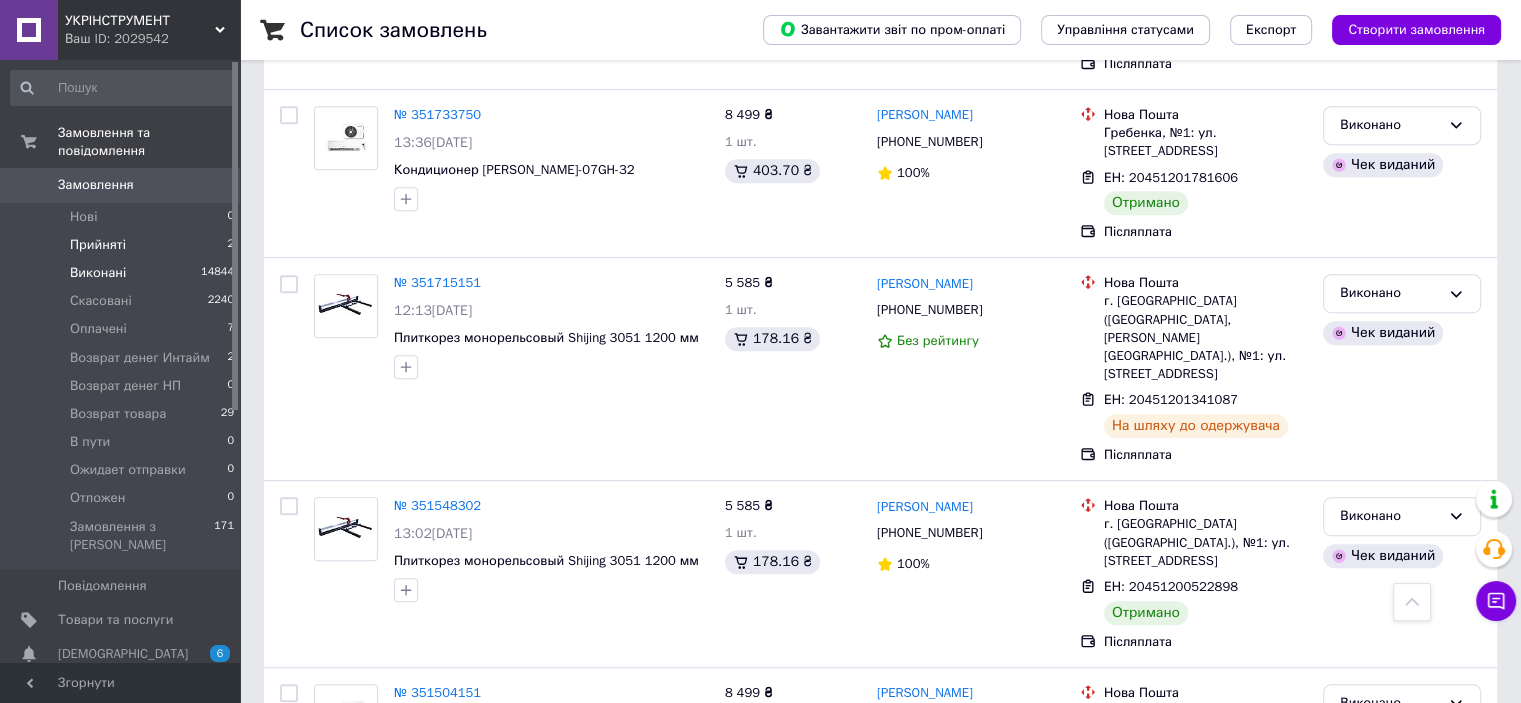 click on "Прийняті" at bounding box center [98, 245] 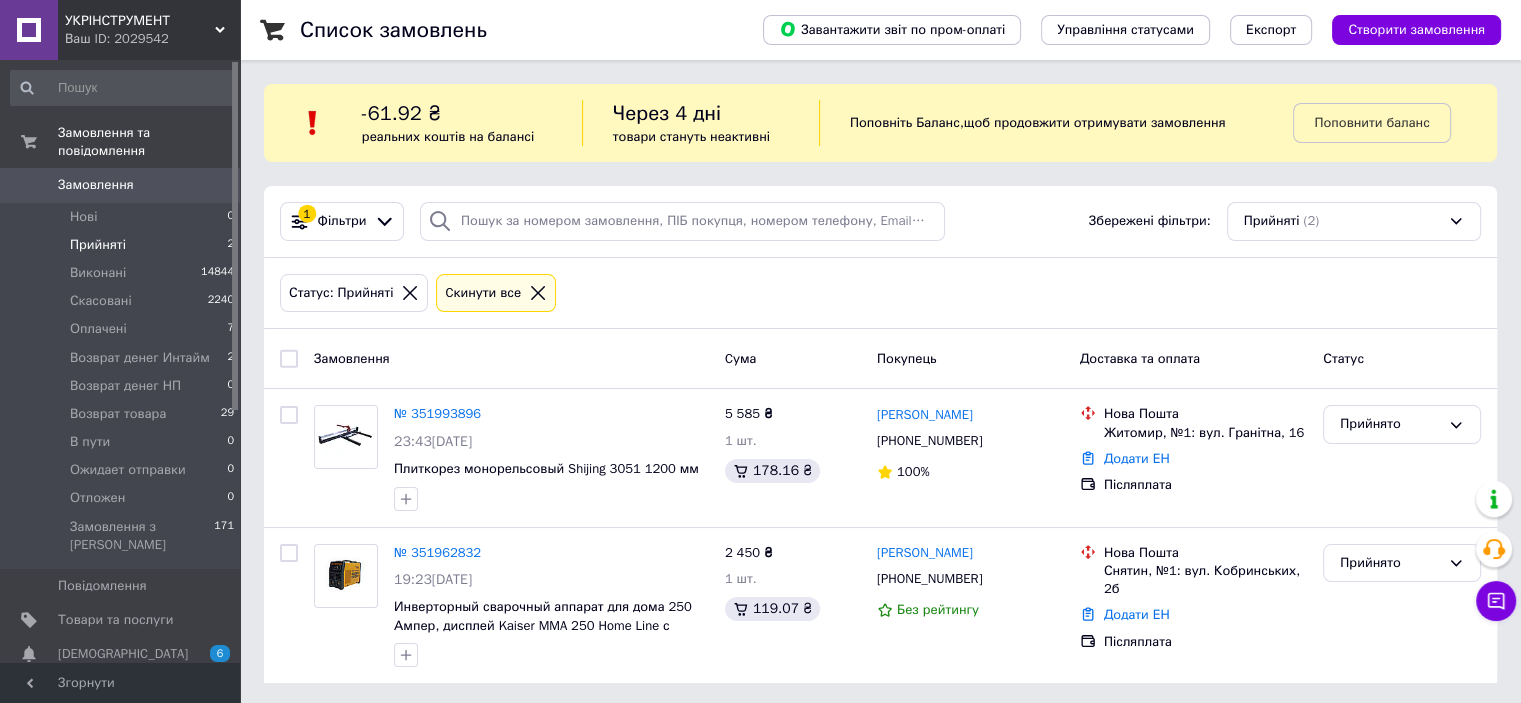 scroll, scrollTop: 2, scrollLeft: 0, axis: vertical 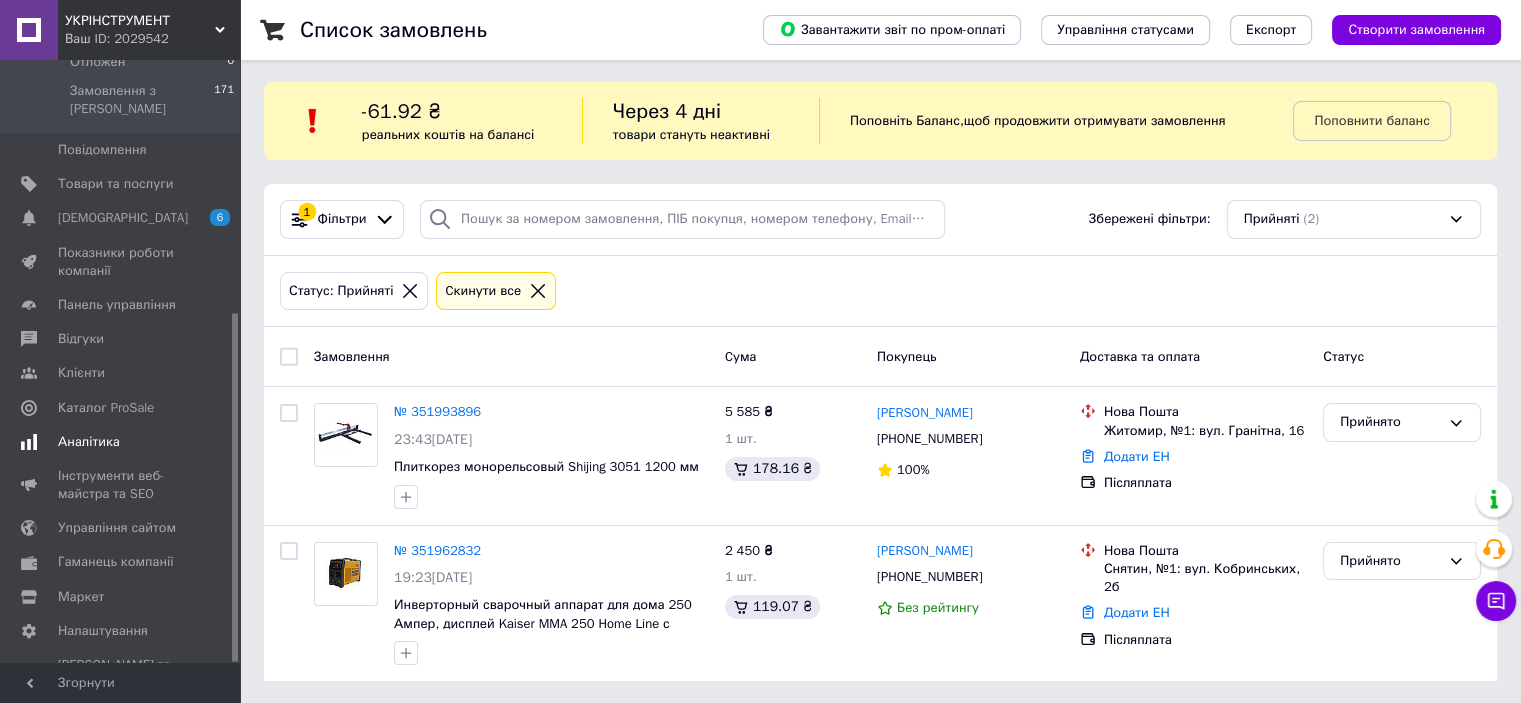 click on "Аналітика" at bounding box center [89, 442] 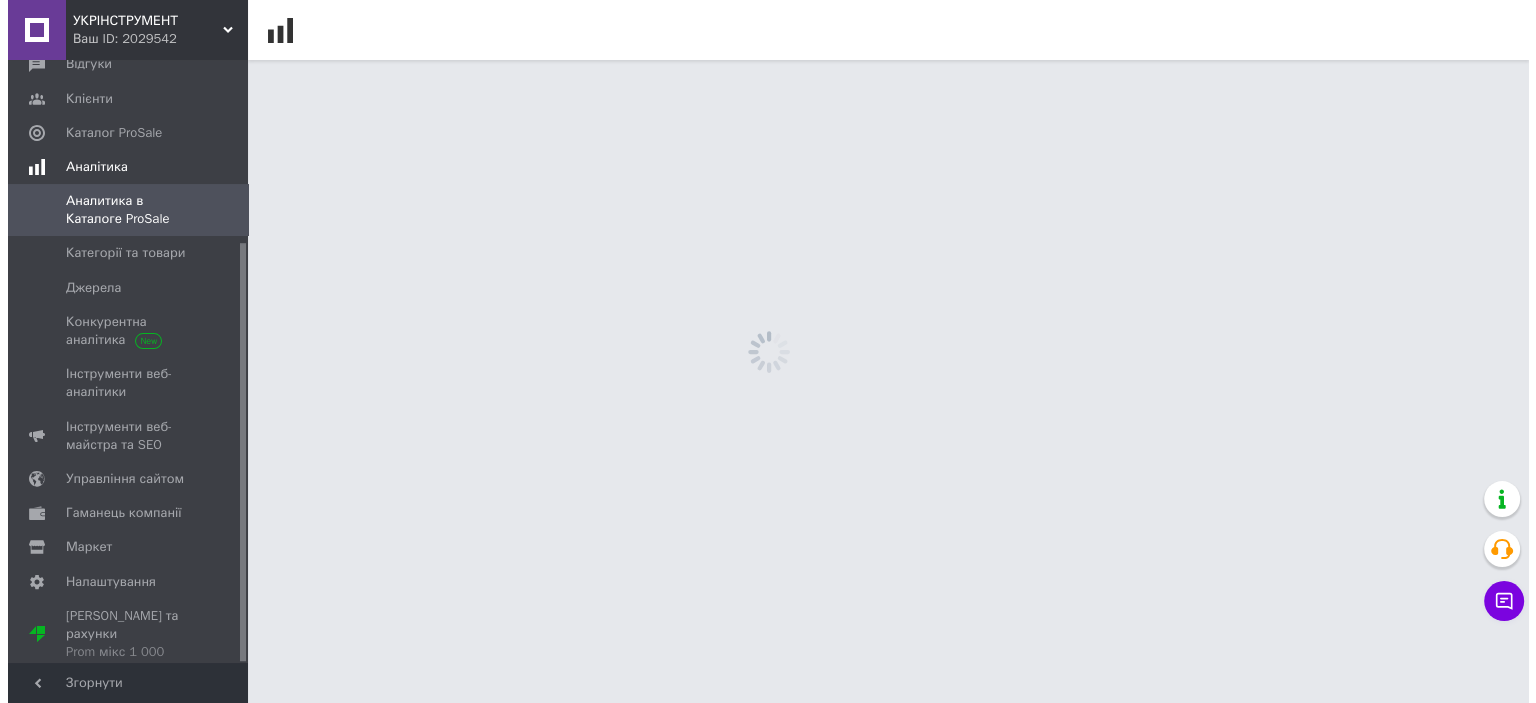scroll, scrollTop: 0, scrollLeft: 0, axis: both 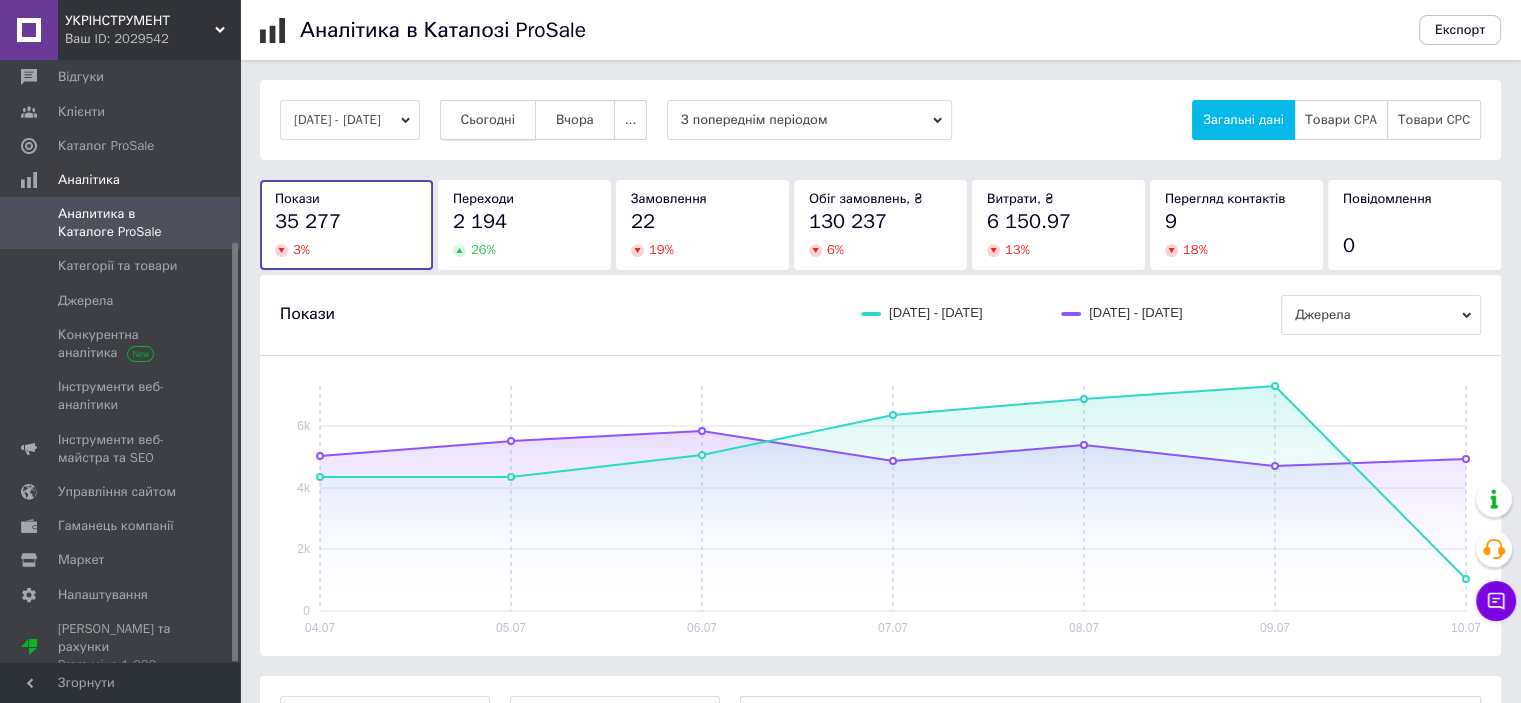 click on "Сьогодні" at bounding box center [488, 120] 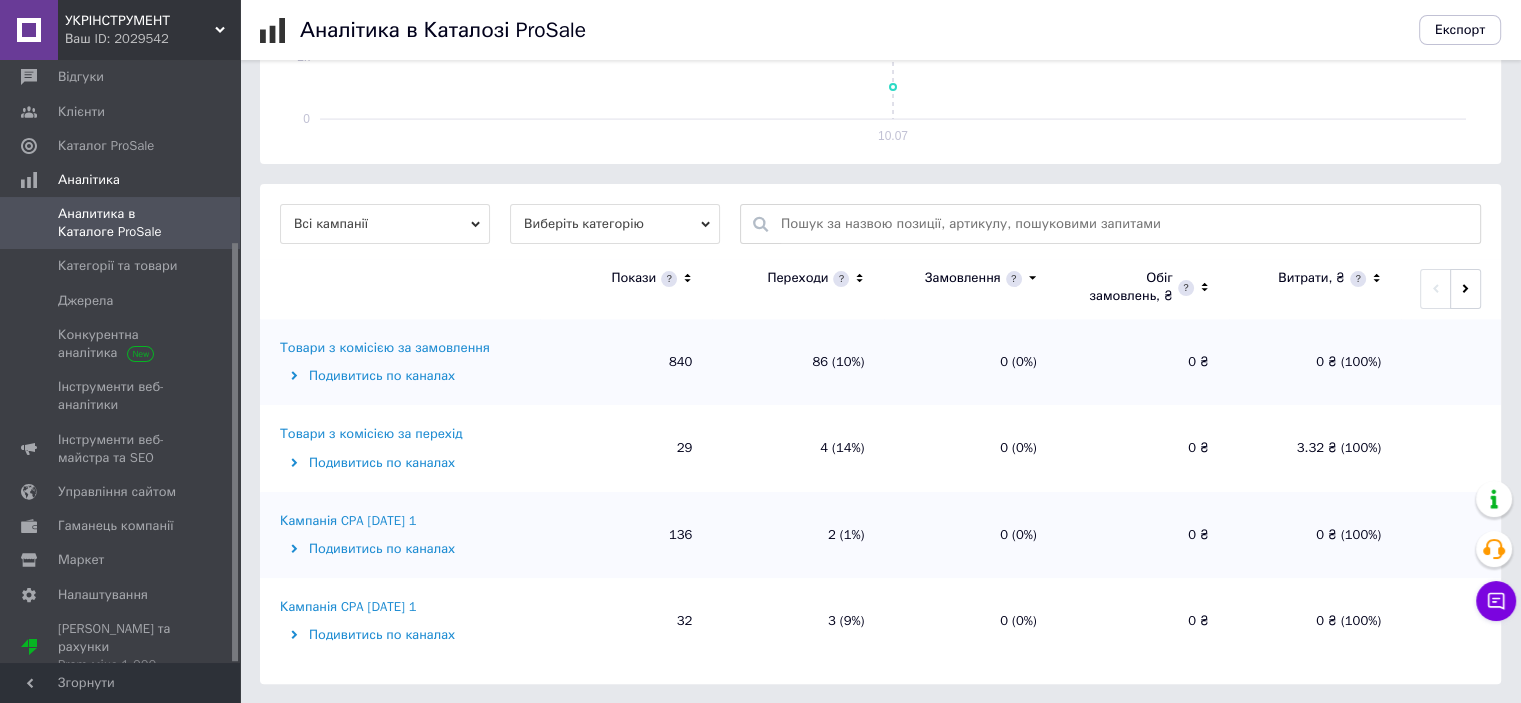 scroll, scrollTop: 492, scrollLeft: 0, axis: vertical 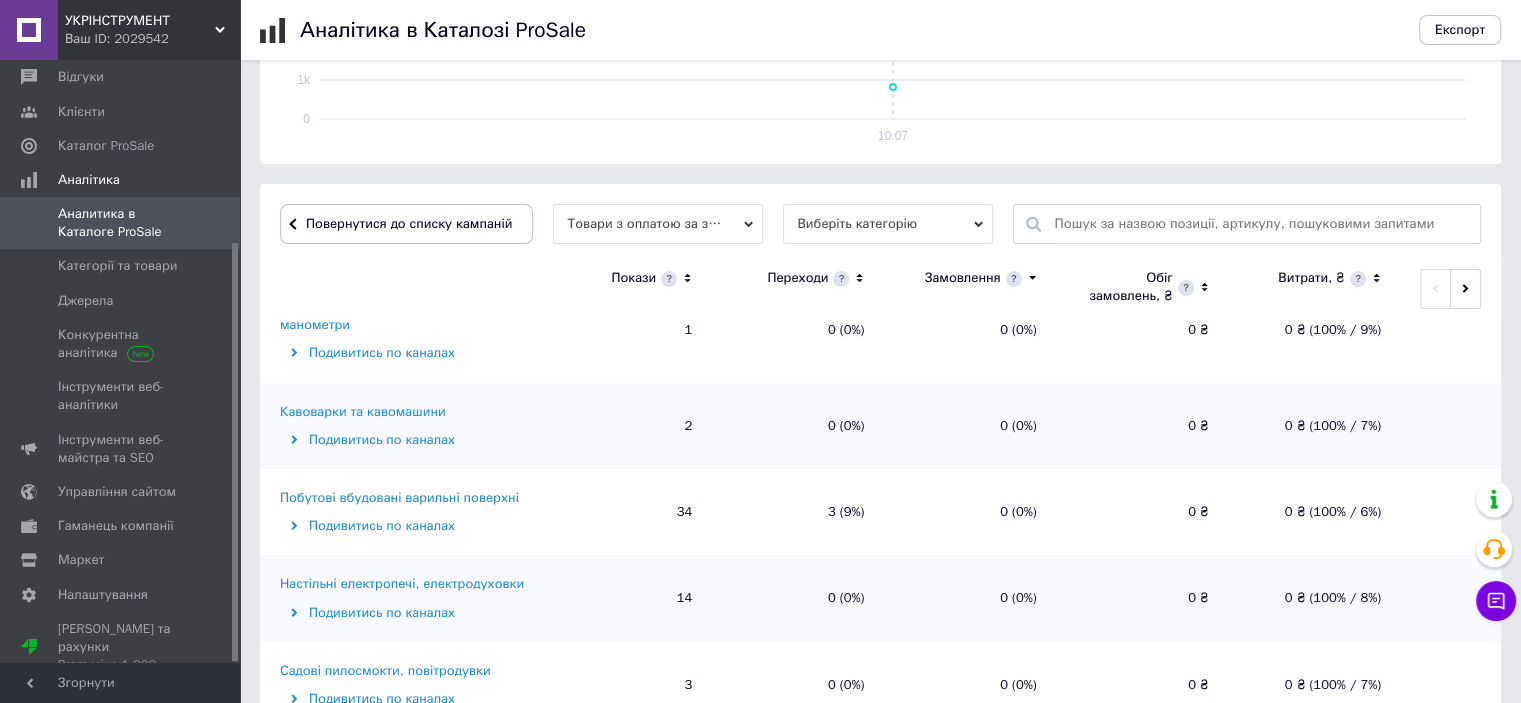 click on "Побутові вбудовані варильні поверхні" at bounding box center (399, 498) 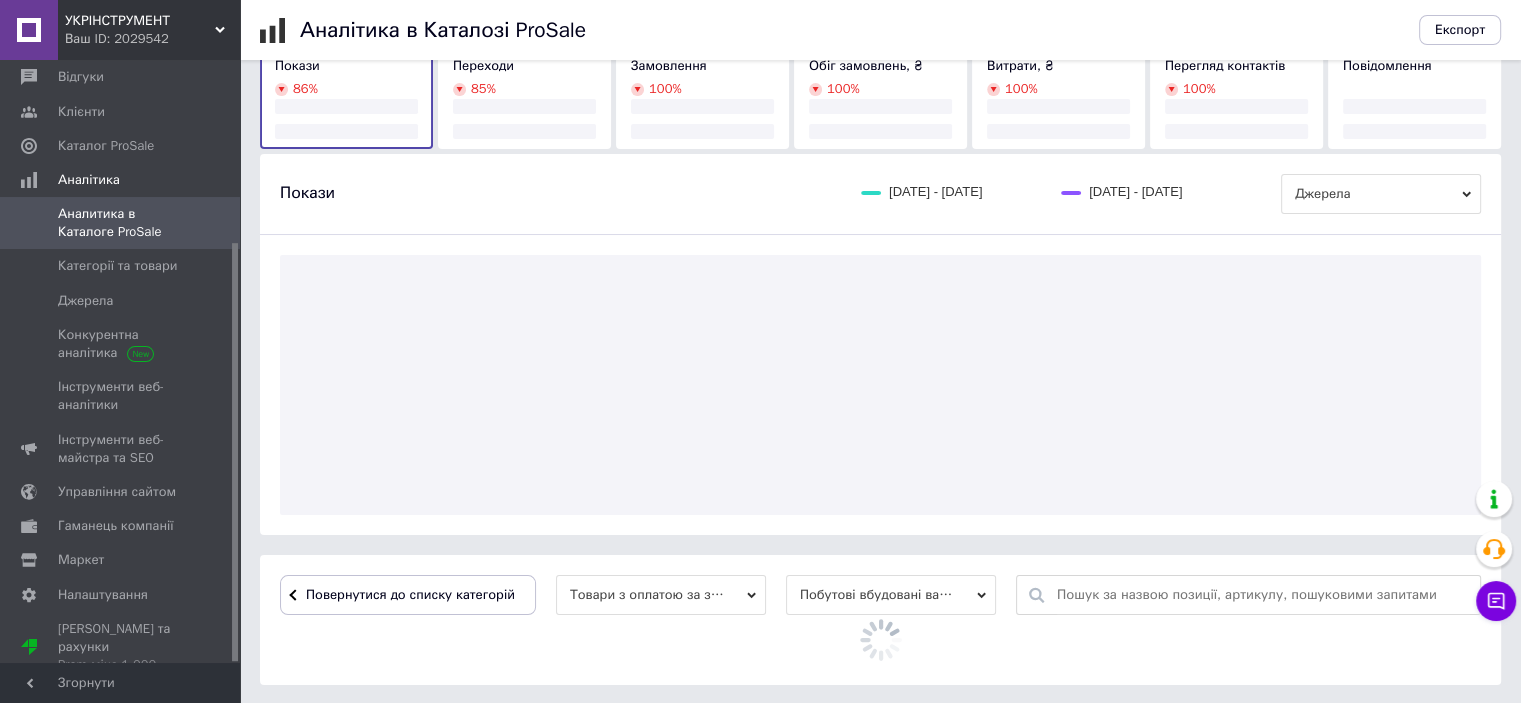 scroll, scrollTop: 492, scrollLeft: 0, axis: vertical 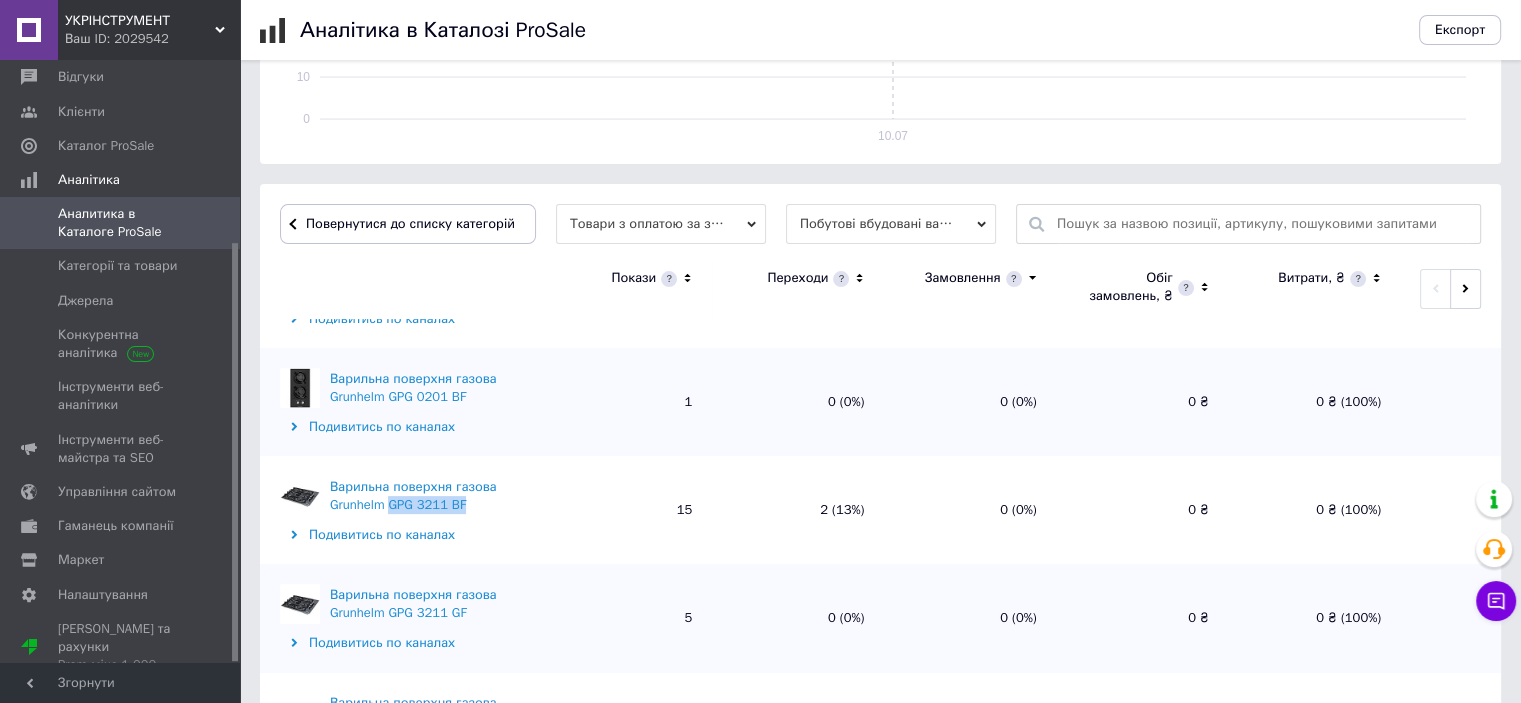 drag, startPoint x: 480, startPoint y: 491, endPoint x: 390, endPoint y: 483, distance: 90.35486 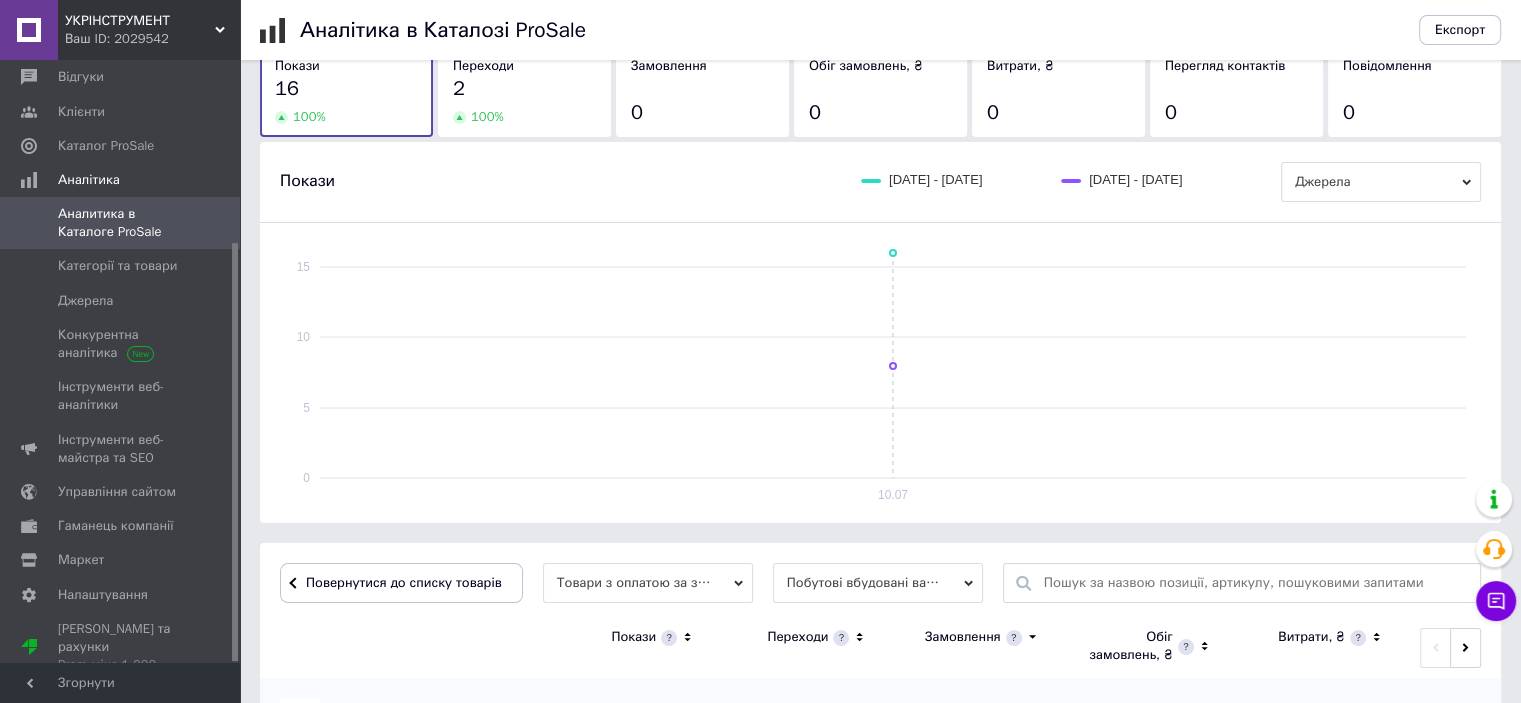 scroll, scrollTop: 363, scrollLeft: 0, axis: vertical 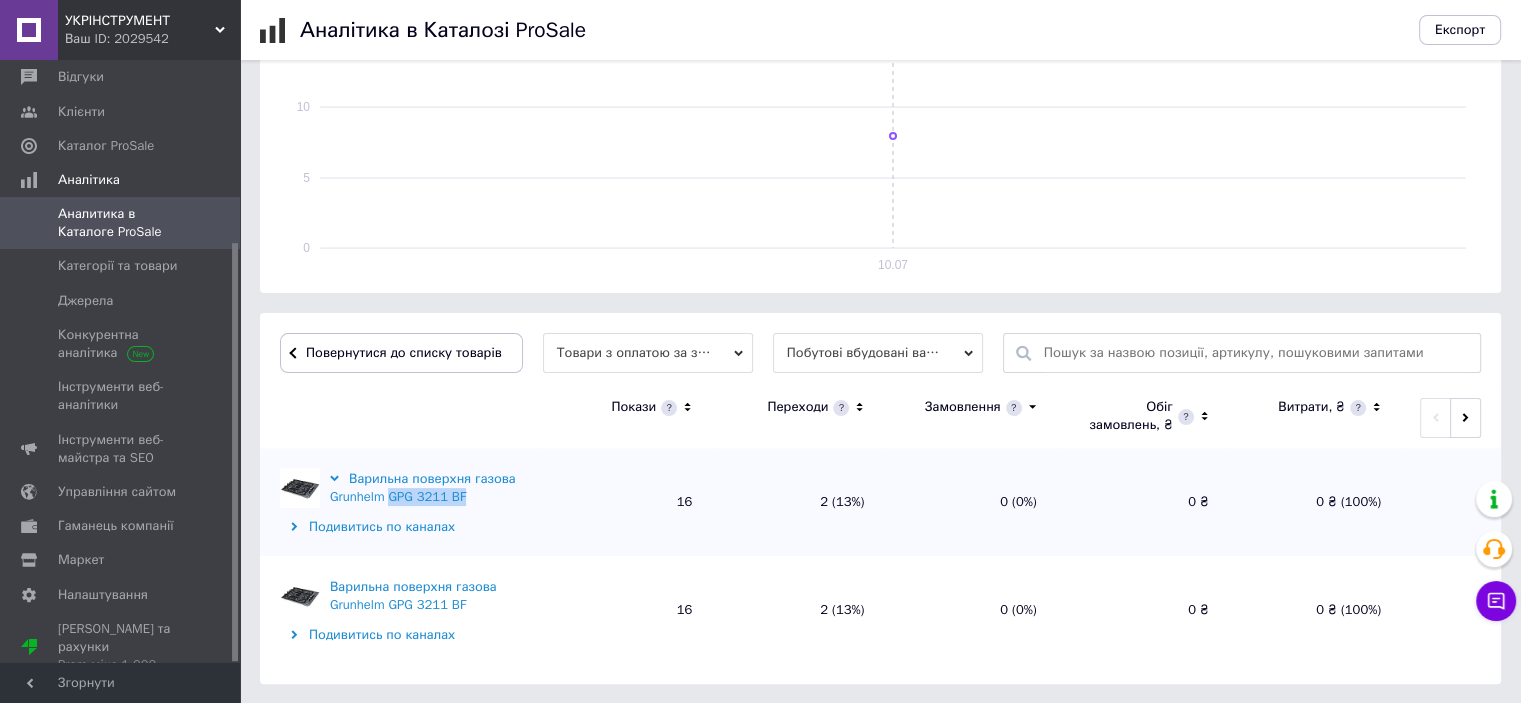 drag, startPoint x: 464, startPoint y: 501, endPoint x: 394, endPoint y: 494, distance: 70.34913 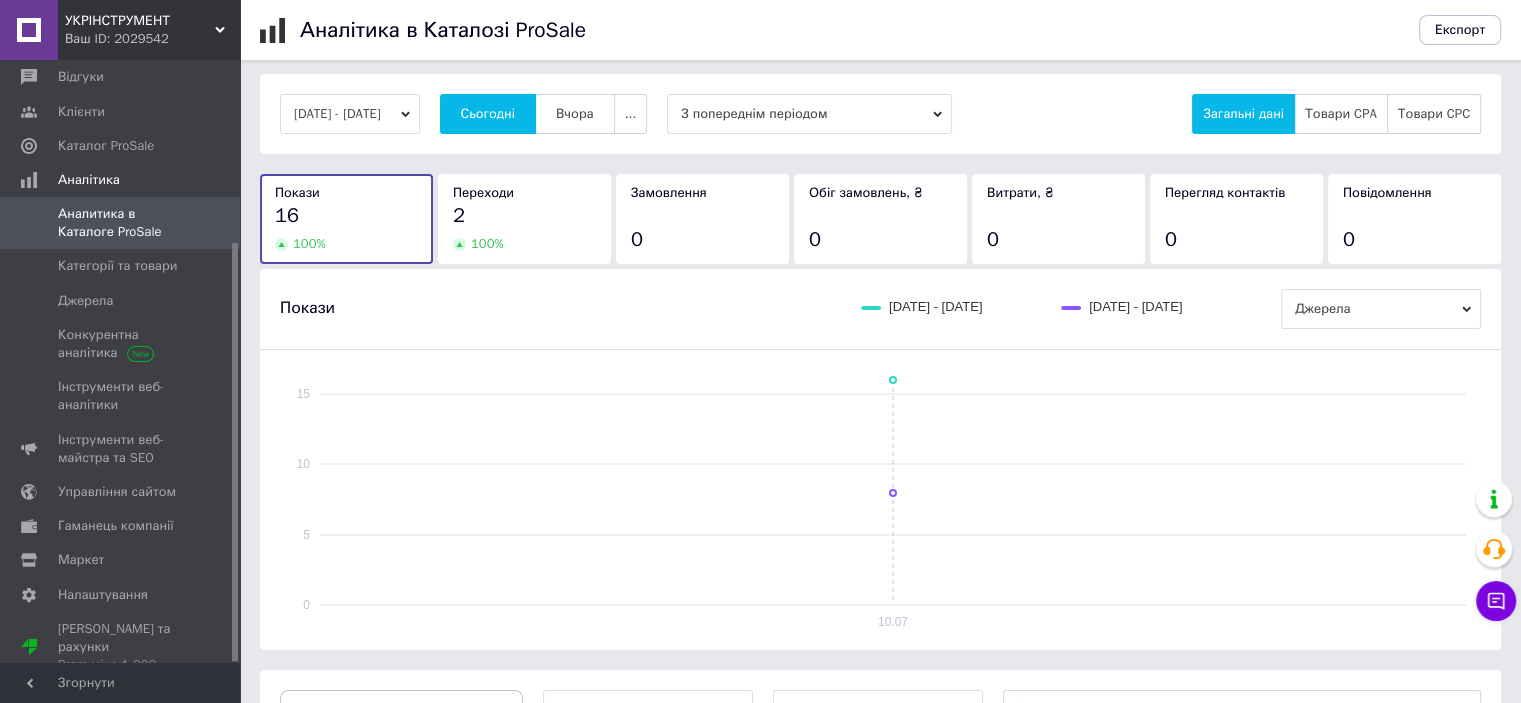scroll, scrollTop: 0, scrollLeft: 0, axis: both 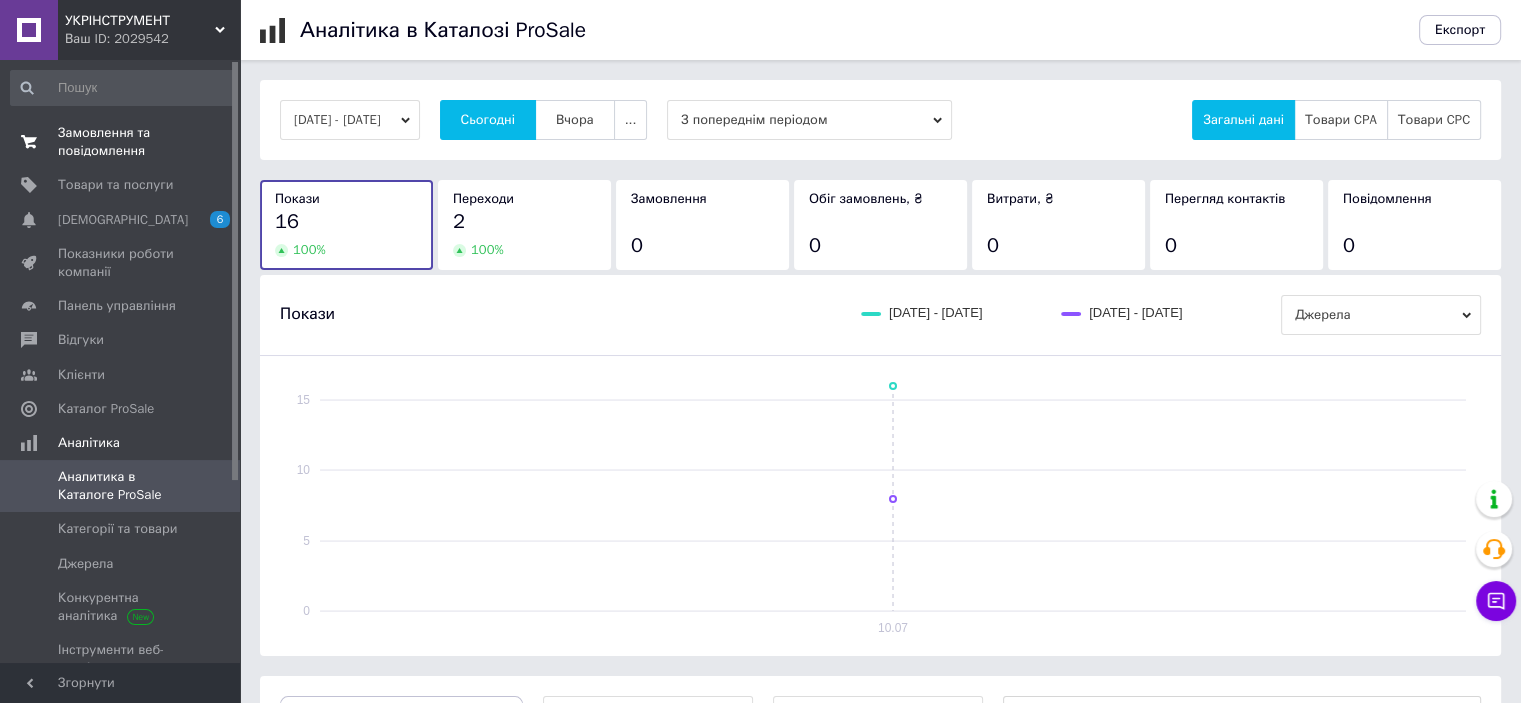 click on "Замовлення та повідомлення" at bounding box center (121, 142) 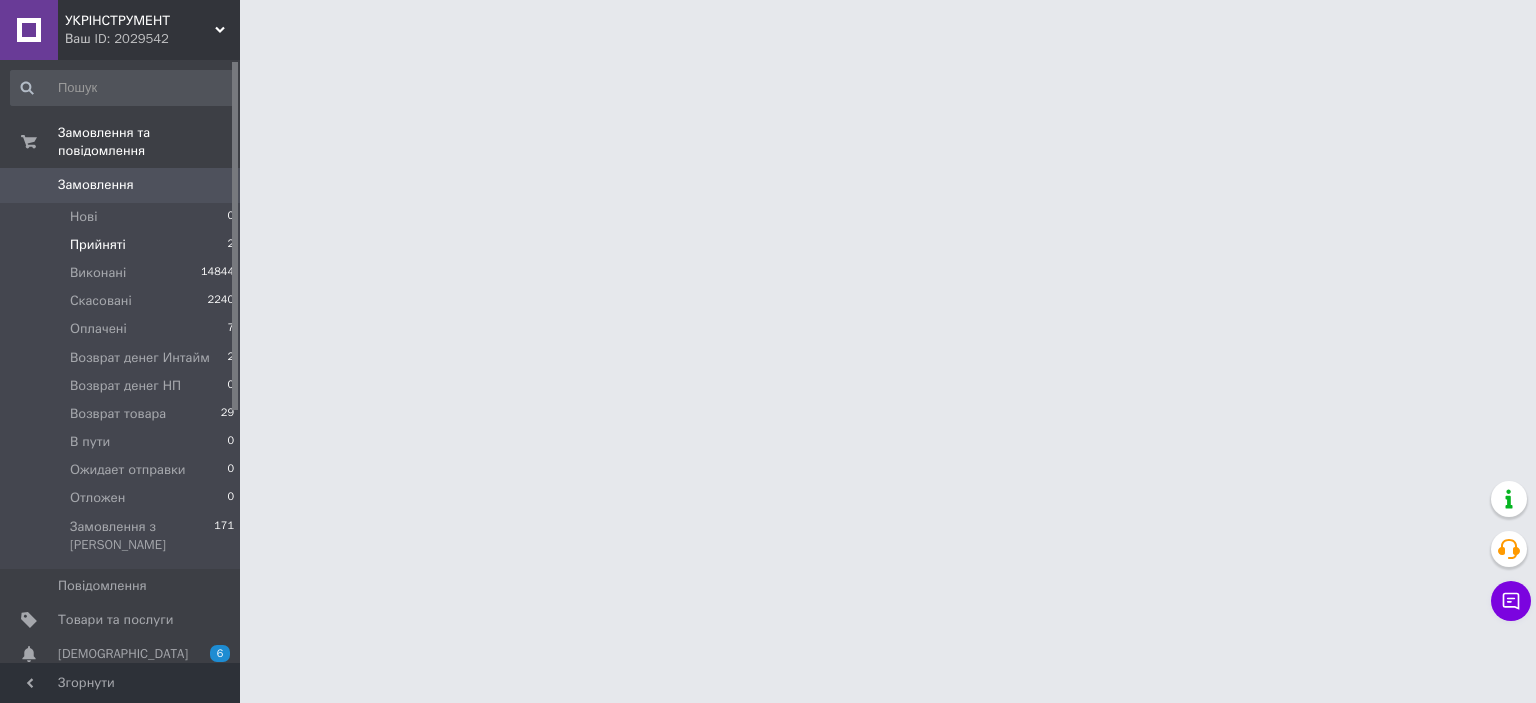 click on "Прийняті" at bounding box center (98, 245) 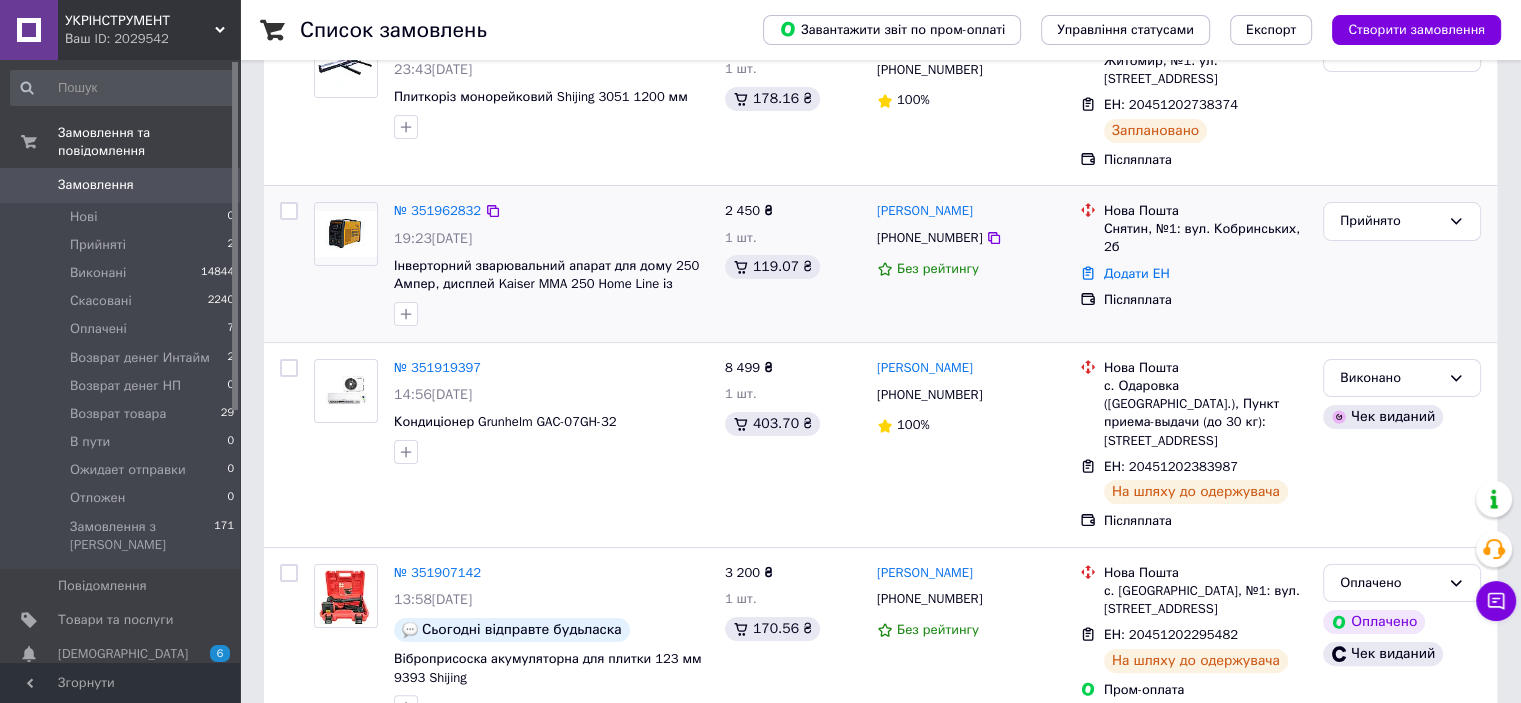 scroll, scrollTop: 200, scrollLeft: 0, axis: vertical 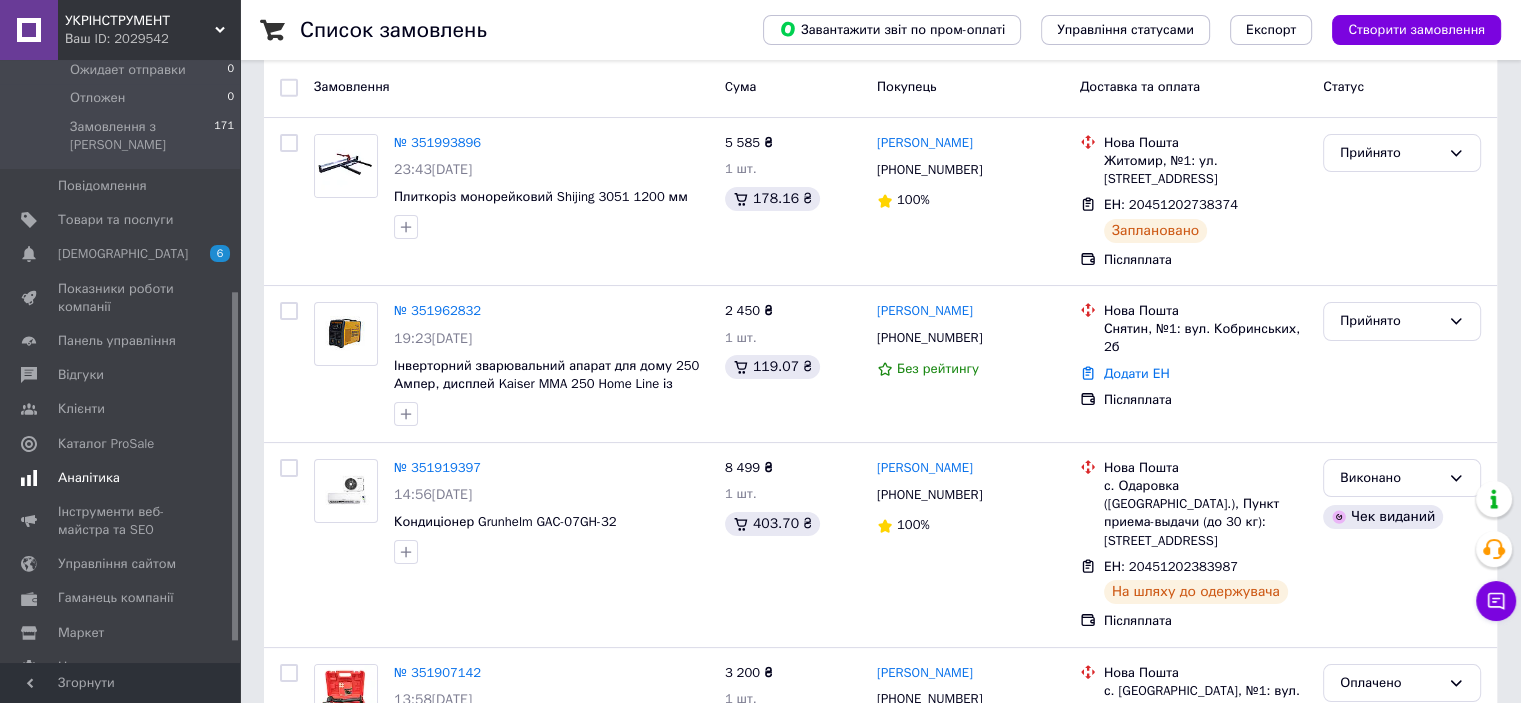 click on "Аналітика" at bounding box center (89, 478) 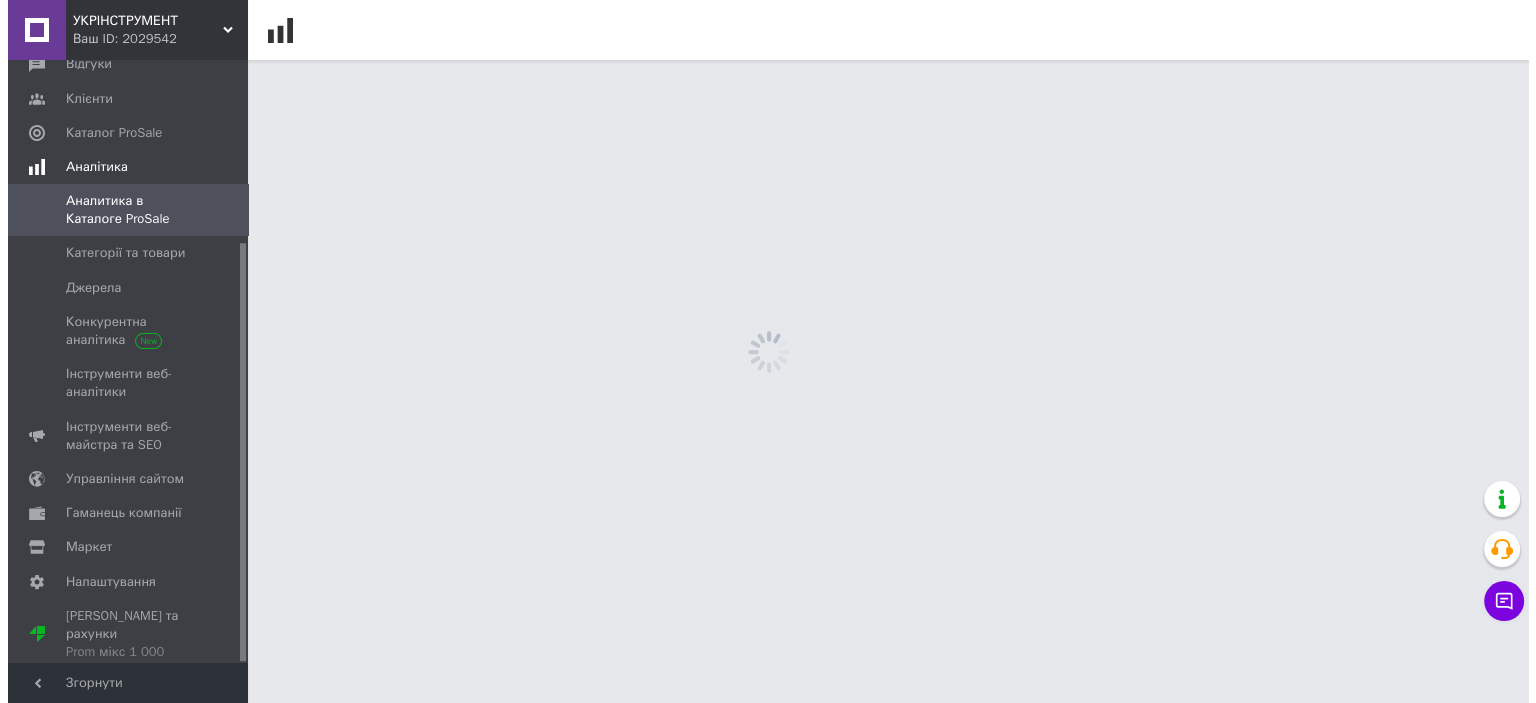 scroll, scrollTop: 0, scrollLeft: 0, axis: both 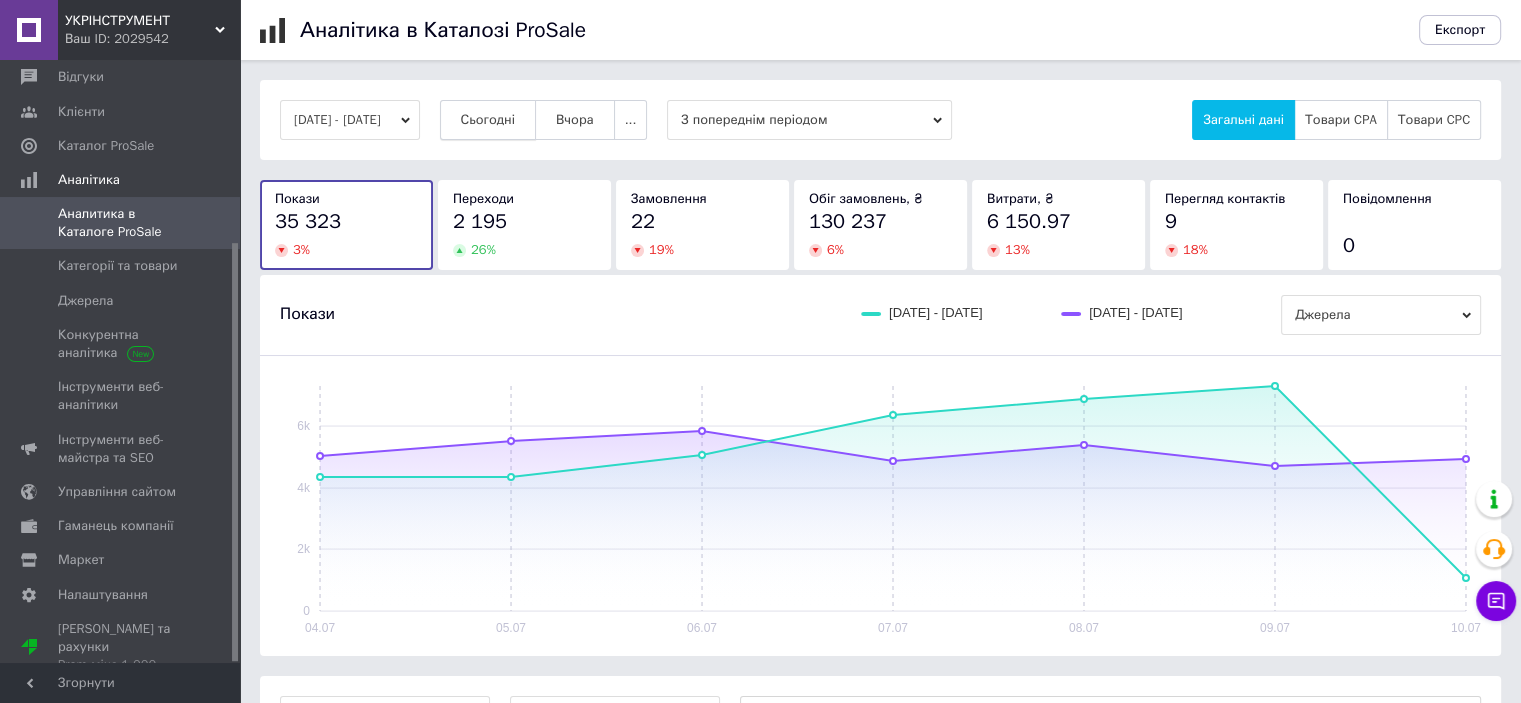 click on "Сьогодні" at bounding box center (488, 120) 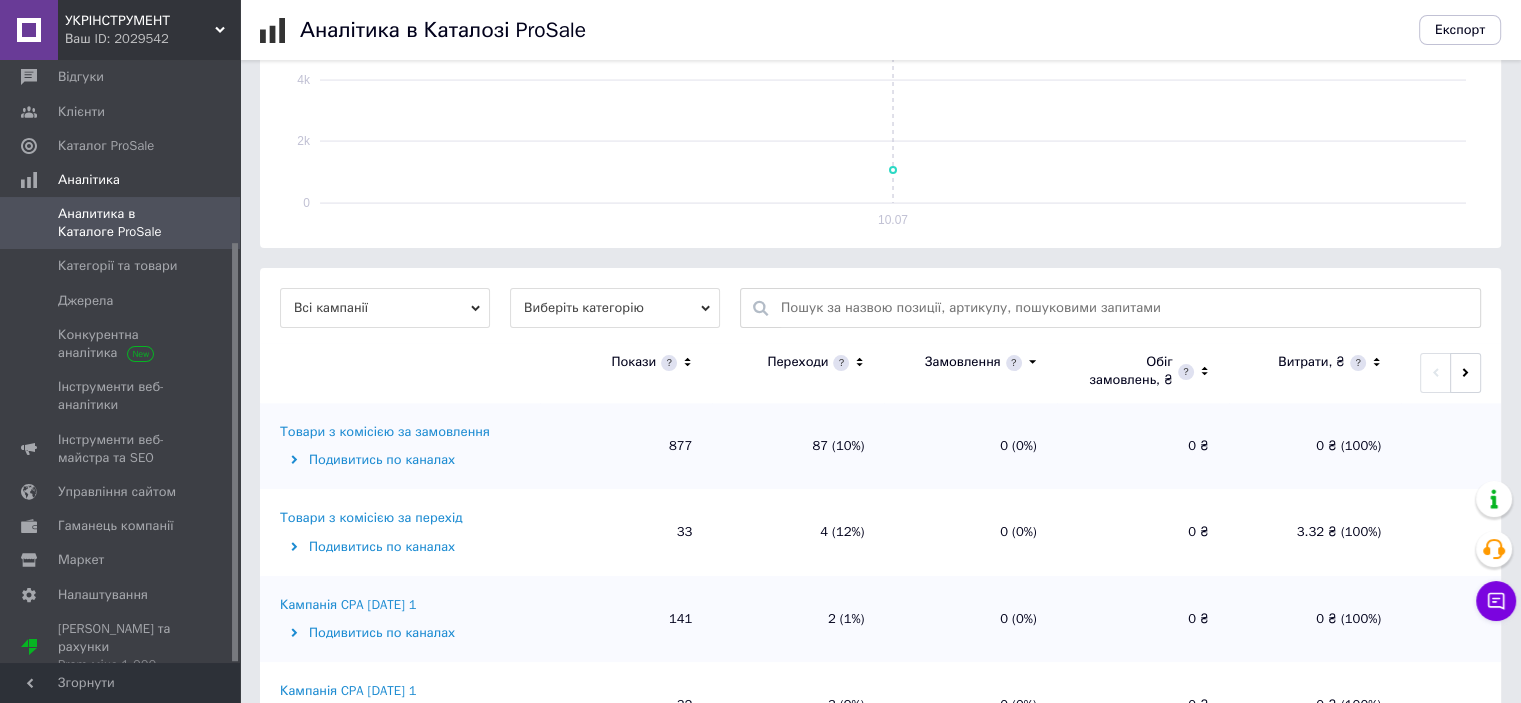 scroll, scrollTop: 492, scrollLeft: 0, axis: vertical 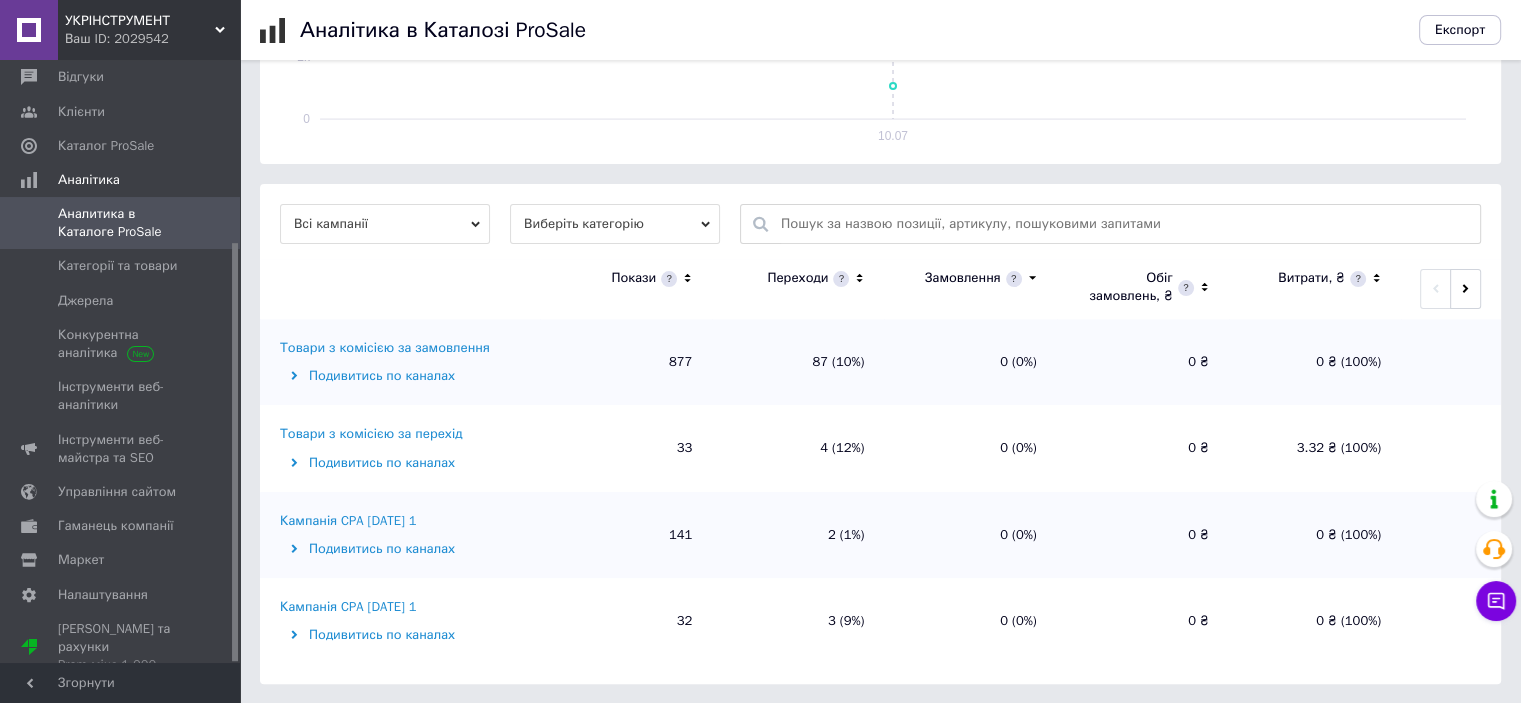 click on "Товари з комісією за замовлення" at bounding box center [385, 348] 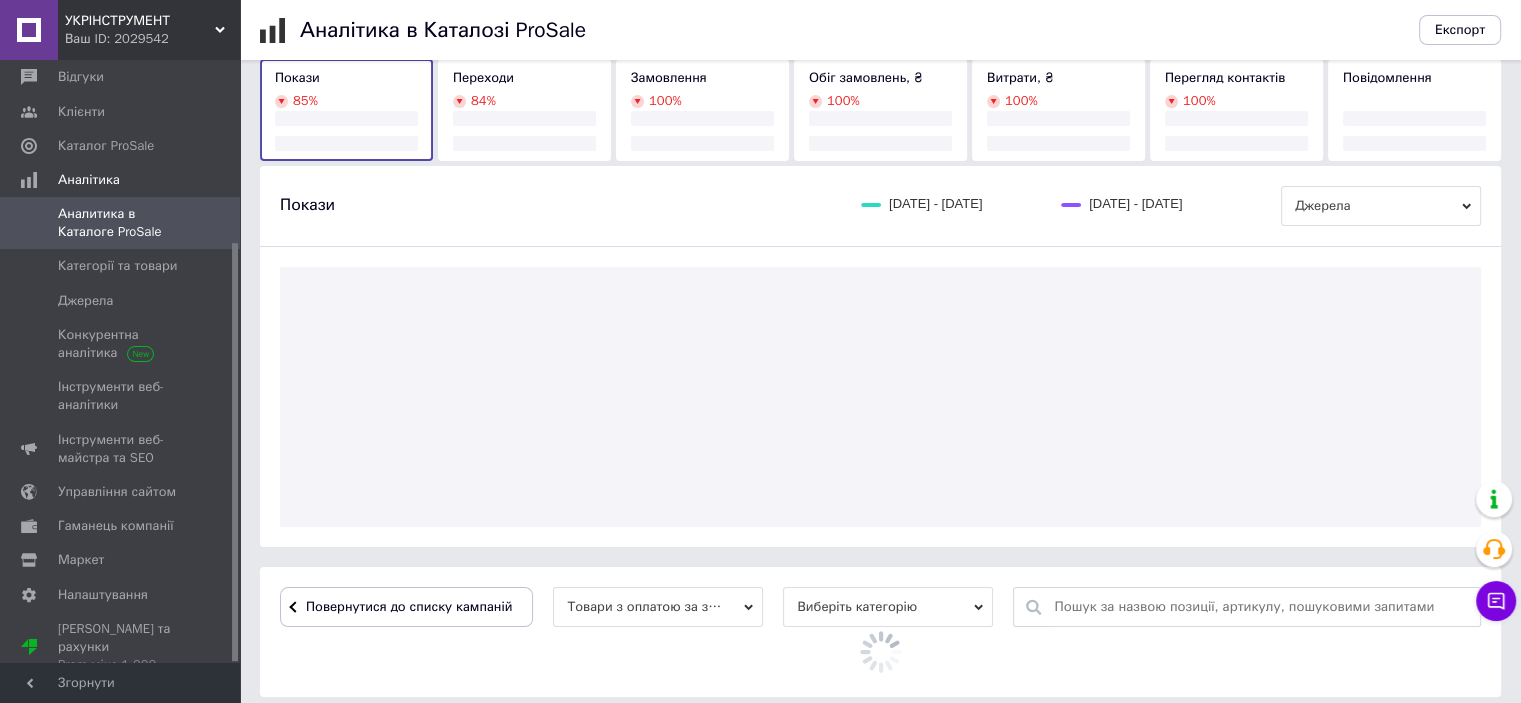 scroll, scrollTop: 492, scrollLeft: 0, axis: vertical 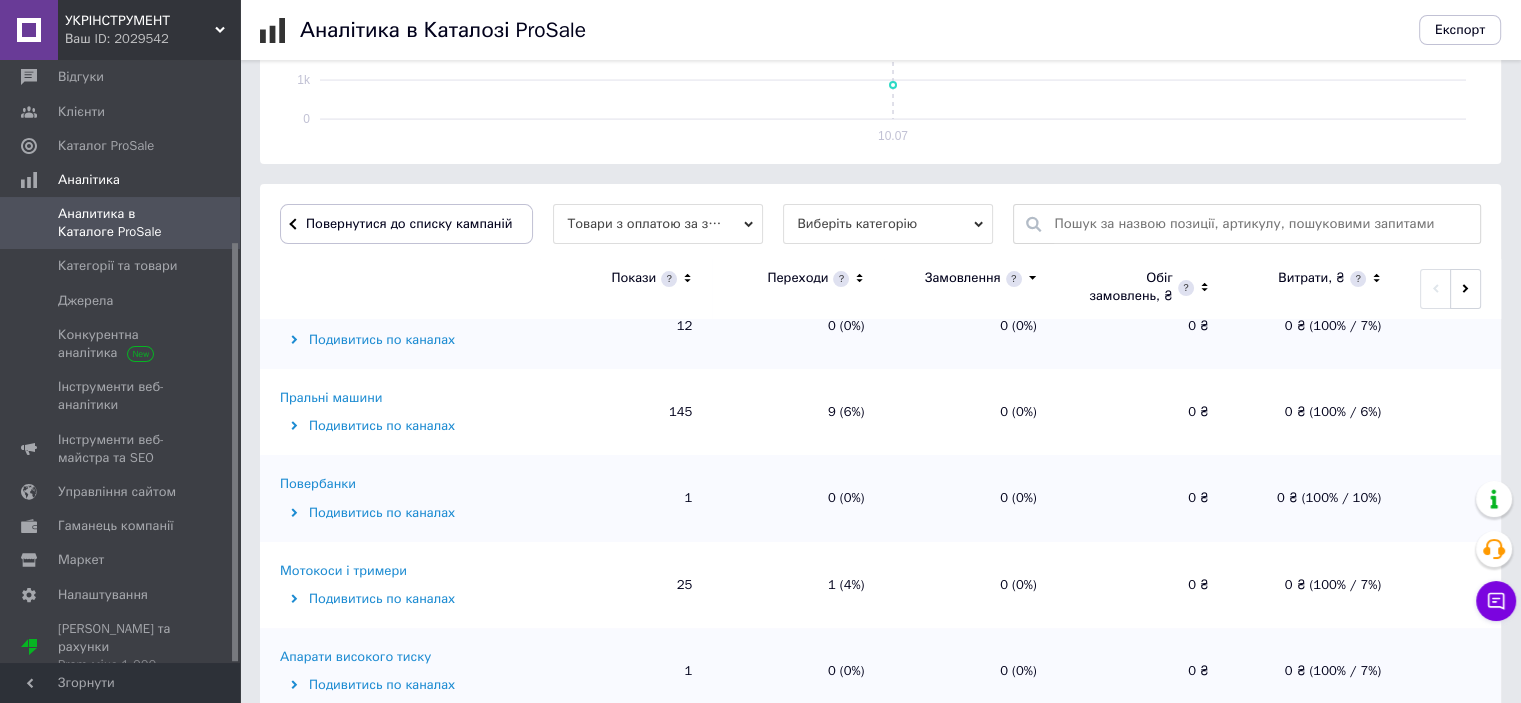 click on "Пральні машини" at bounding box center [331, 398] 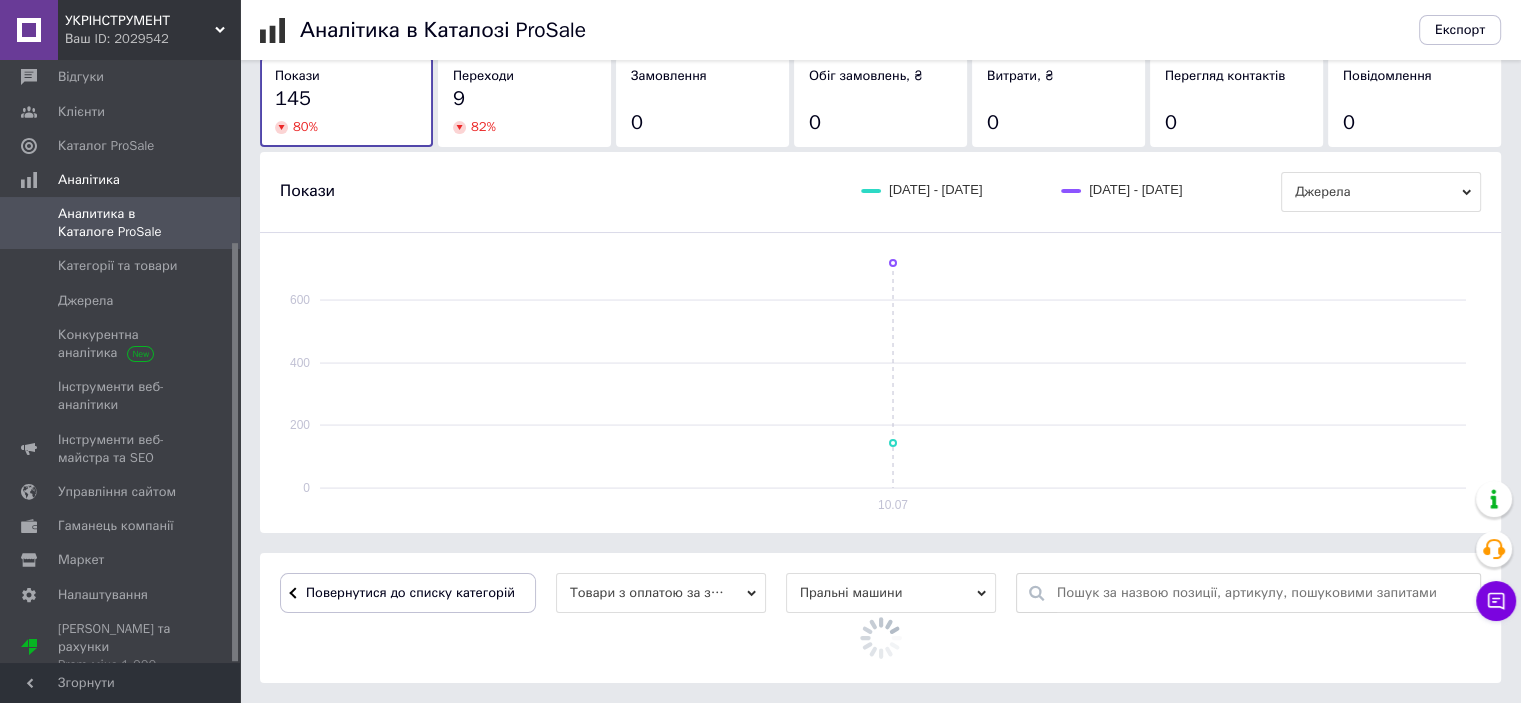 scroll, scrollTop: 492, scrollLeft: 0, axis: vertical 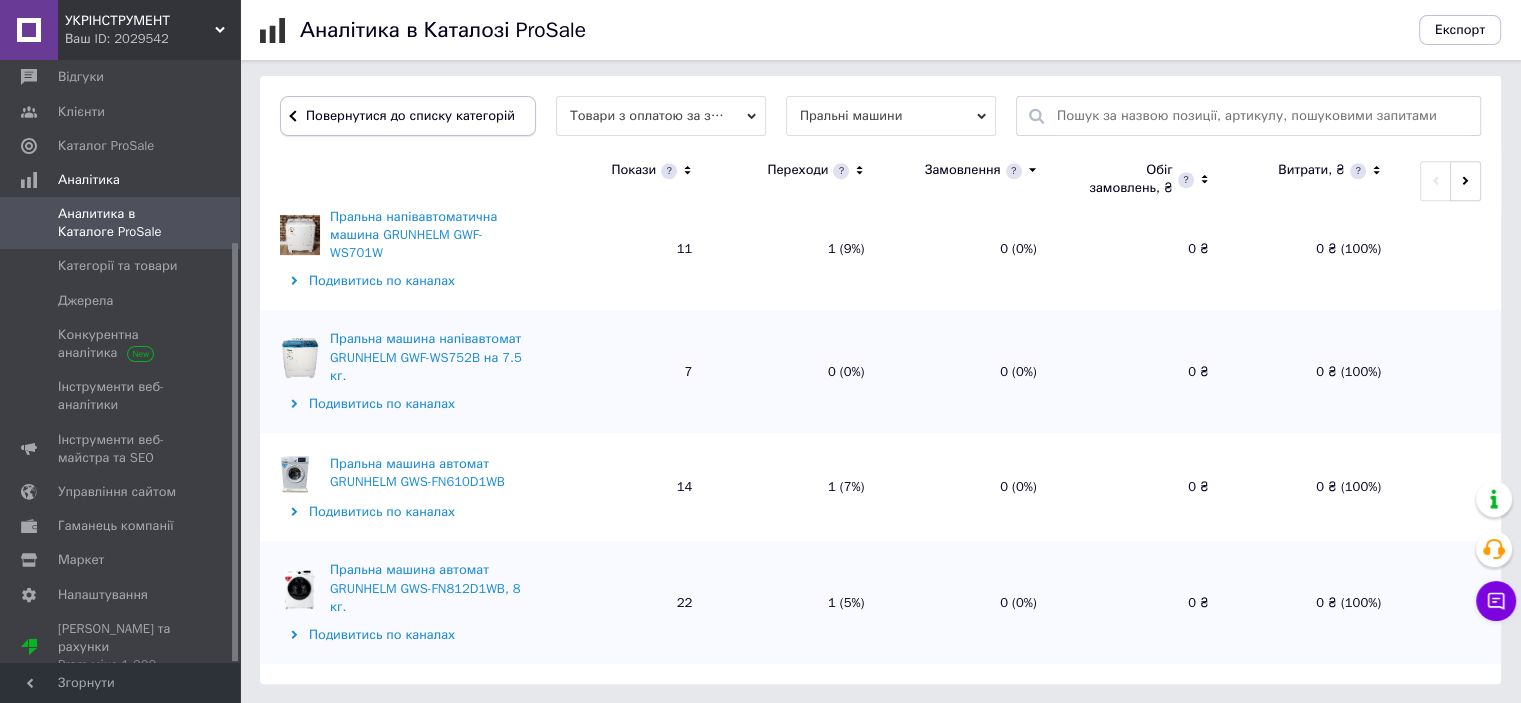 click on "Повернутися до списку категорій" at bounding box center [408, 116] 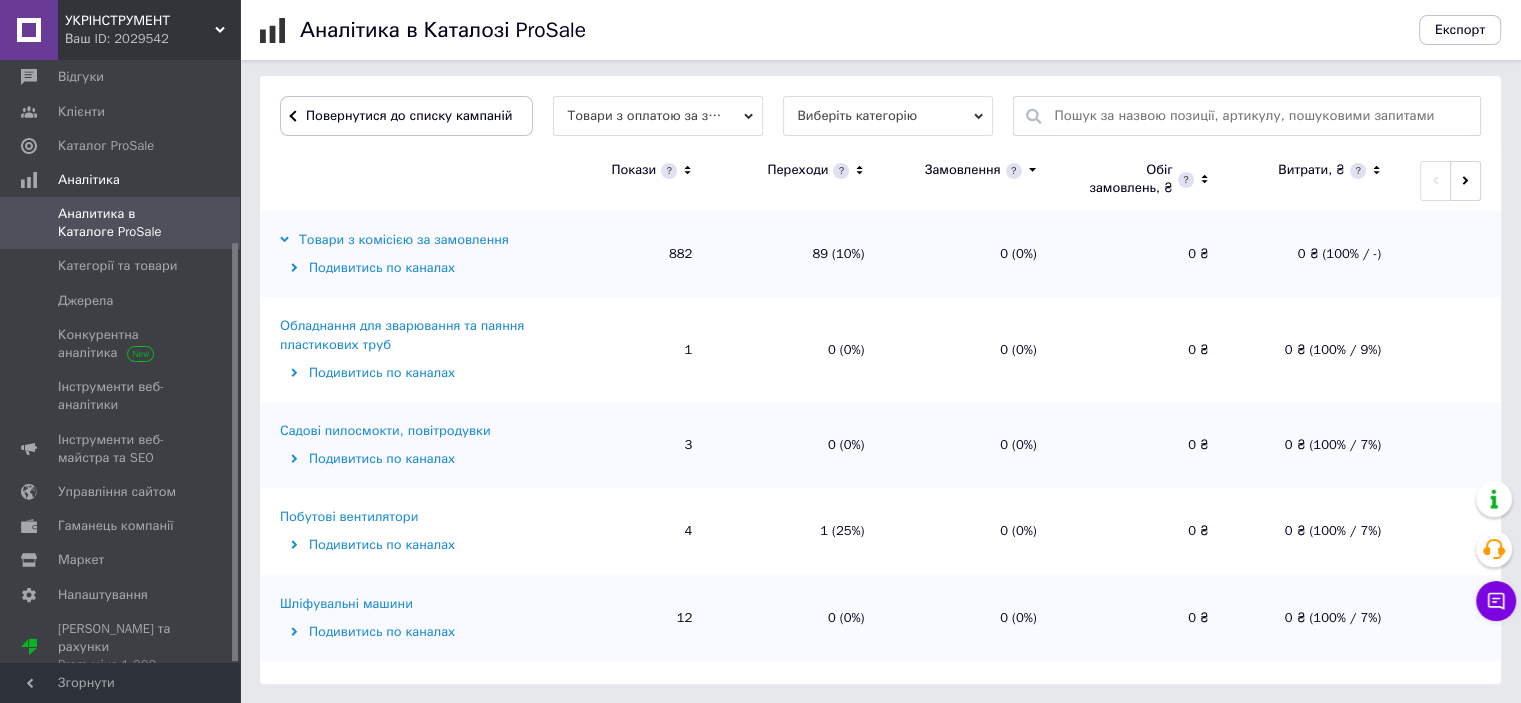 scroll, scrollTop: 600, scrollLeft: 0, axis: vertical 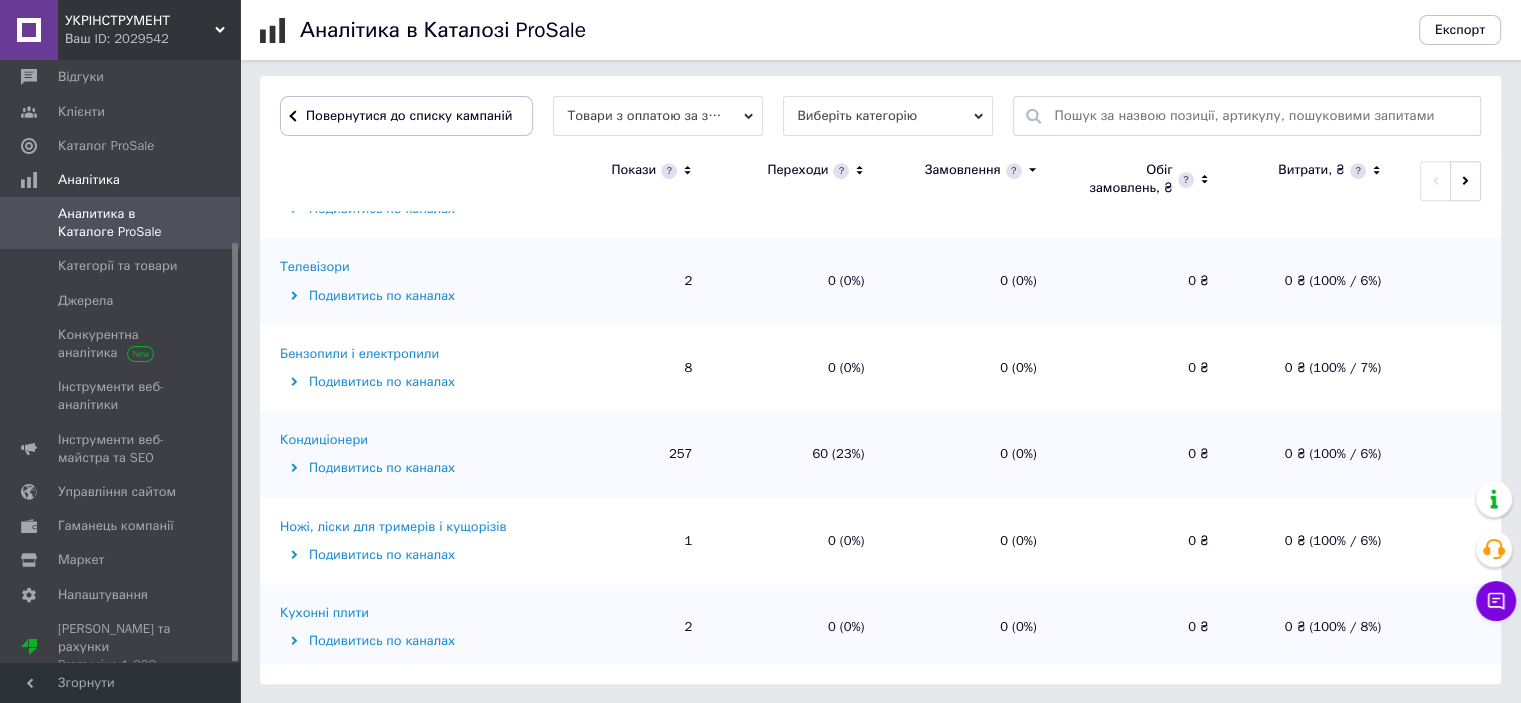 click on "Кондиціонери" at bounding box center (324, 440) 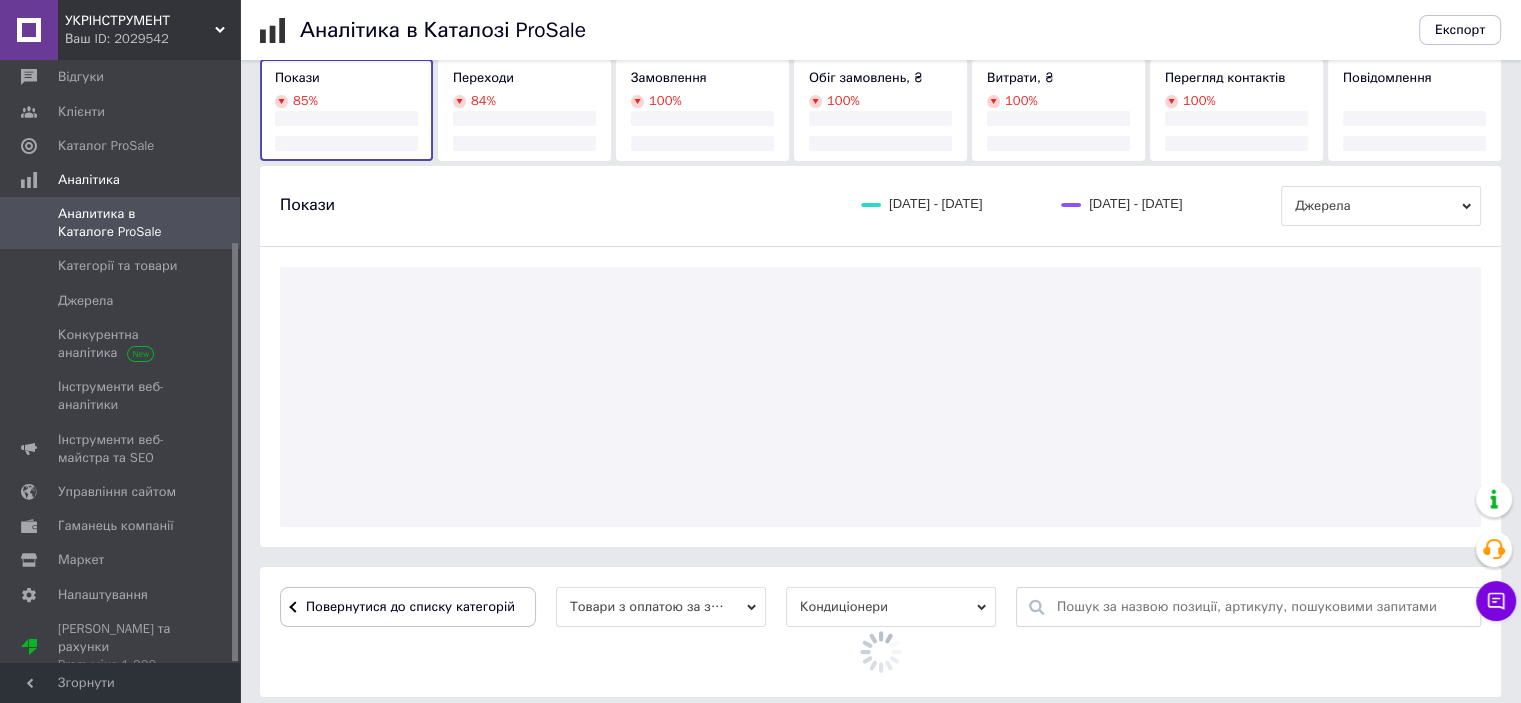 scroll, scrollTop: 600, scrollLeft: 0, axis: vertical 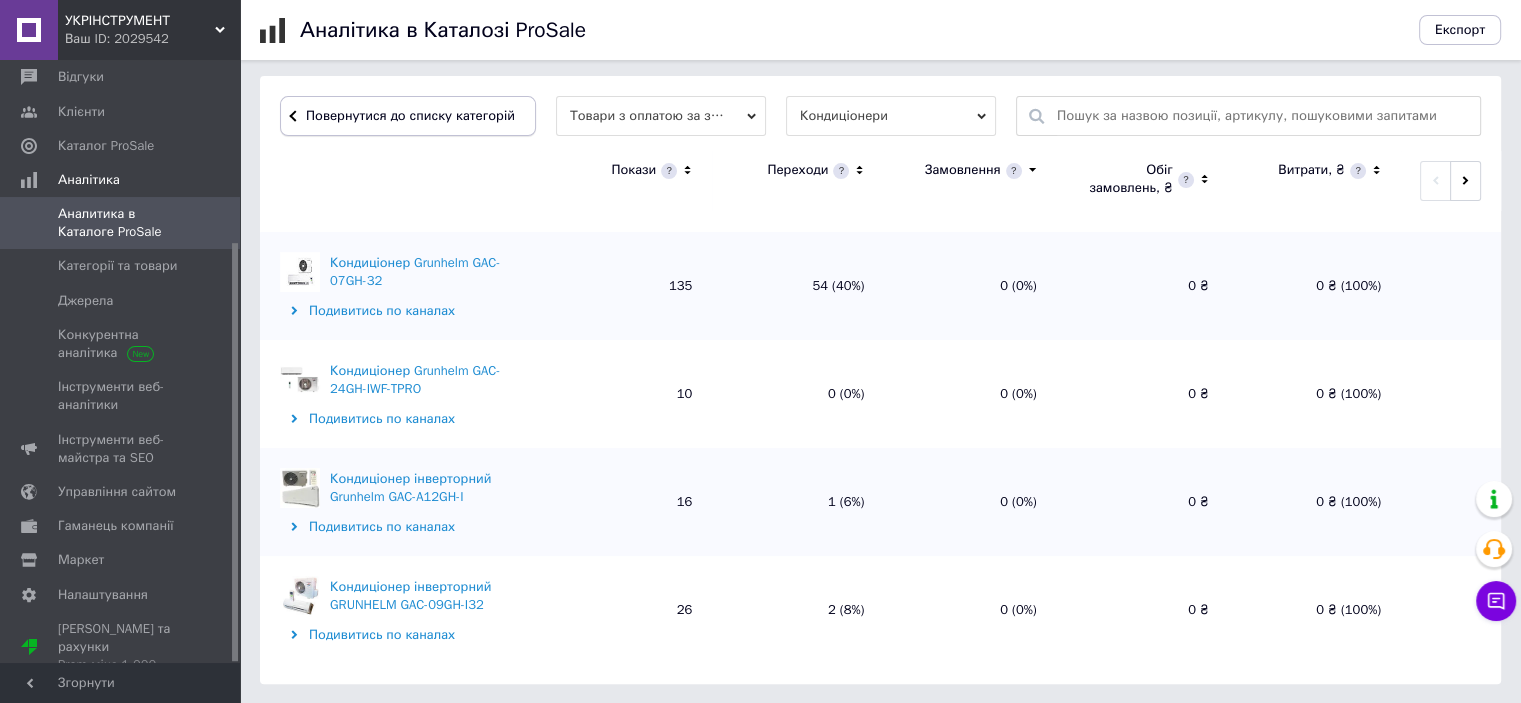 click on "Повернутися до списку категорій" at bounding box center [408, 116] 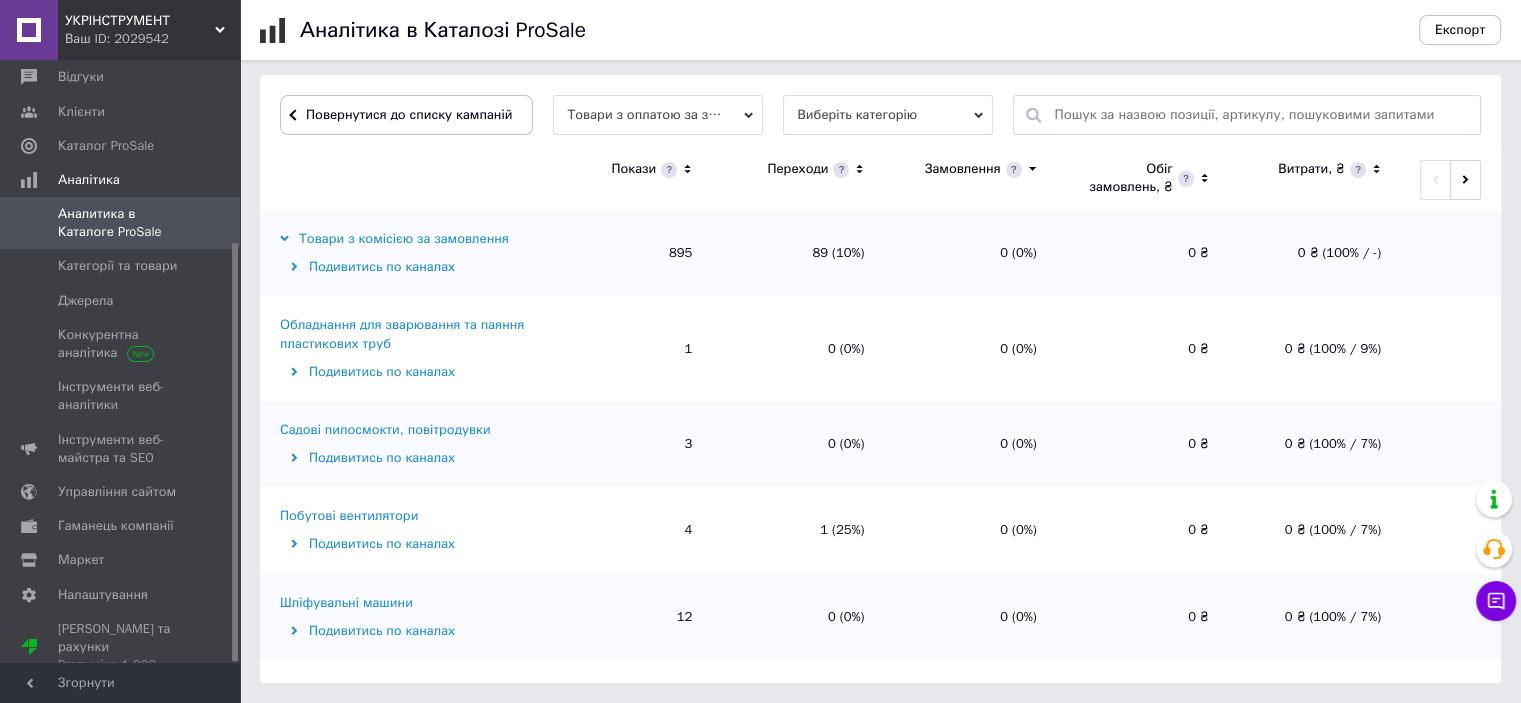 scroll, scrollTop: 600, scrollLeft: 0, axis: vertical 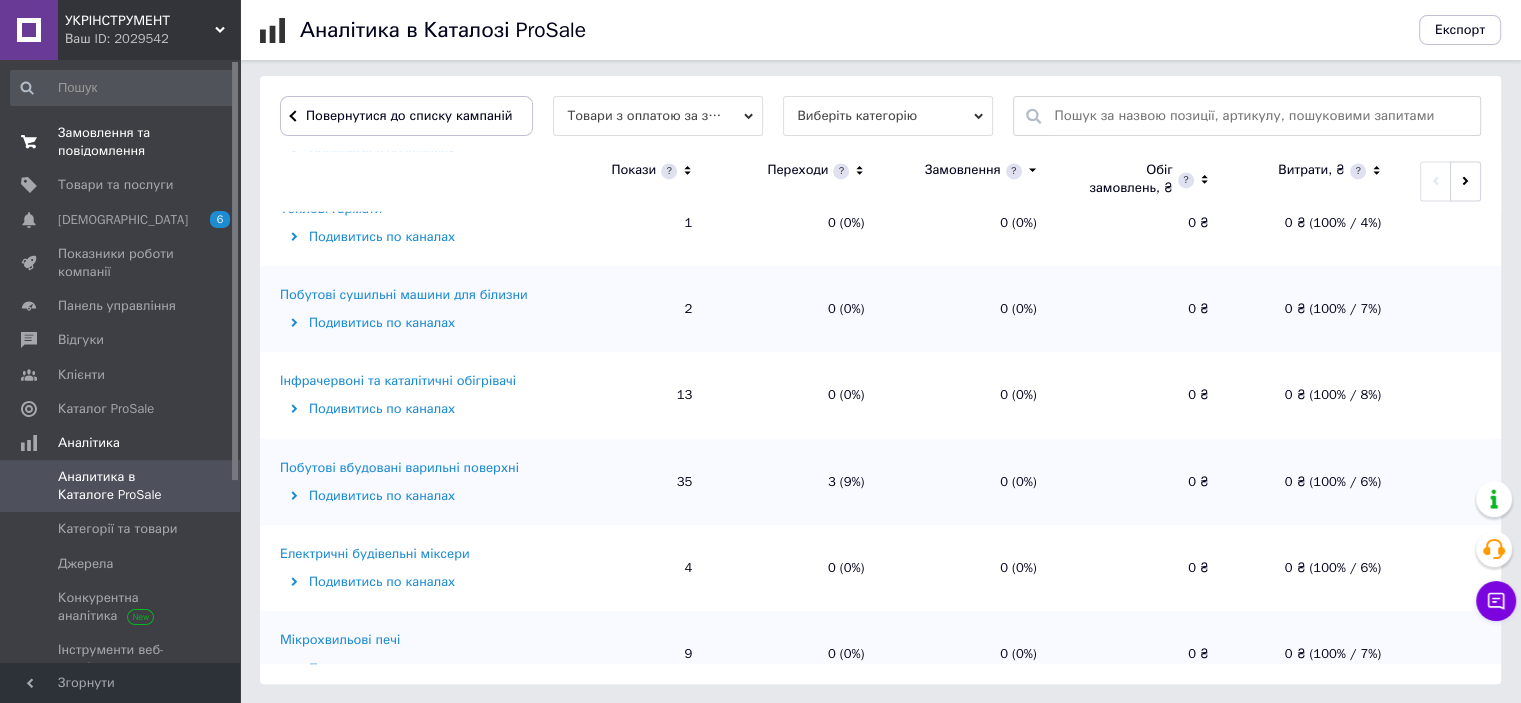 click on "Замовлення та повідомлення 0 0" at bounding box center (123, 142) 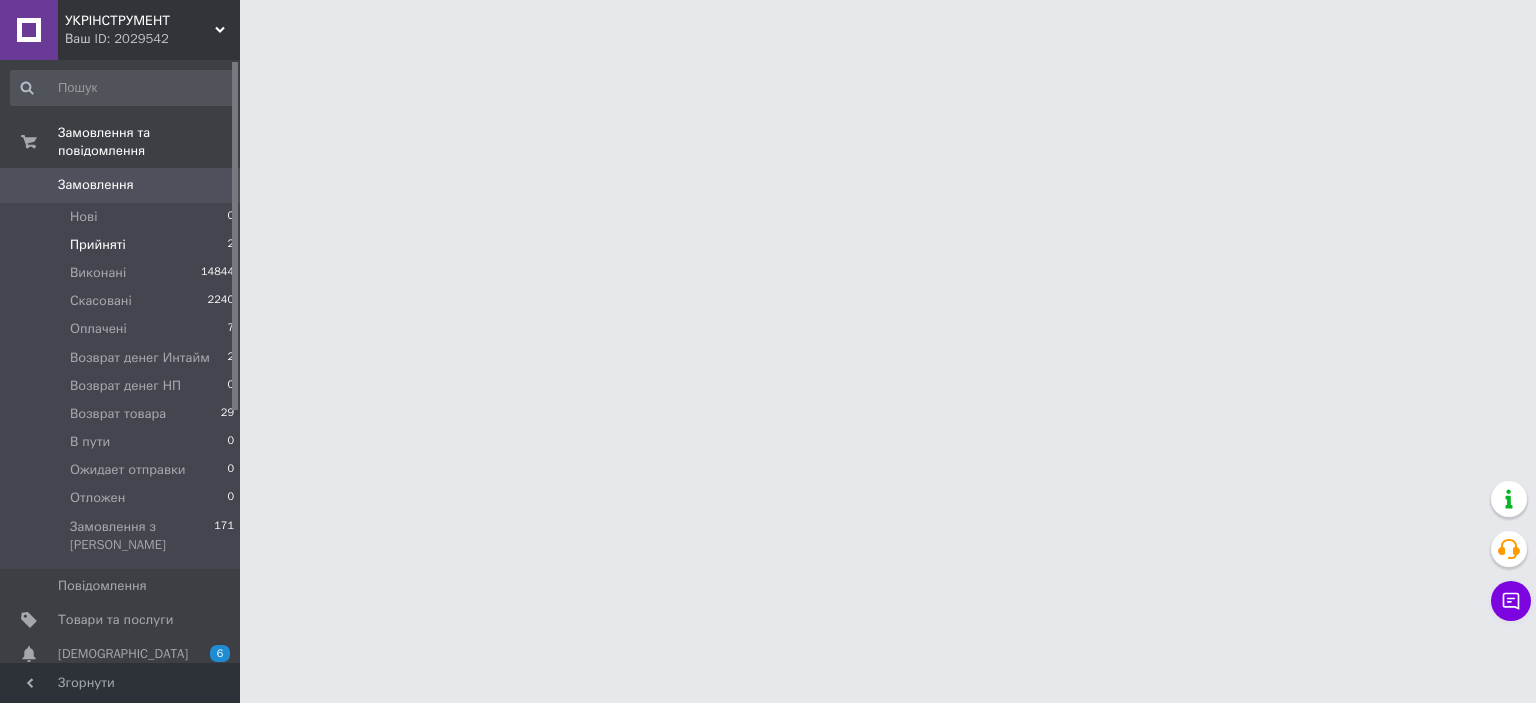 click on "Прийняті" at bounding box center [98, 245] 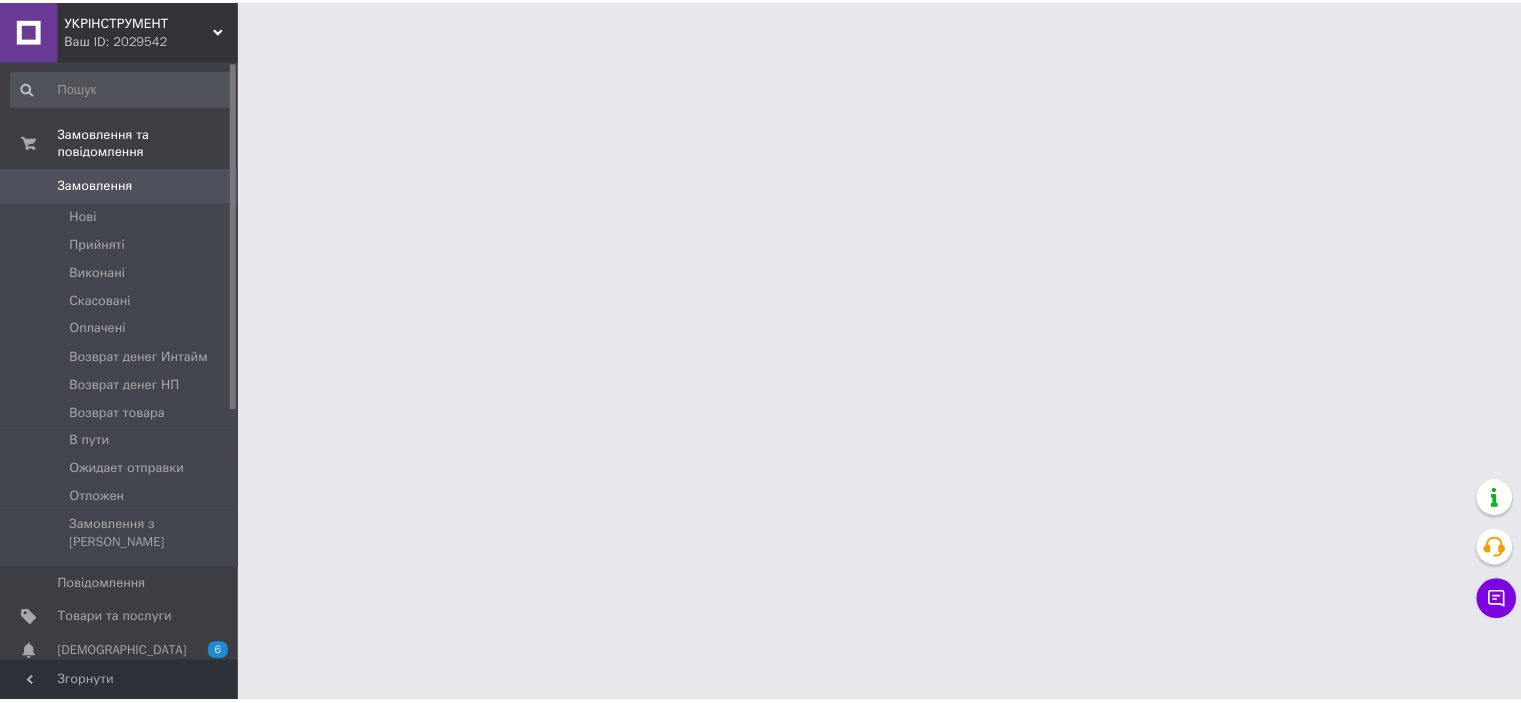 scroll, scrollTop: 0, scrollLeft: 0, axis: both 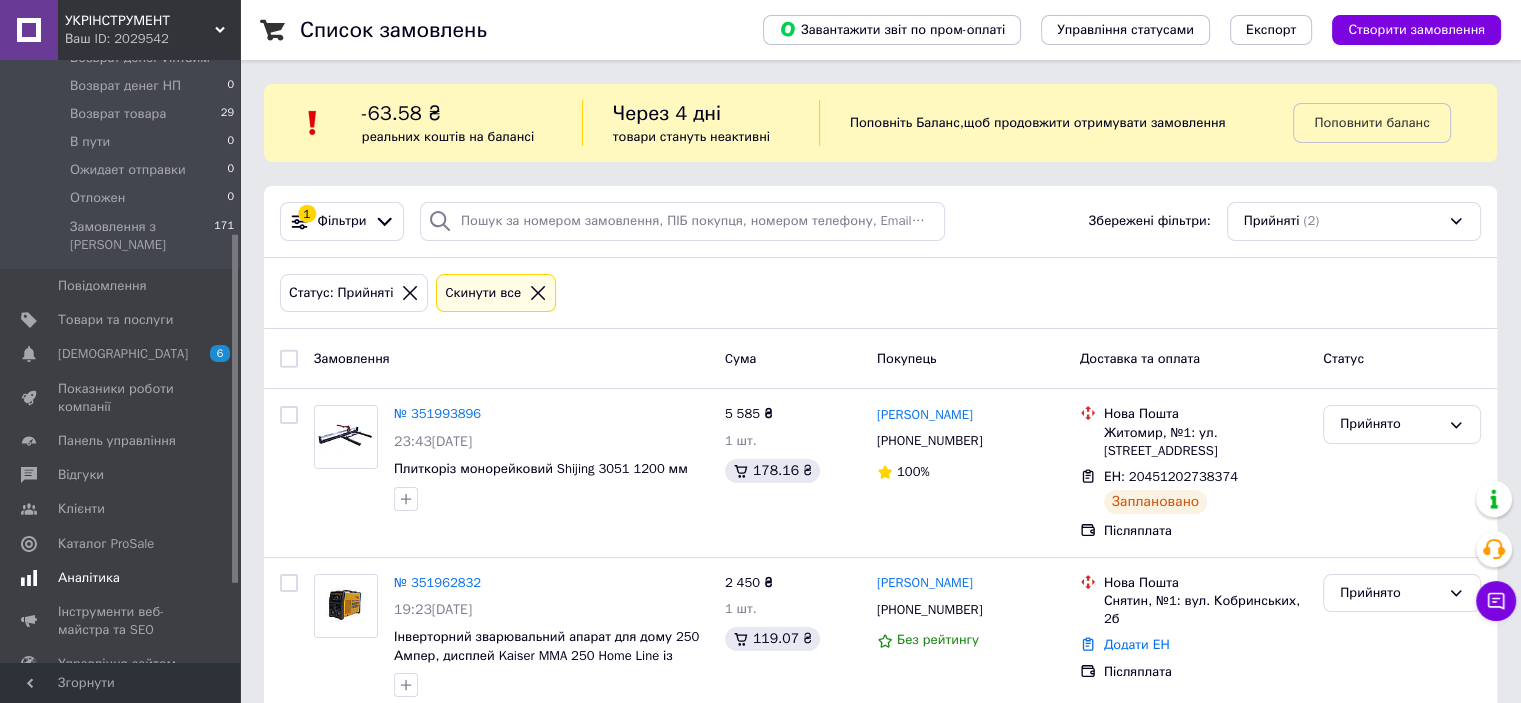 click on "Аналітика" at bounding box center (89, 578) 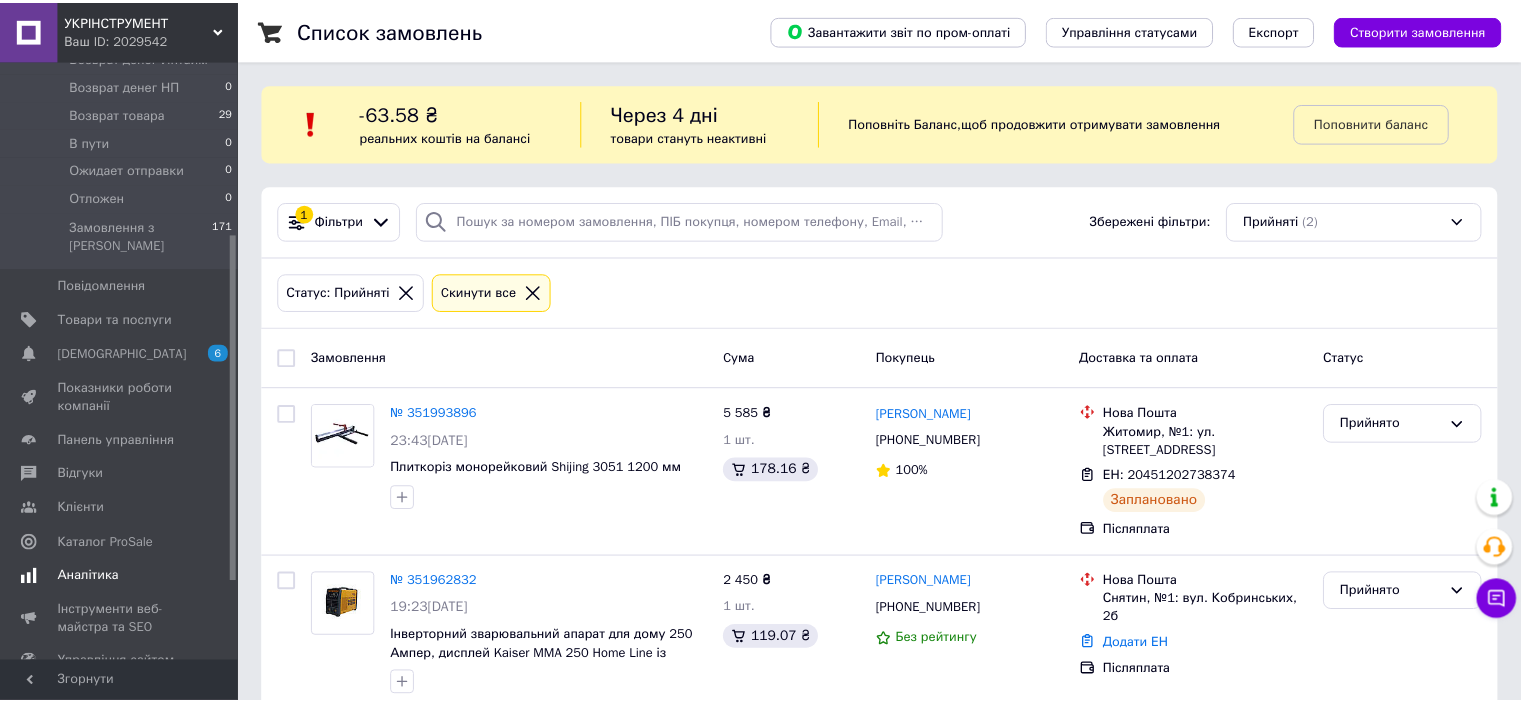 scroll, scrollTop: 263, scrollLeft: 0, axis: vertical 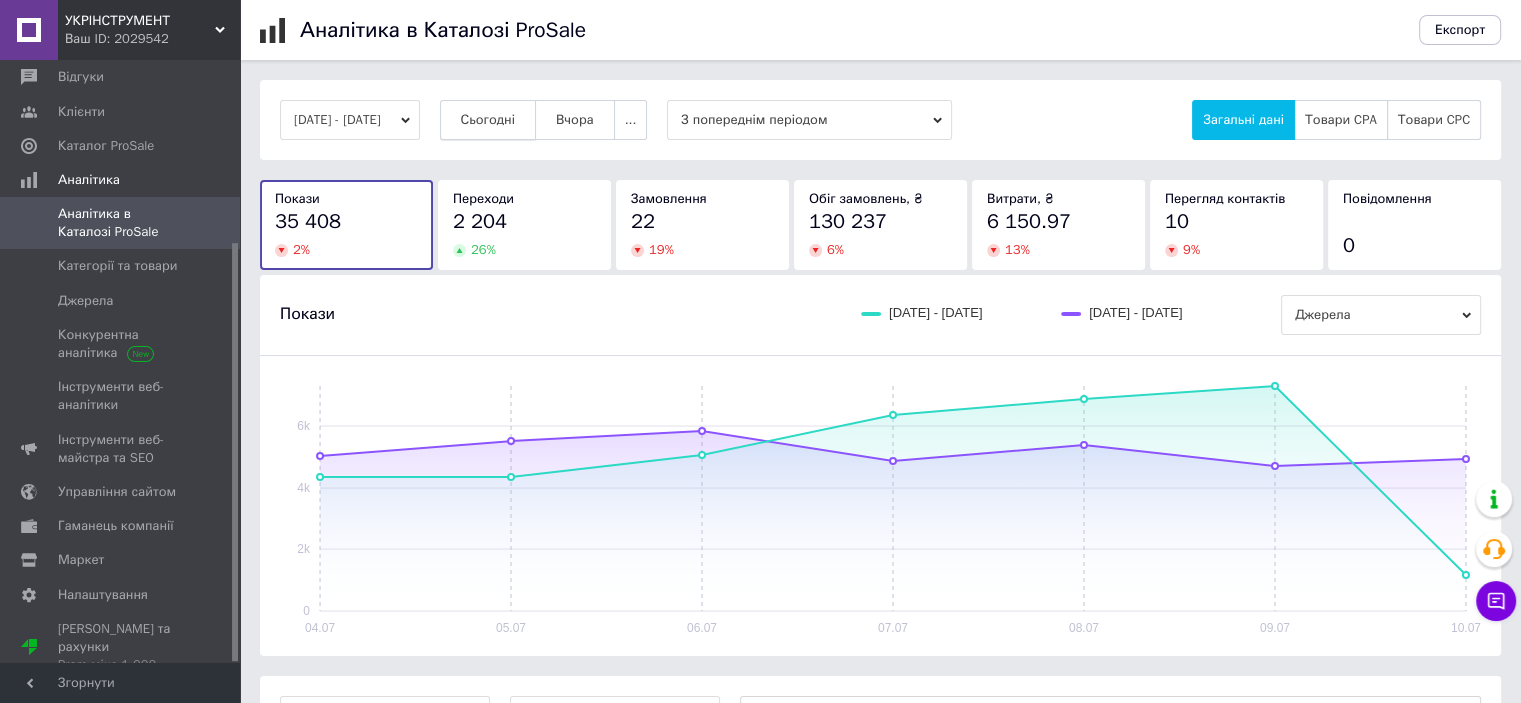 click on "Сьогодні" at bounding box center (488, 120) 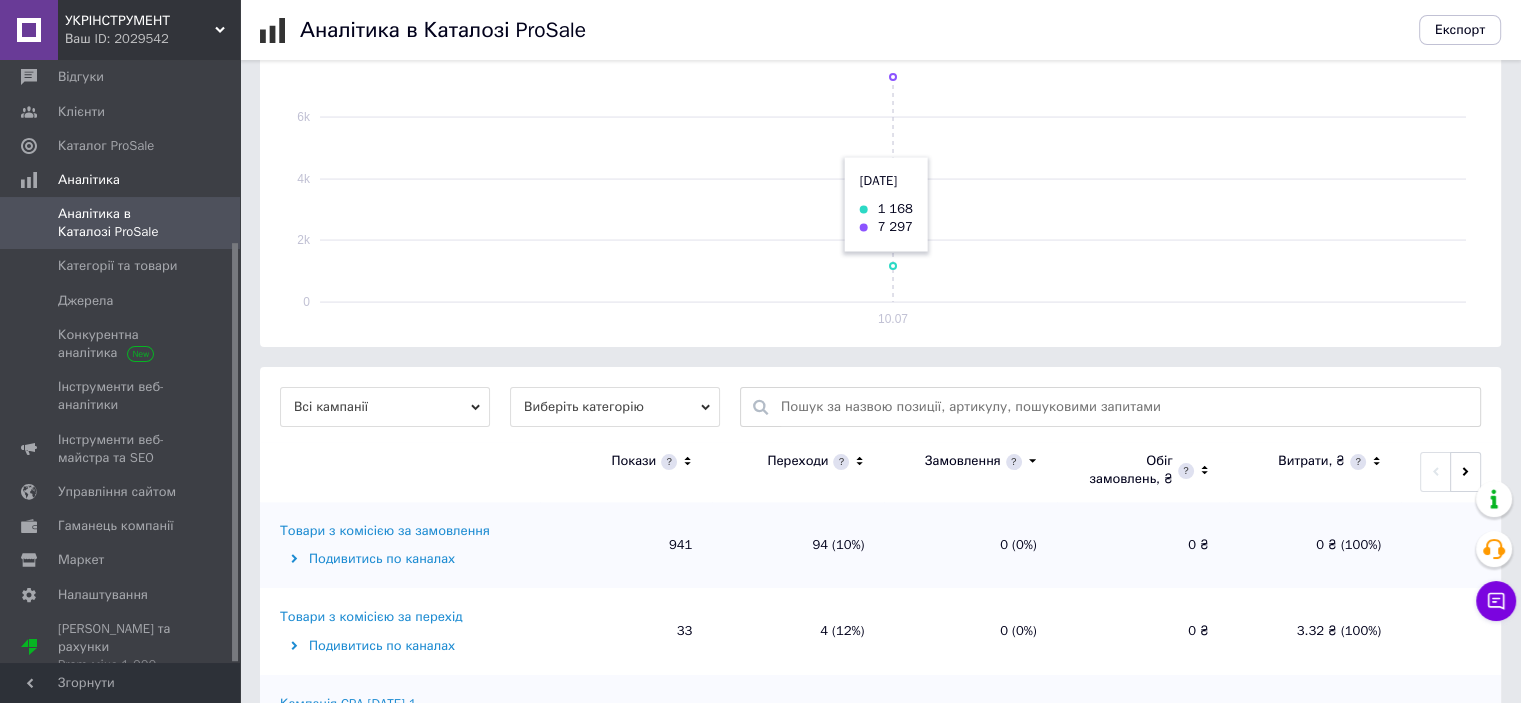 scroll, scrollTop: 492, scrollLeft: 0, axis: vertical 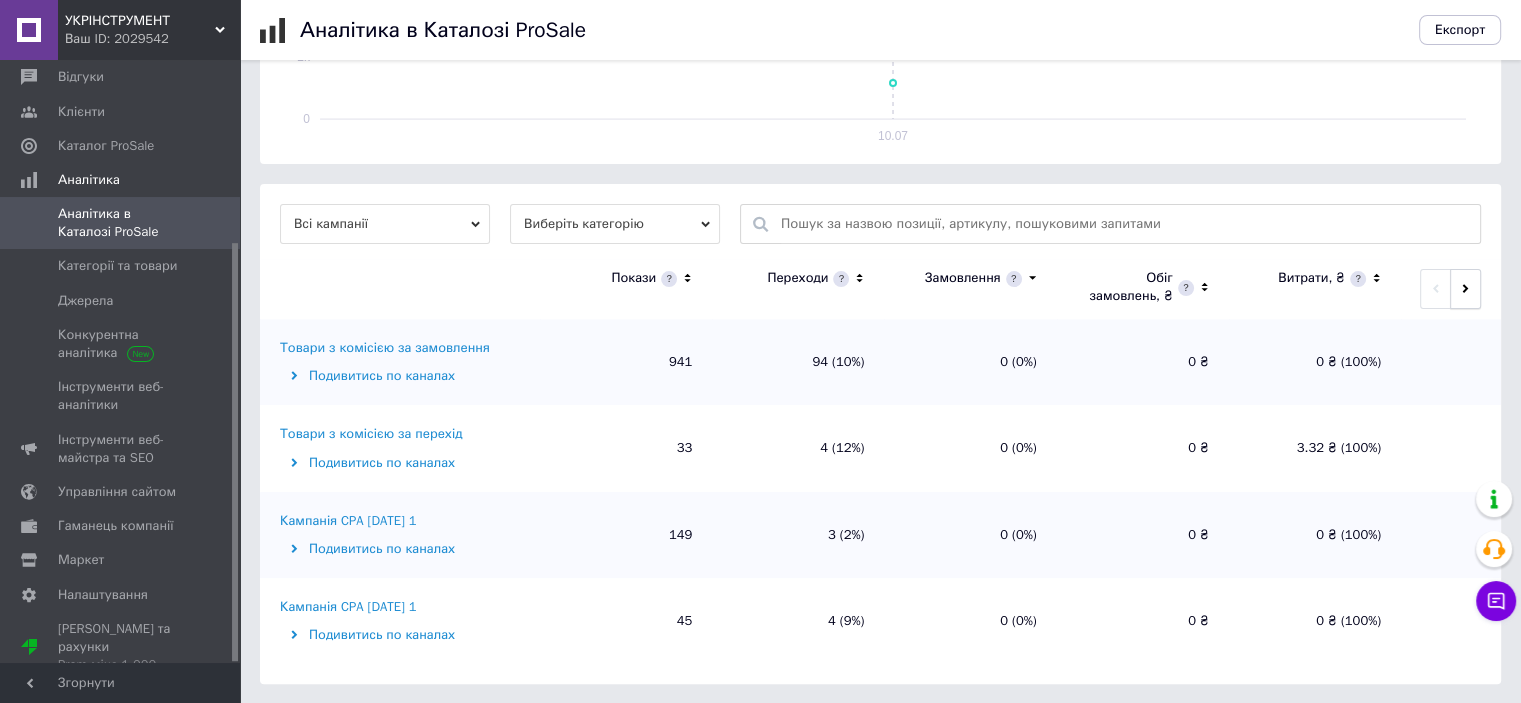 click at bounding box center (1465, 289) 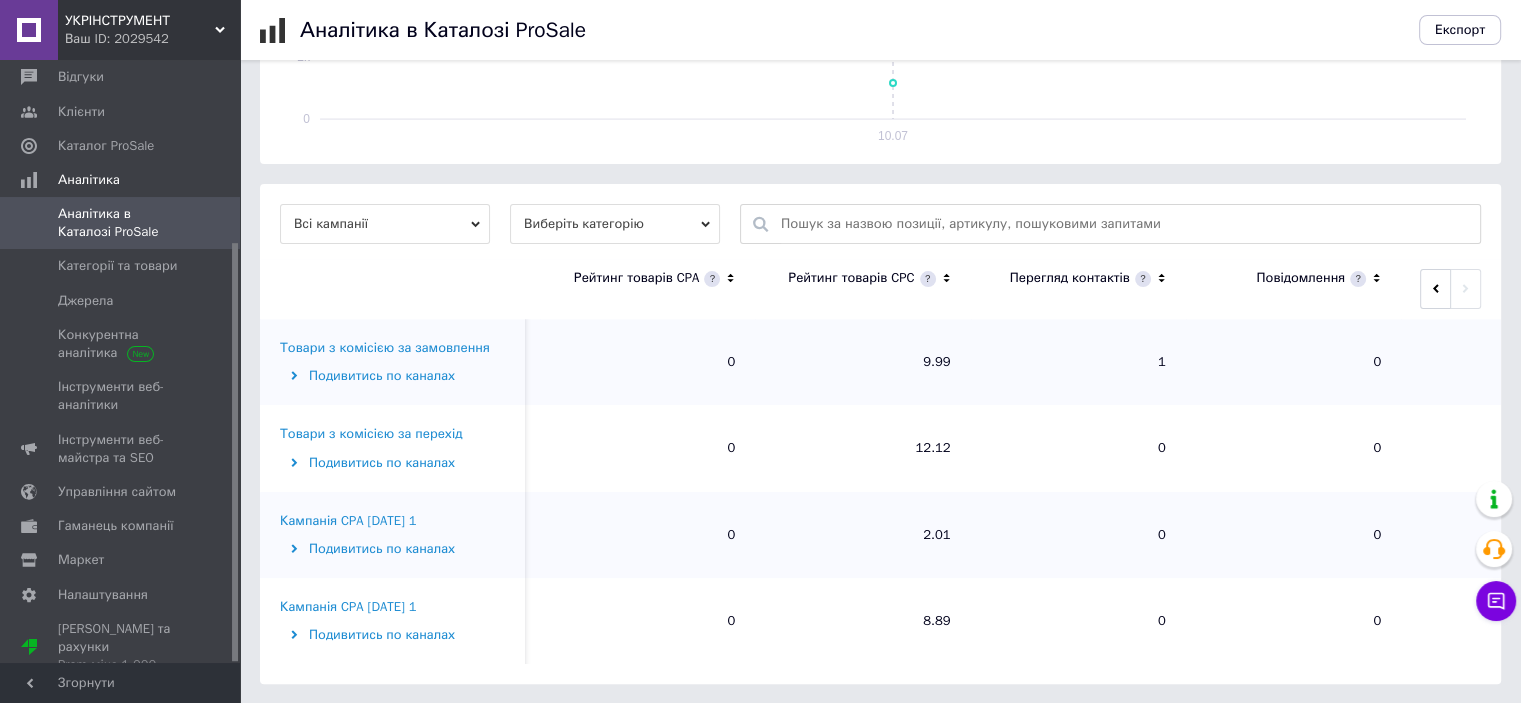 click on "Товари з комісією за замовлення" at bounding box center [385, 348] 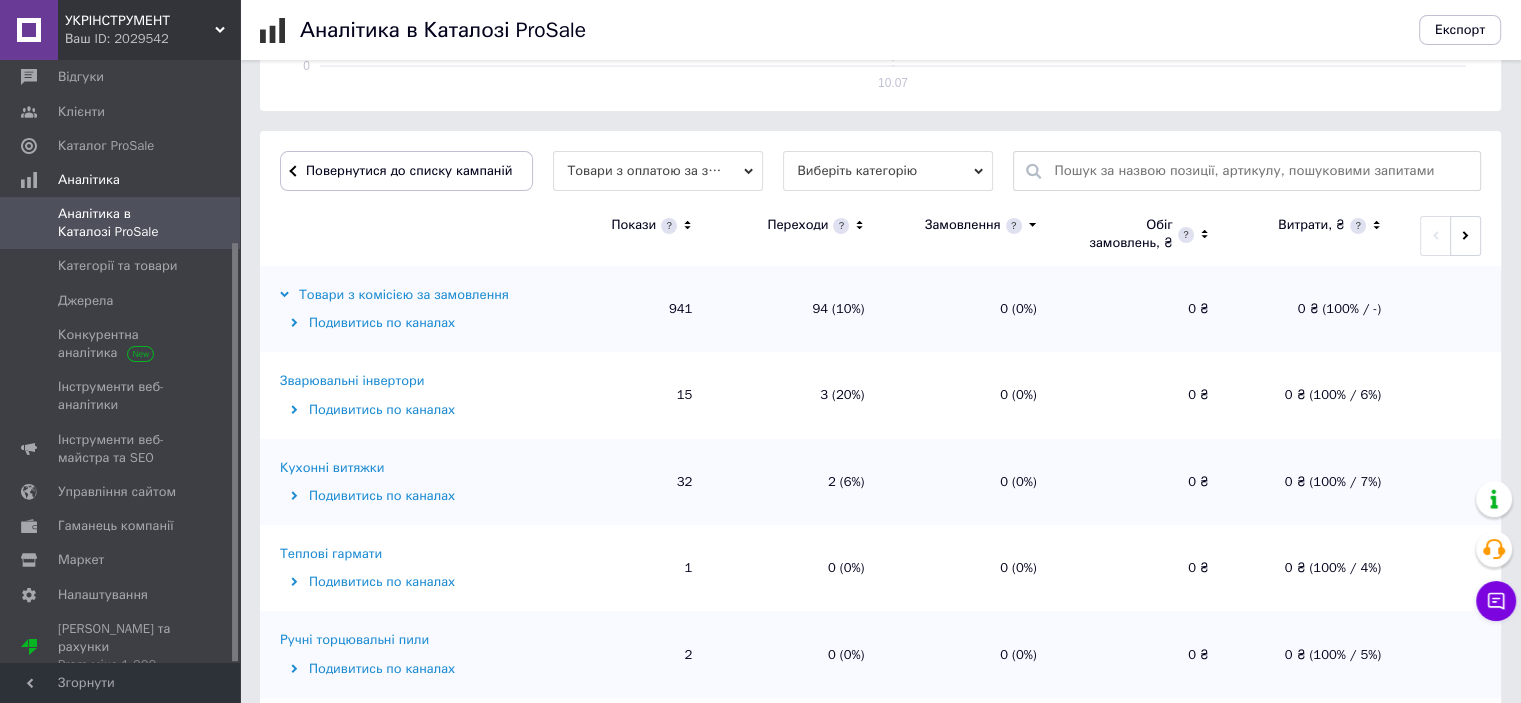 scroll, scrollTop: 592, scrollLeft: 0, axis: vertical 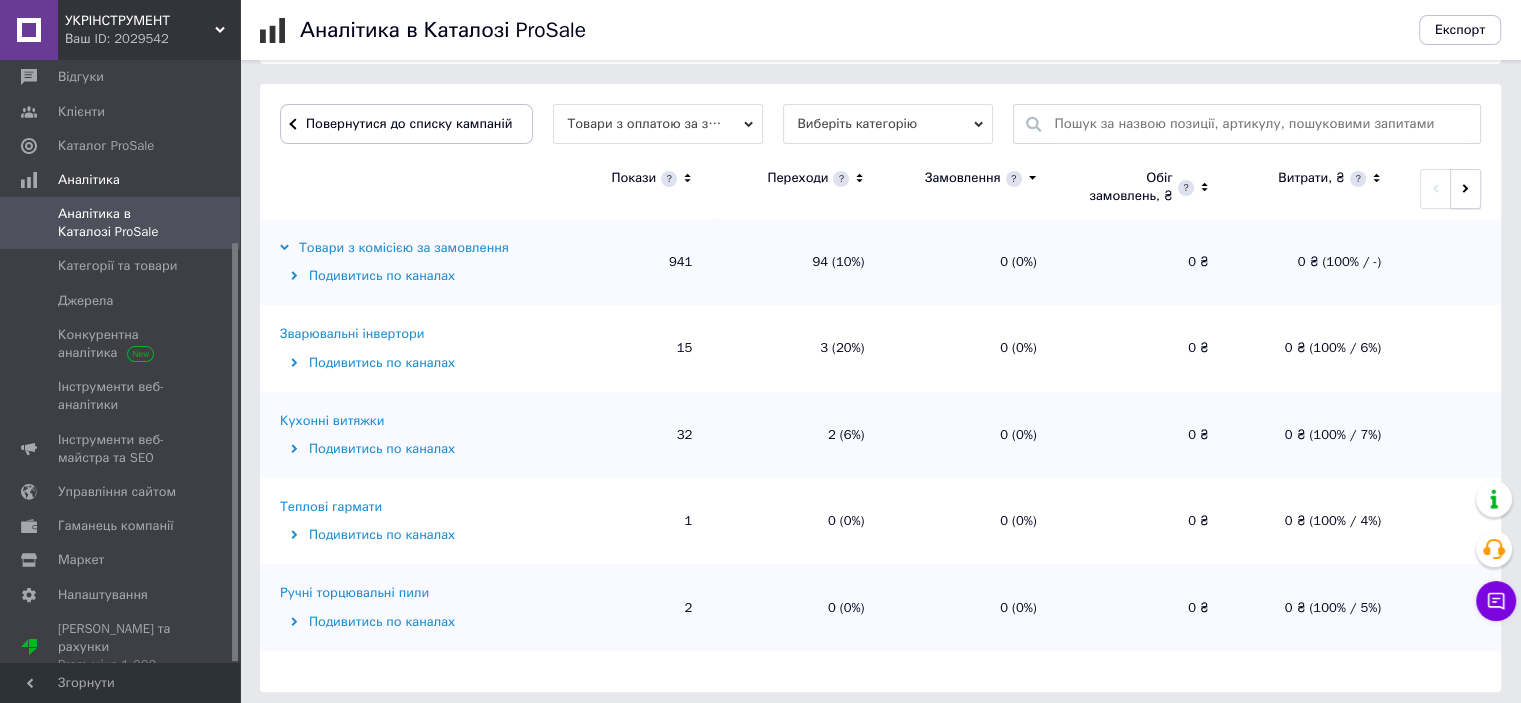 click at bounding box center [1465, 189] 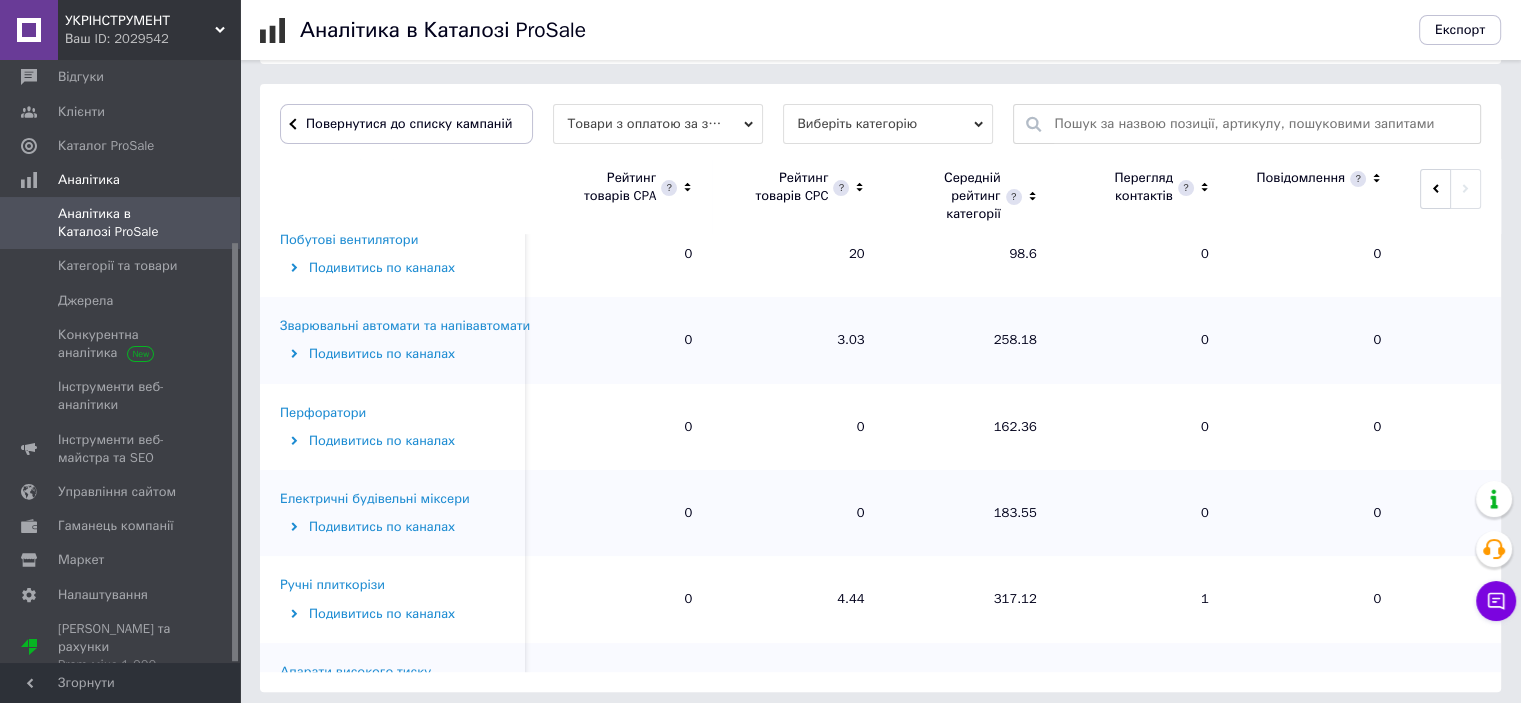 scroll, scrollTop: 1000, scrollLeft: 0, axis: vertical 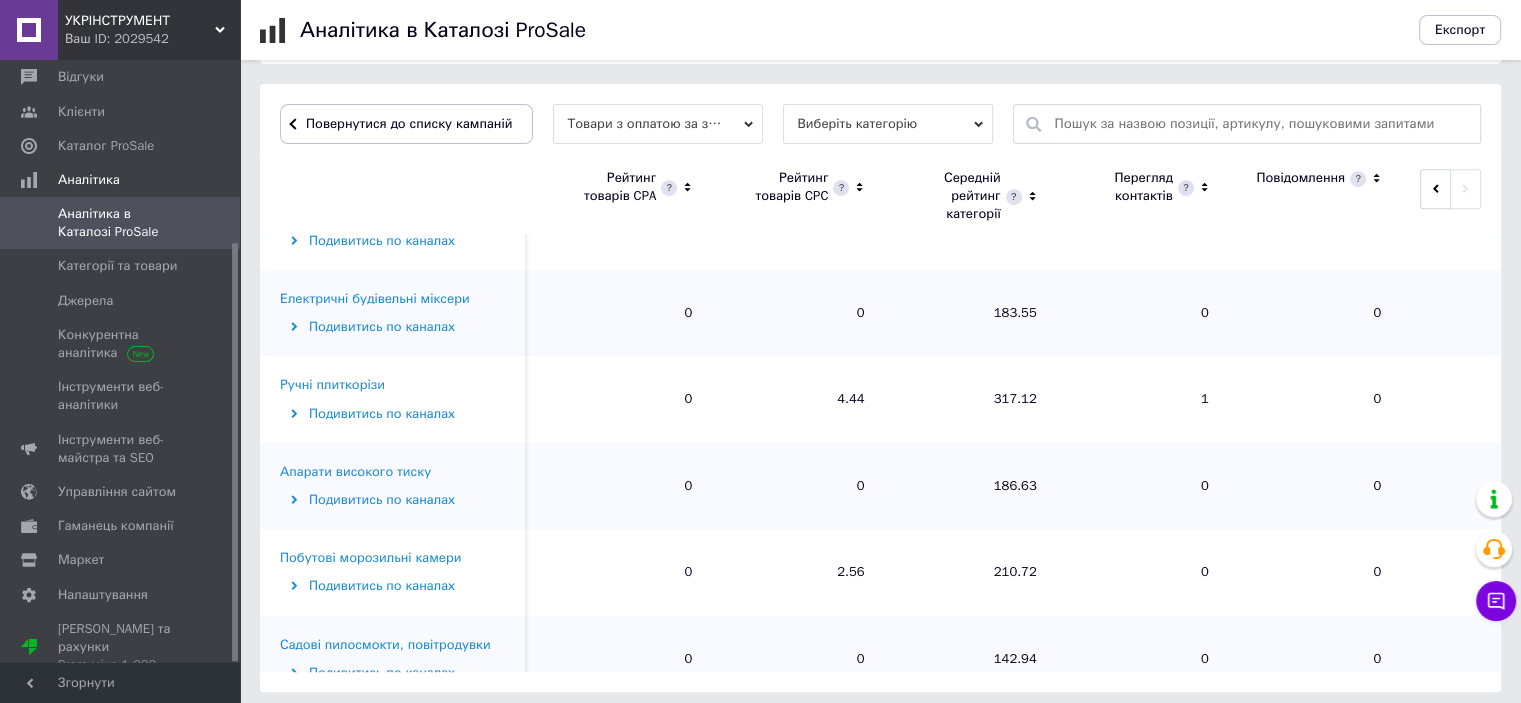 click on "Ручні плиткорізи" at bounding box center [332, 385] 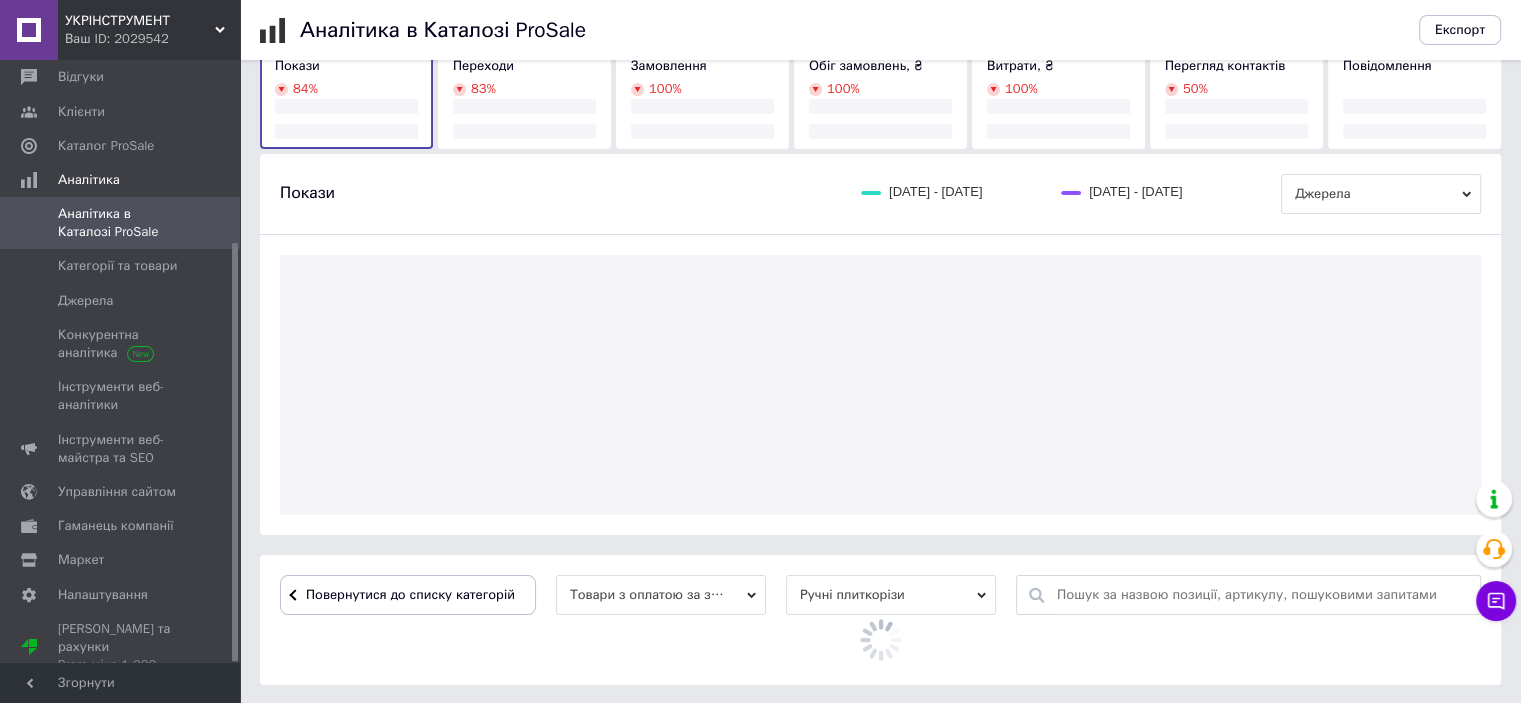 scroll, scrollTop: 592, scrollLeft: 0, axis: vertical 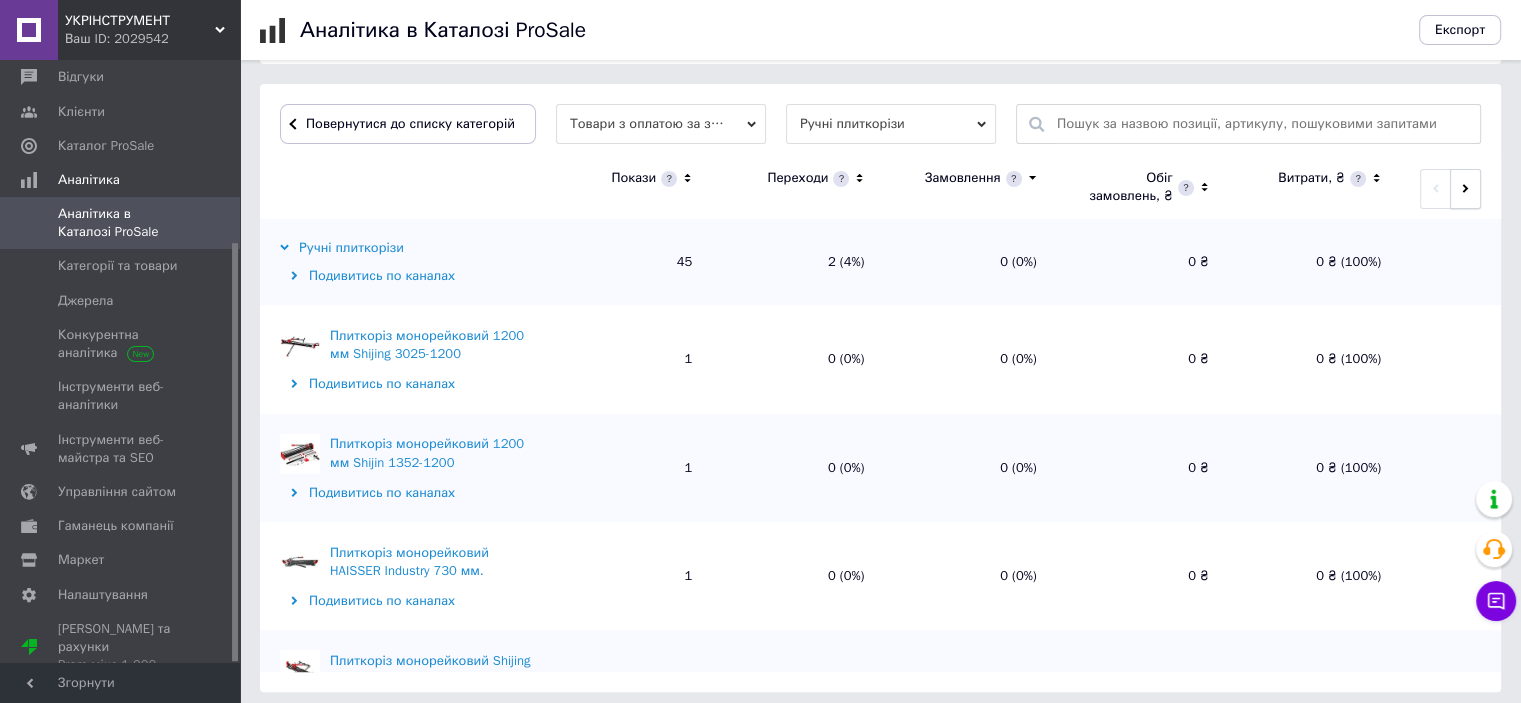 click 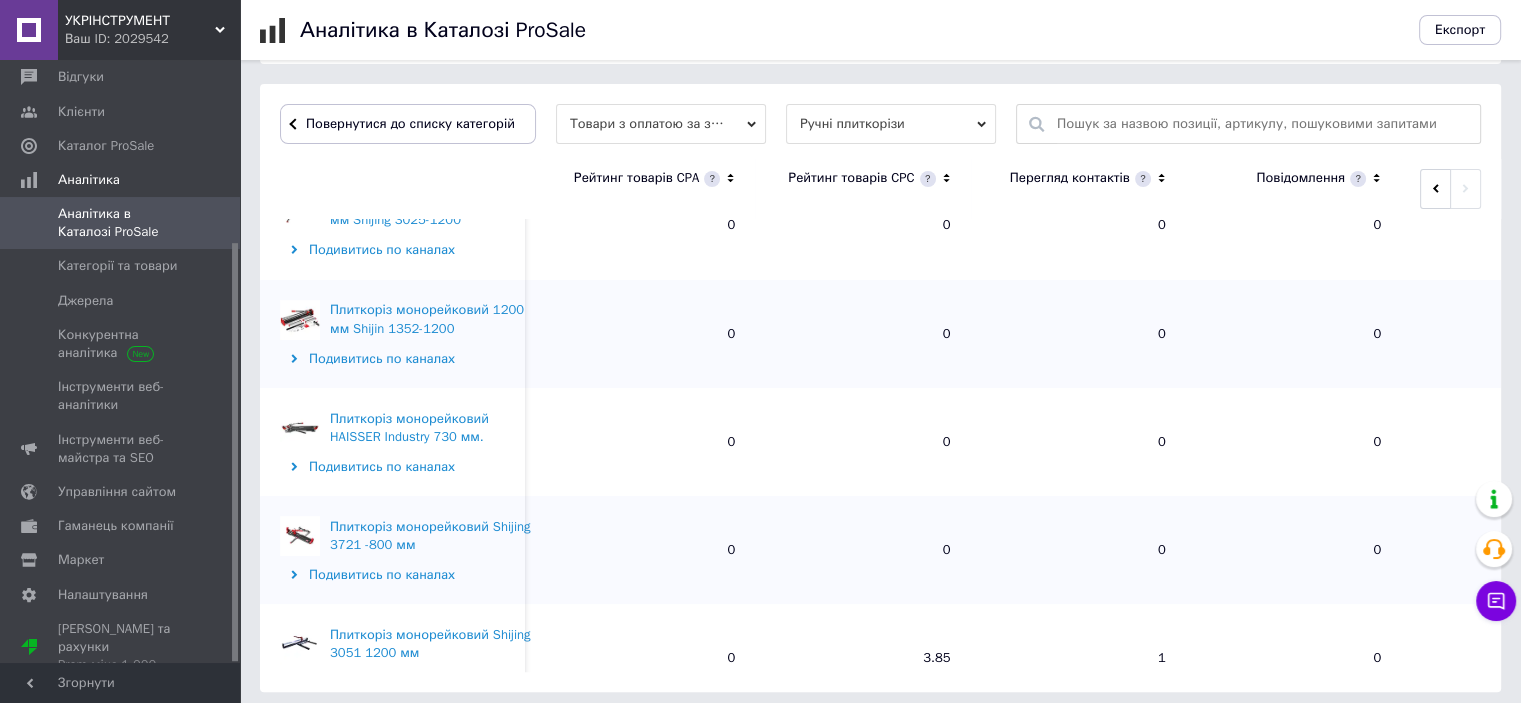 scroll, scrollTop: 100, scrollLeft: 0, axis: vertical 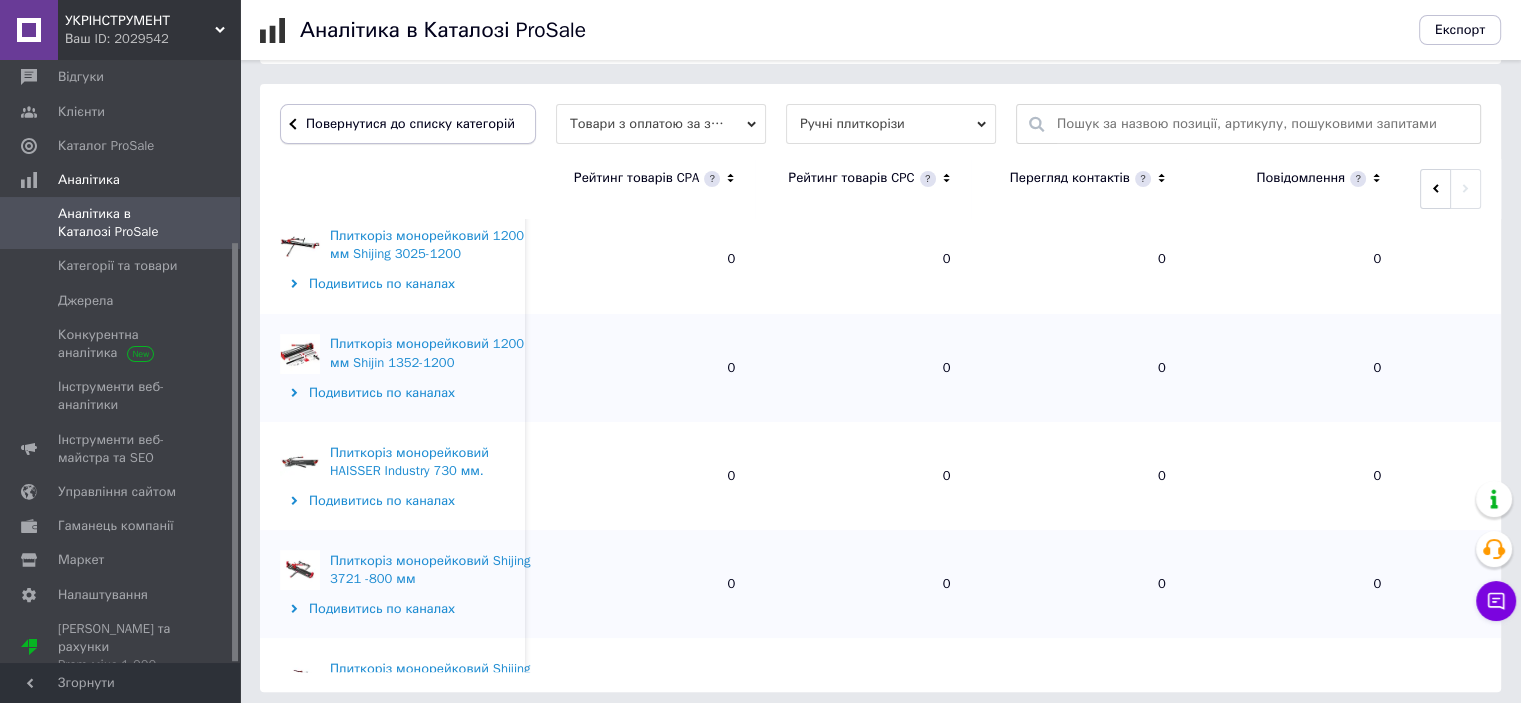 click on "Повернутися до списку категорій" at bounding box center (408, 124) 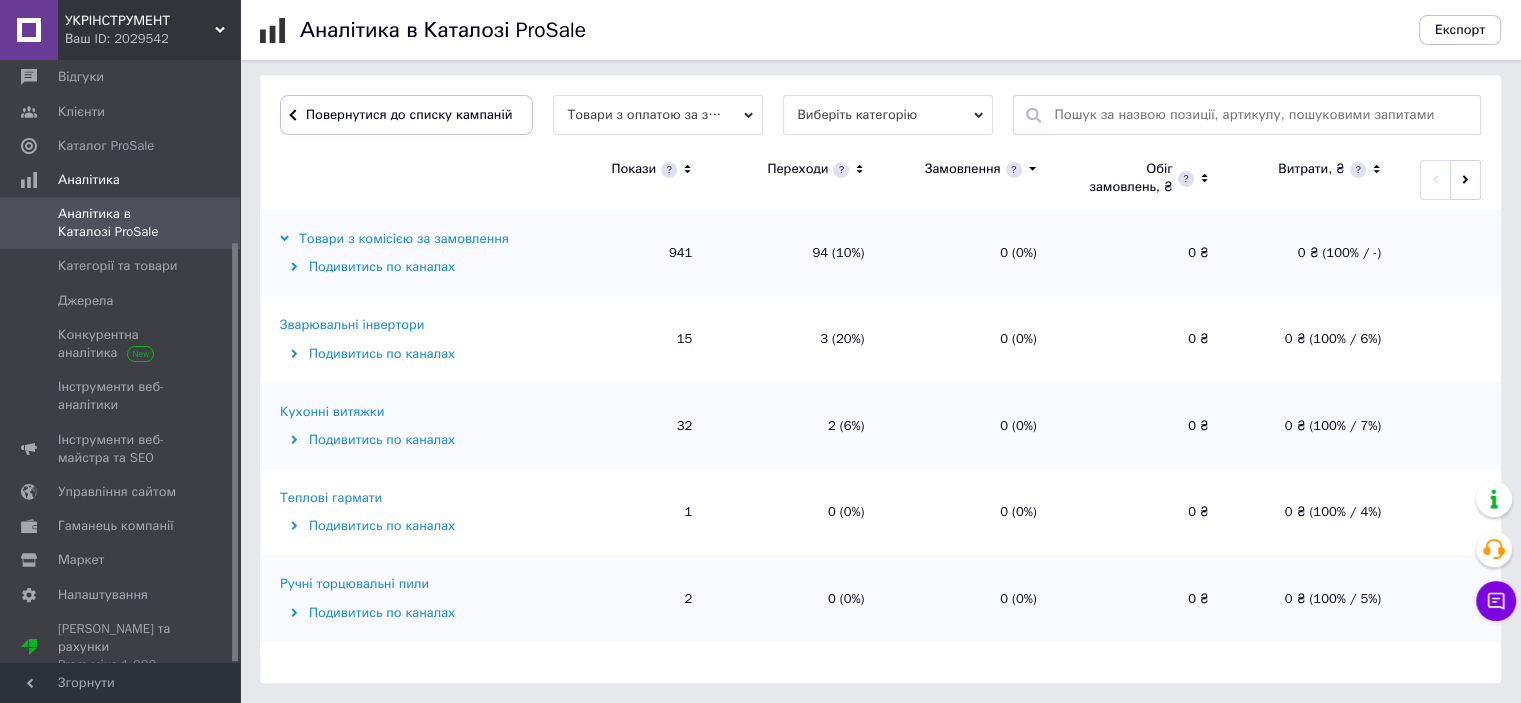scroll, scrollTop: 592, scrollLeft: 0, axis: vertical 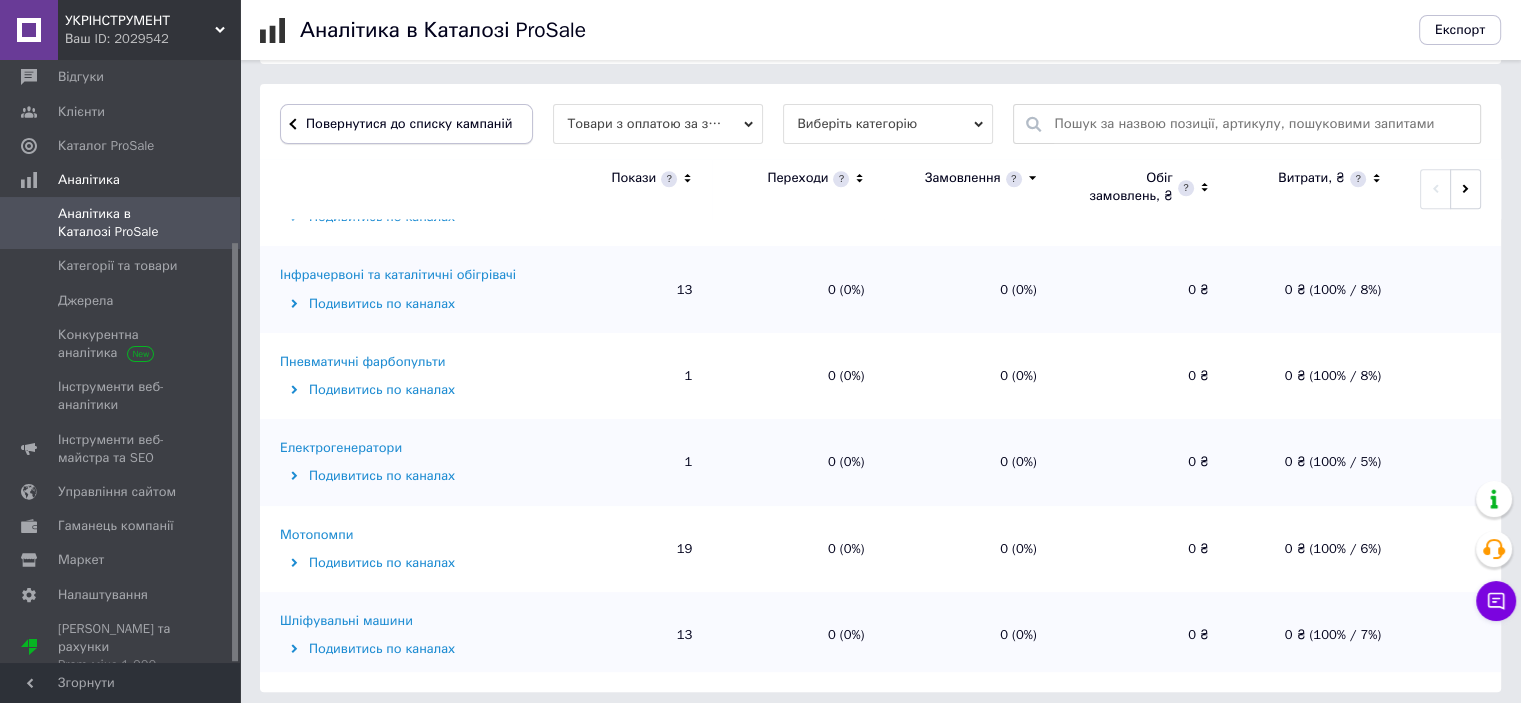 click on "Повернутися до списку кампаній" at bounding box center [409, 123] 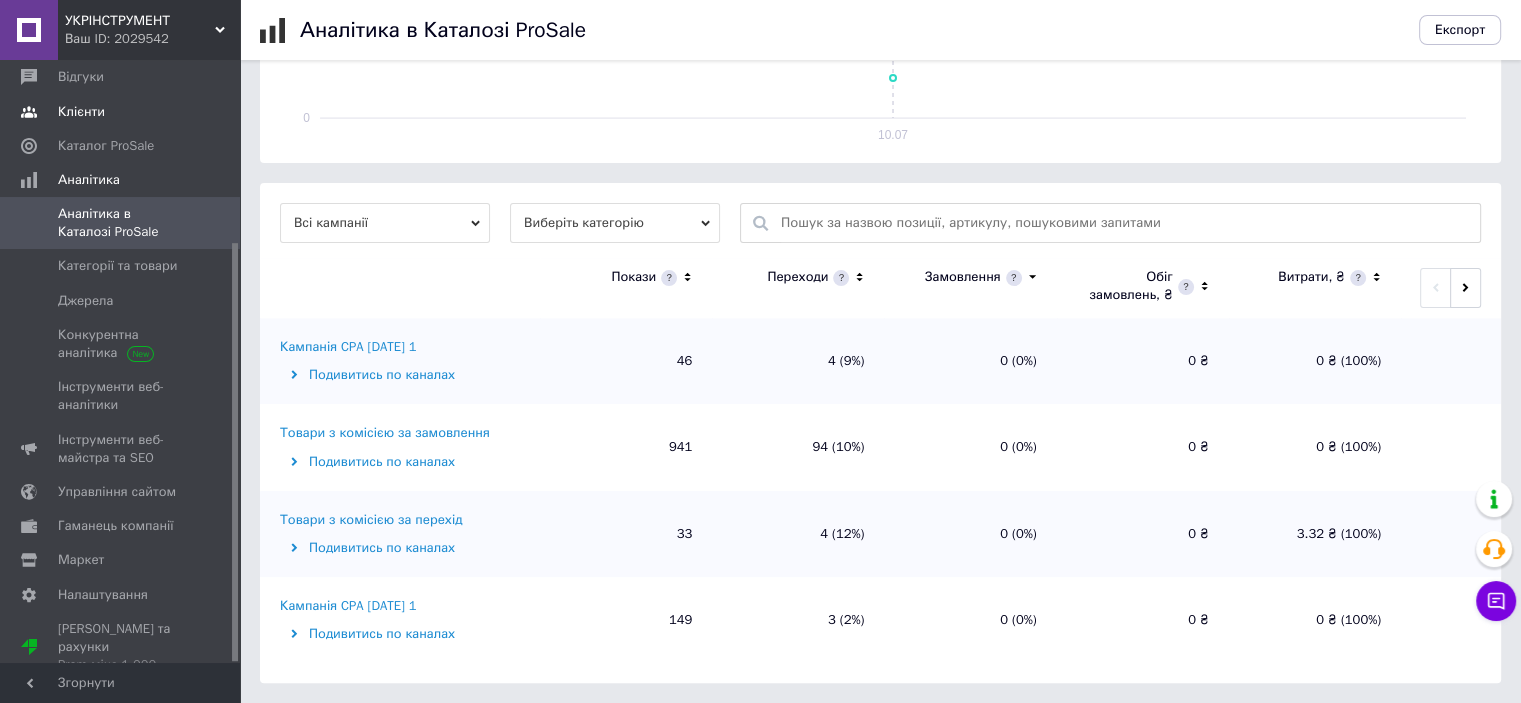 scroll, scrollTop: 492, scrollLeft: 0, axis: vertical 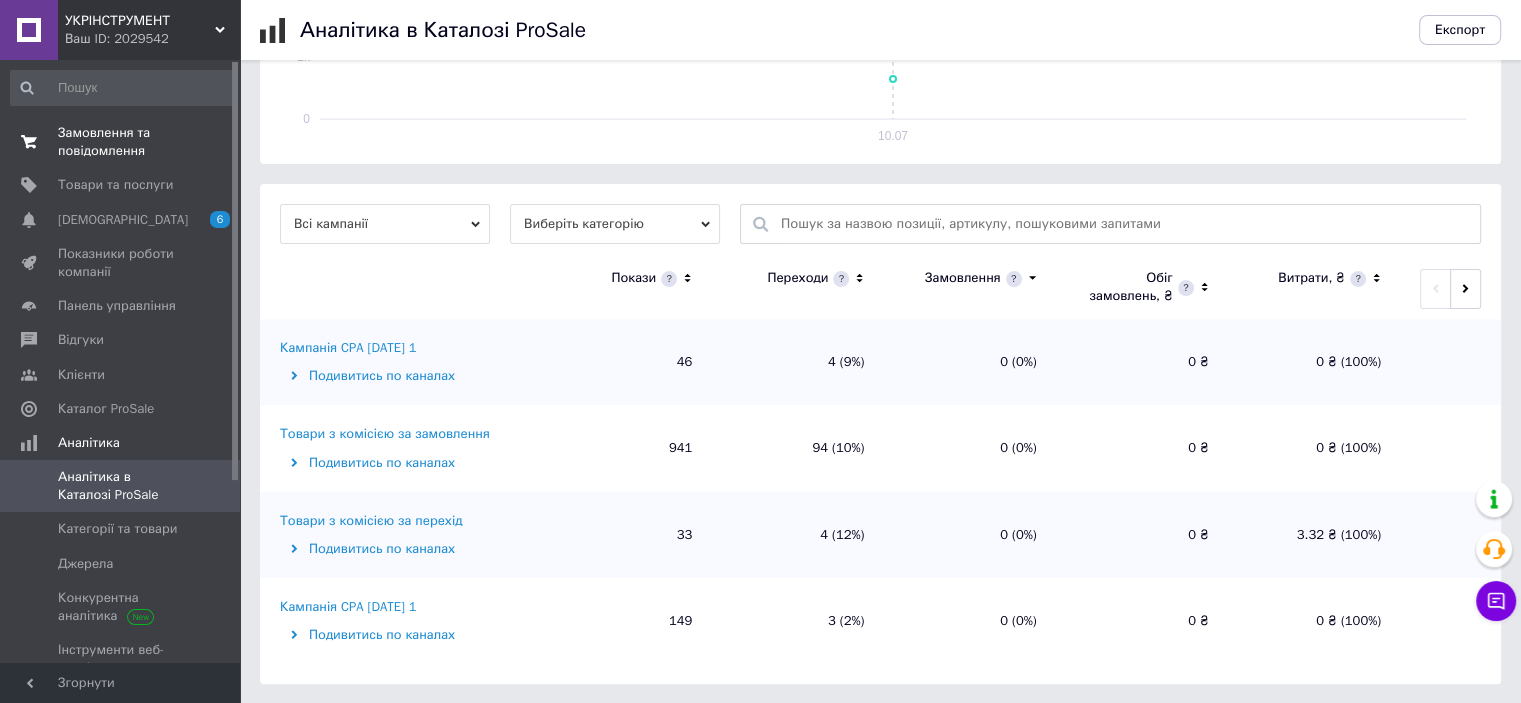 click on "Замовлення та повідомлення" at bounding box center [121, 142] 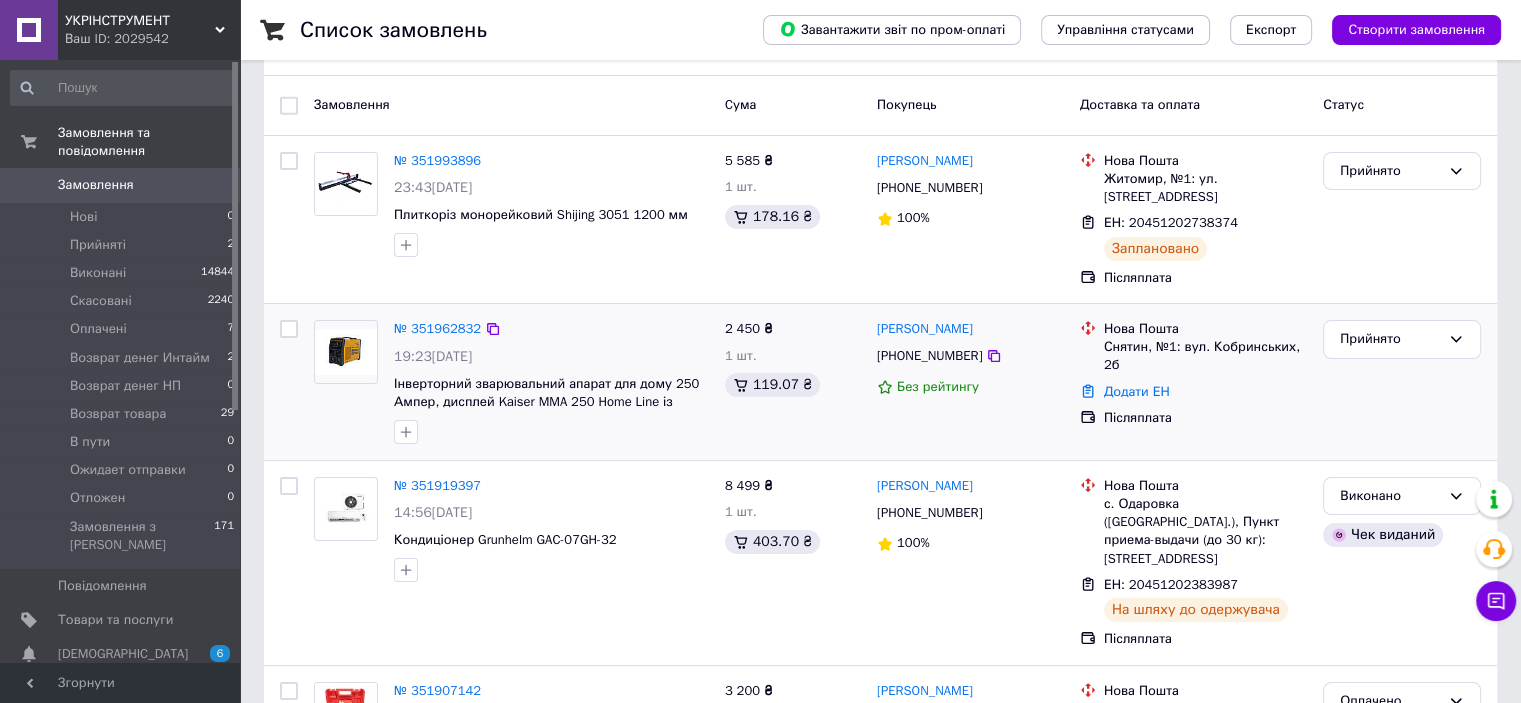 scroll, scrollTop: 300, scrollLeft: 0, axis: vertical 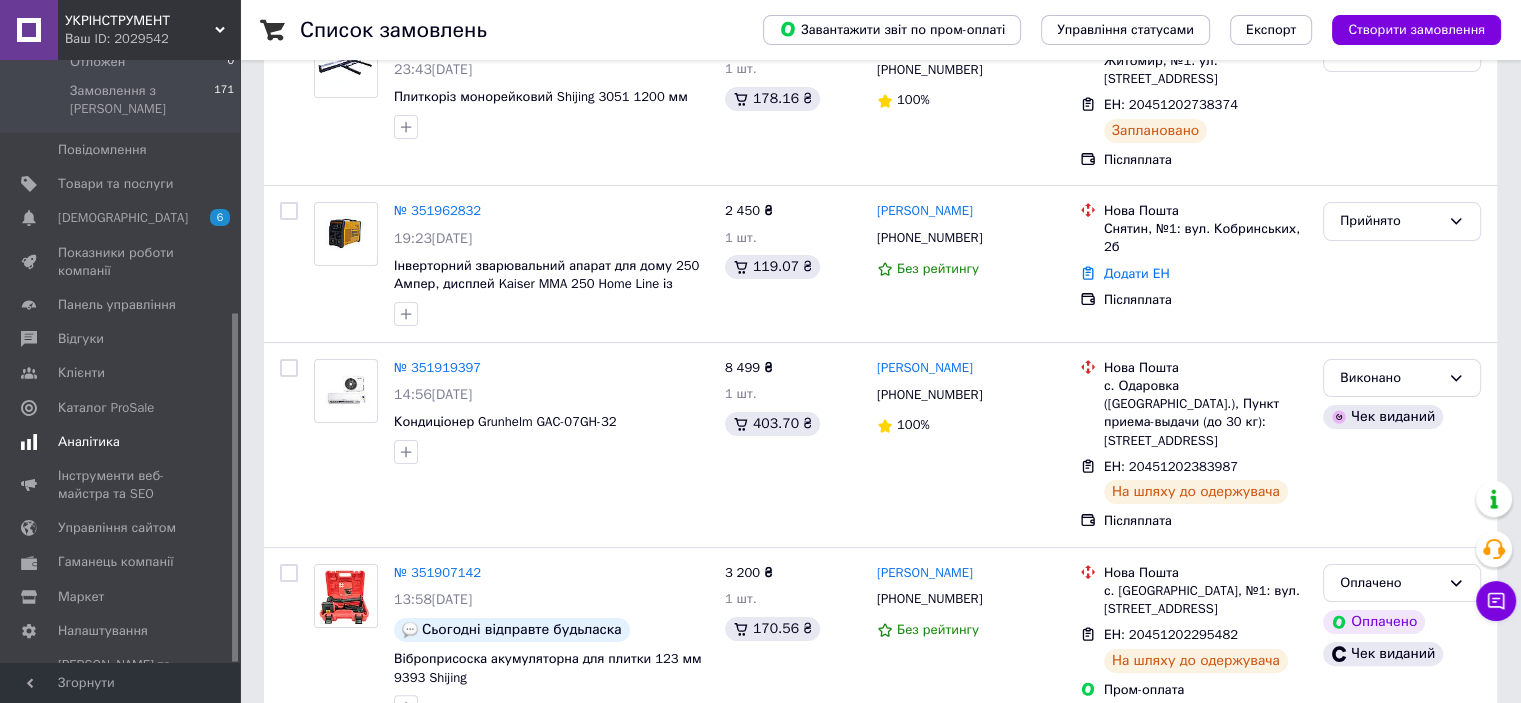 click on "Аналітика" at bounding box center [89, 442] 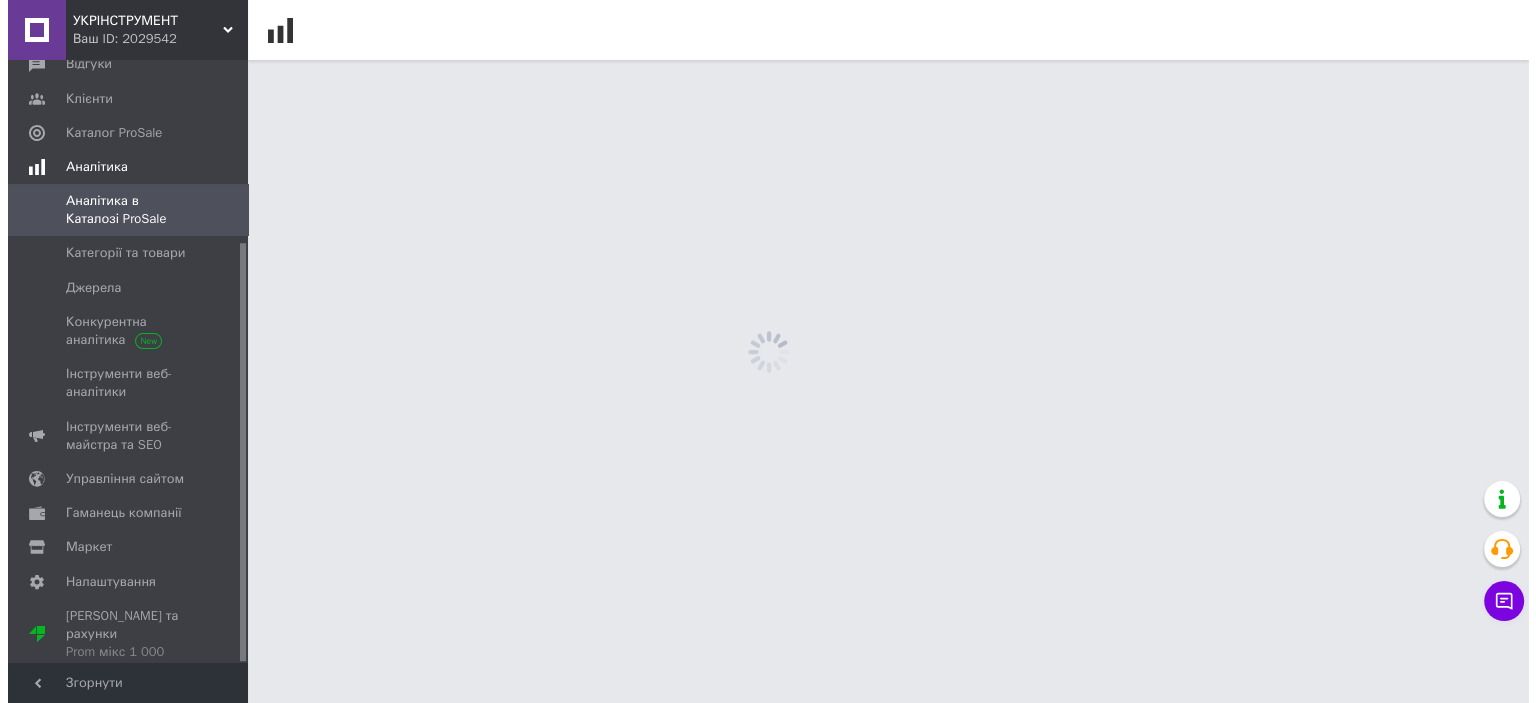 scroll, scrollTop: 0, scrollLeft: 0, axis: both 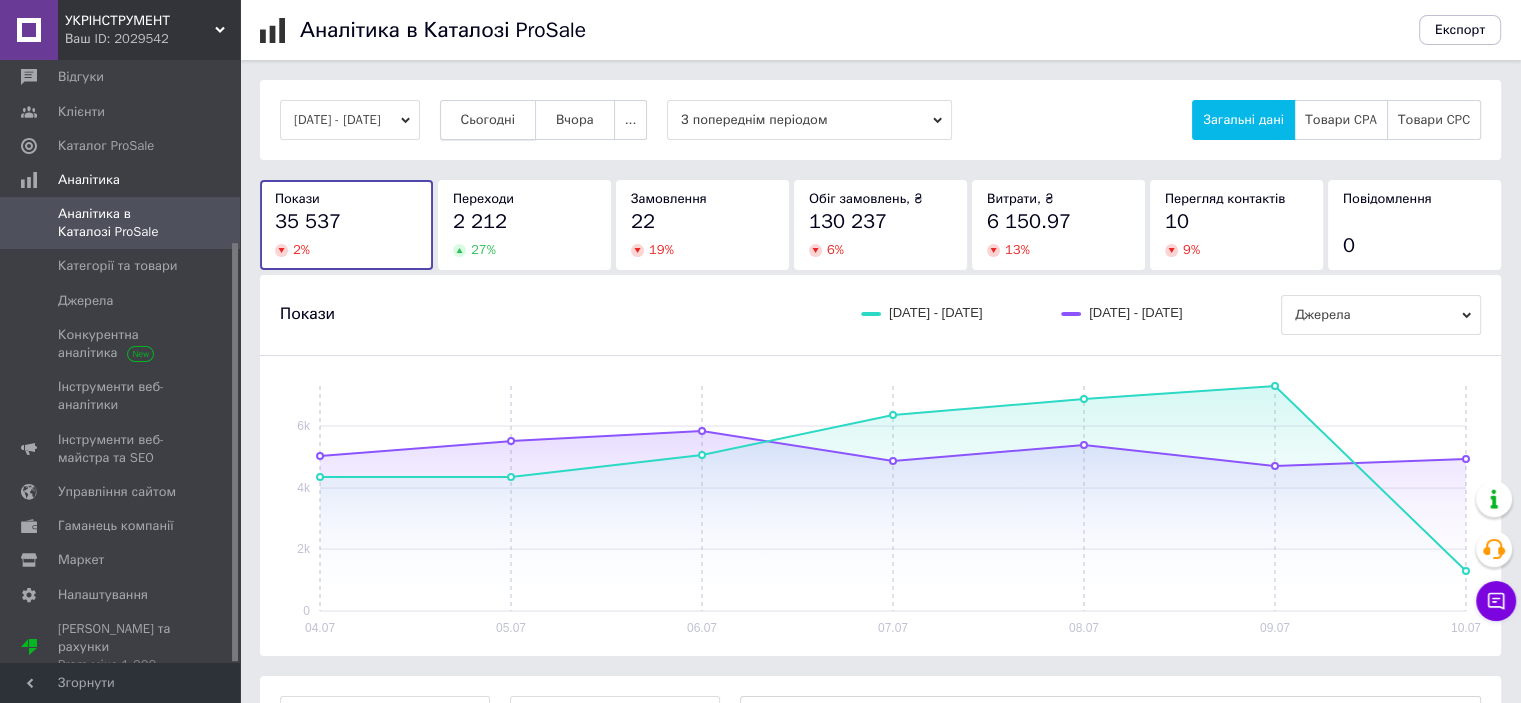 click on "Сьогодні" at bounding box center (488, 120) 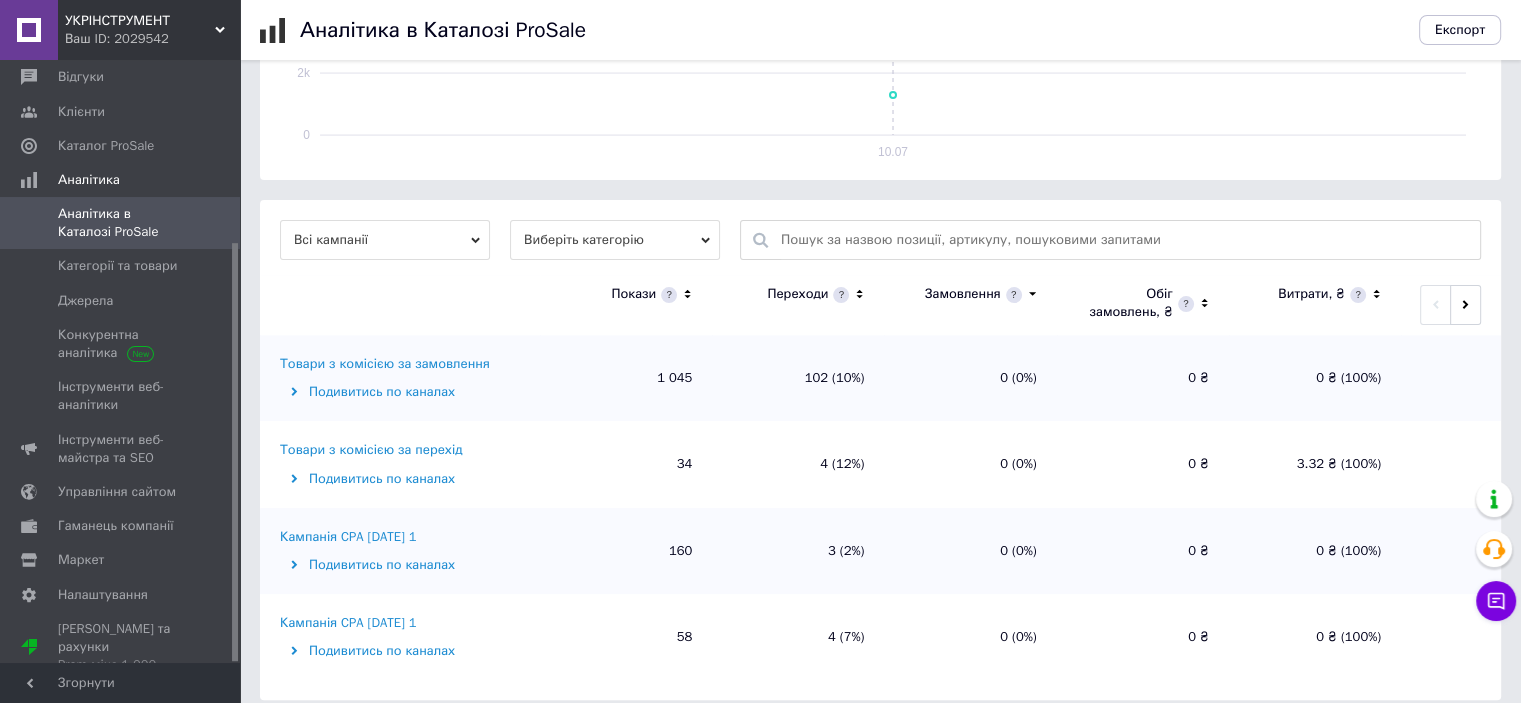 scroll, scrollTop: 492, scrollLeft: 0, axis: vertical 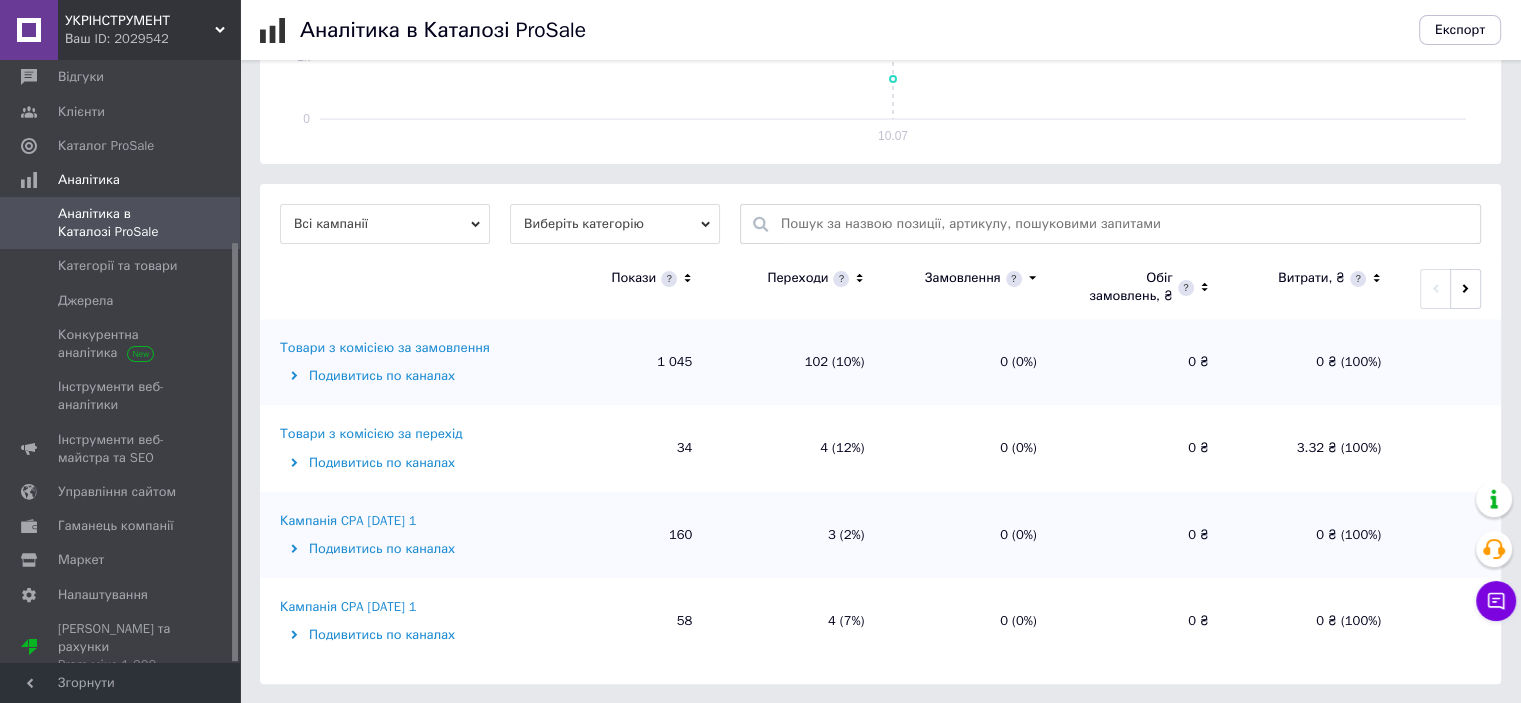click on "Кампанія CPA [DATE] 1" at bounding box center (348, 607) 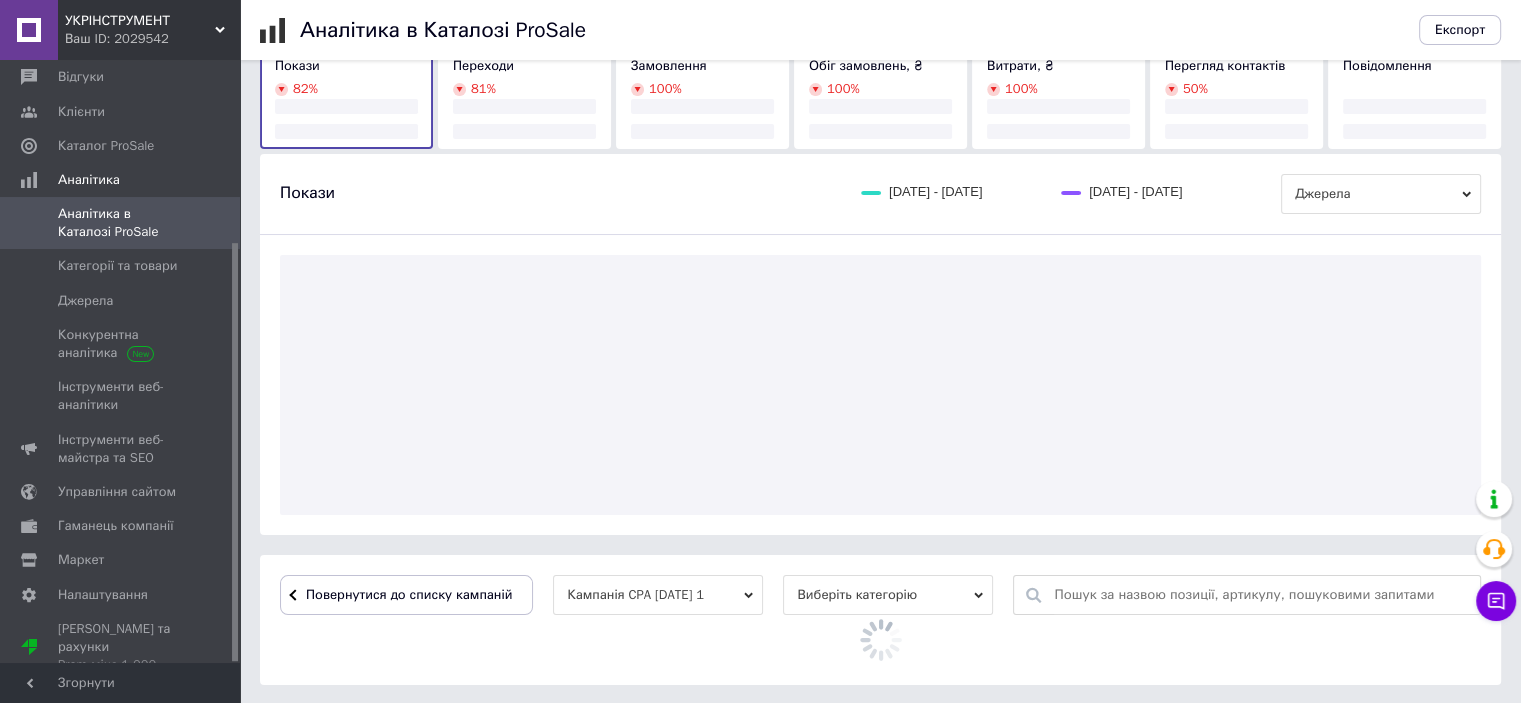 scroll, scrollTop: 320, scrollLeft: 0, axis: vertical 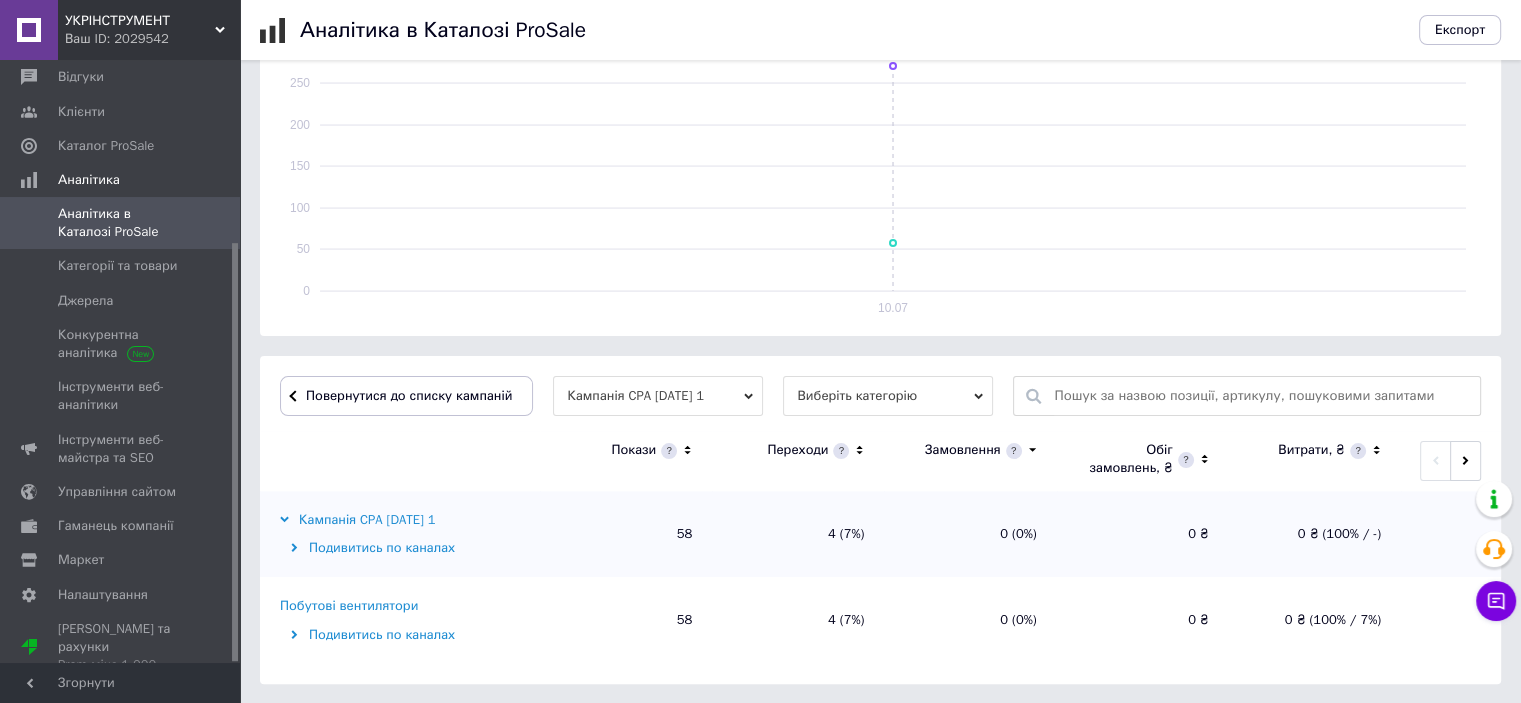 click on "Побутові вентилятори" at bounding box center [349, 606] 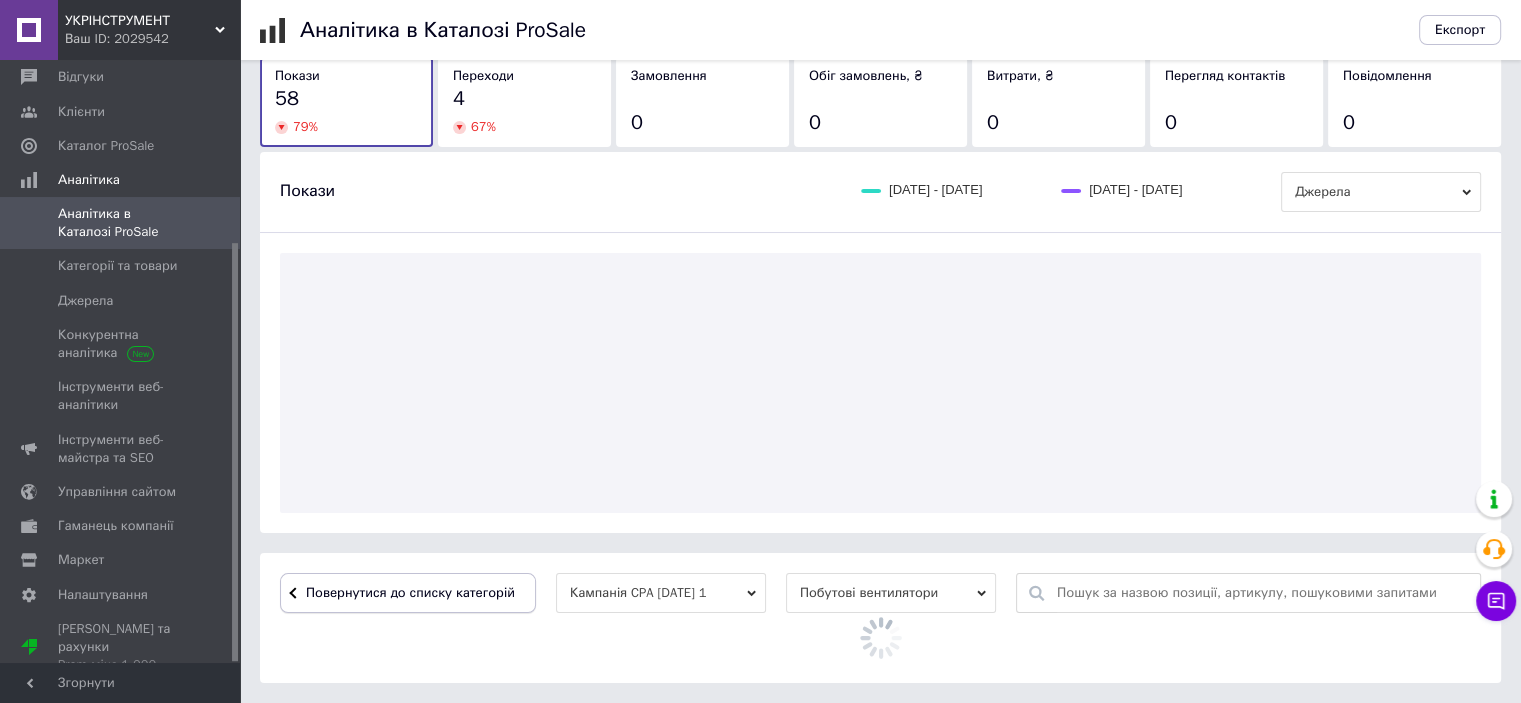 scroll, scrollTop: 492, scrollLeft: 0, axis: vertical 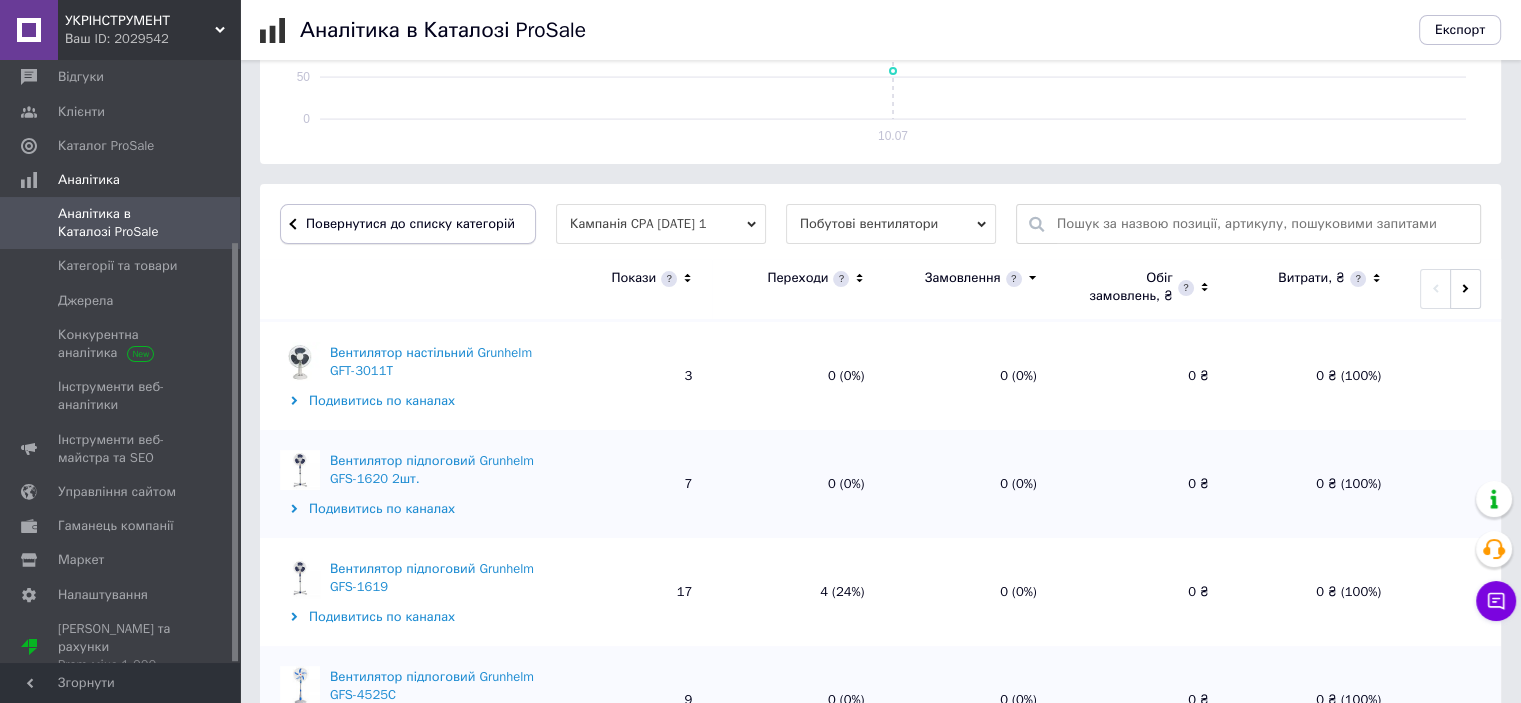 click on "Повернутися до списку категорій" at bounding box center [408, 224] 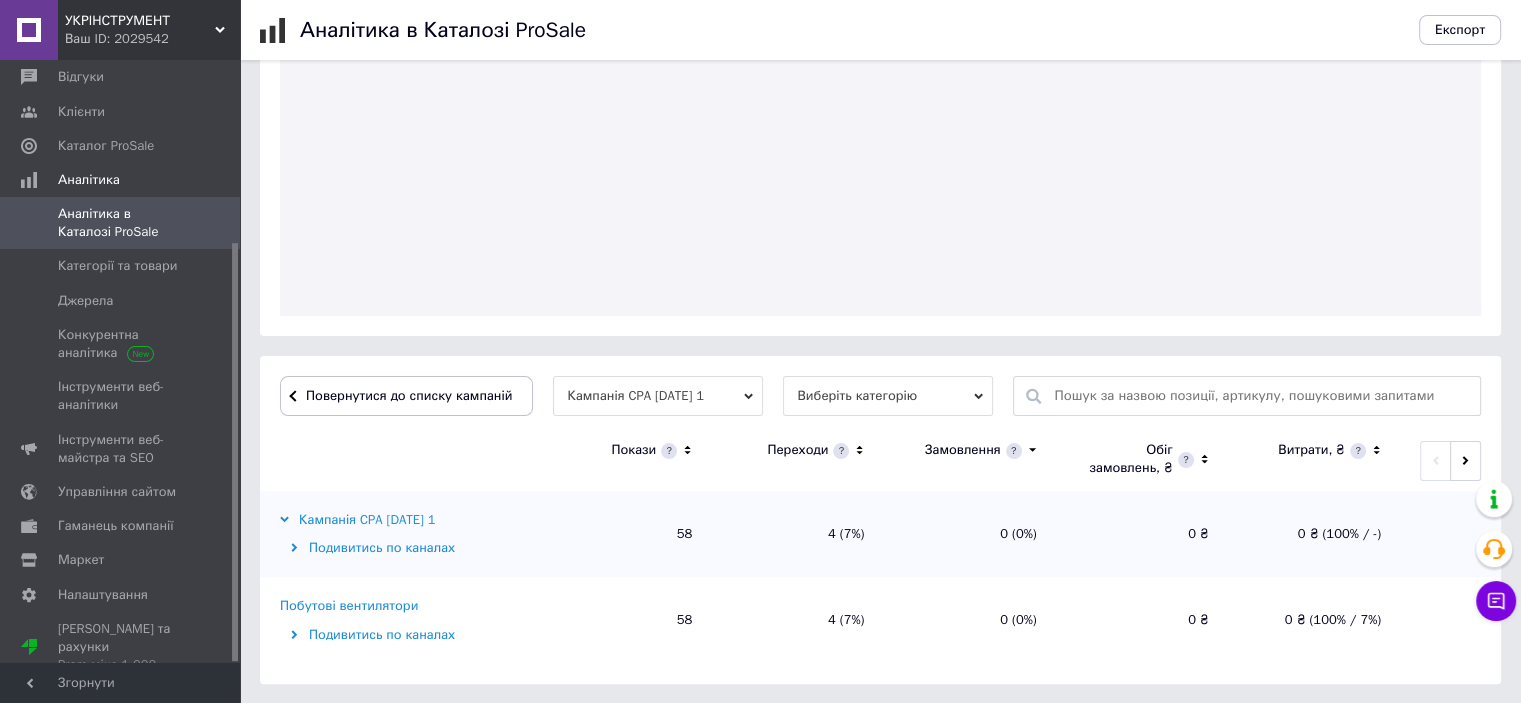 scroll, scrollTop: 320, scrollLeft: 0, axis: vertical 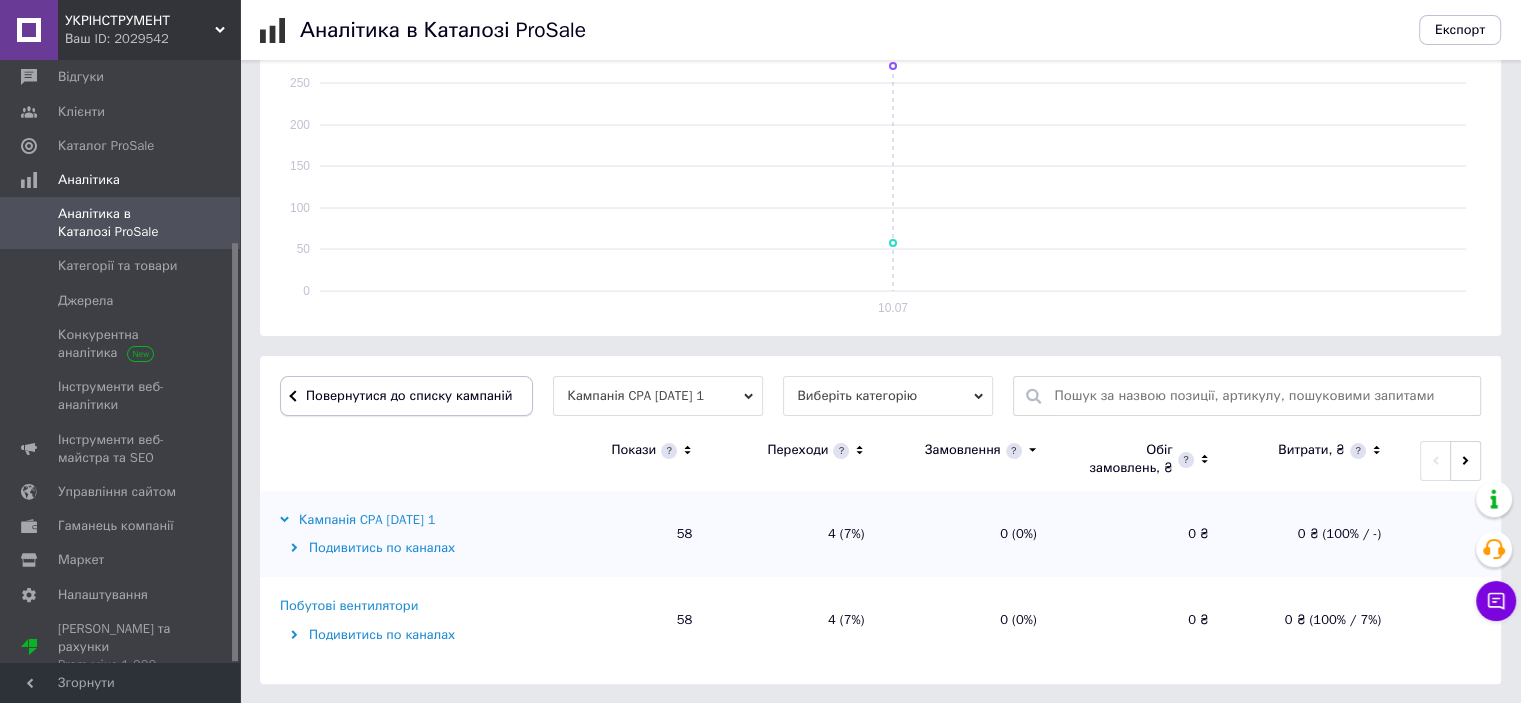 click on "Повернутися до списку кампаній" at bounding box center [409, 395] 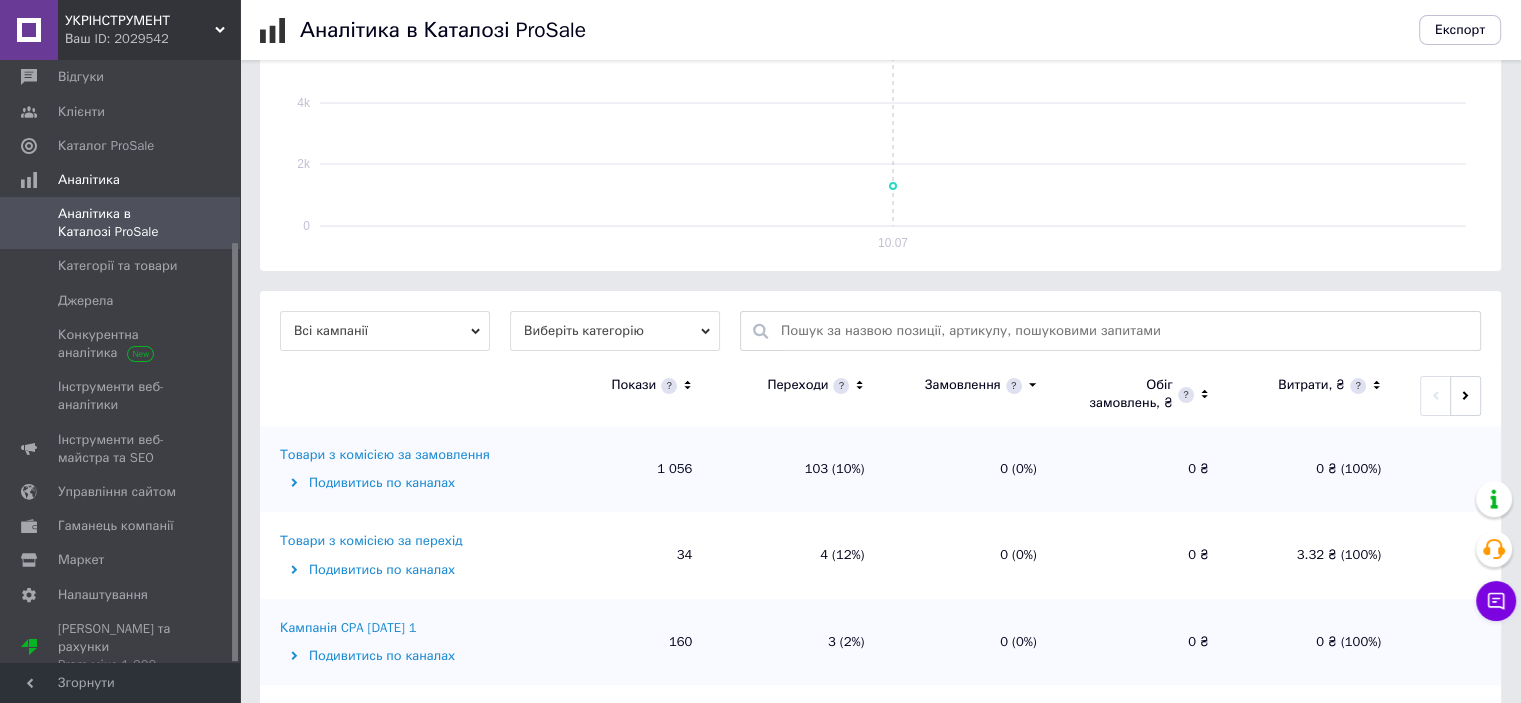 scroll, scrollTop: 420, scrollLeft: 0, axis: vertical 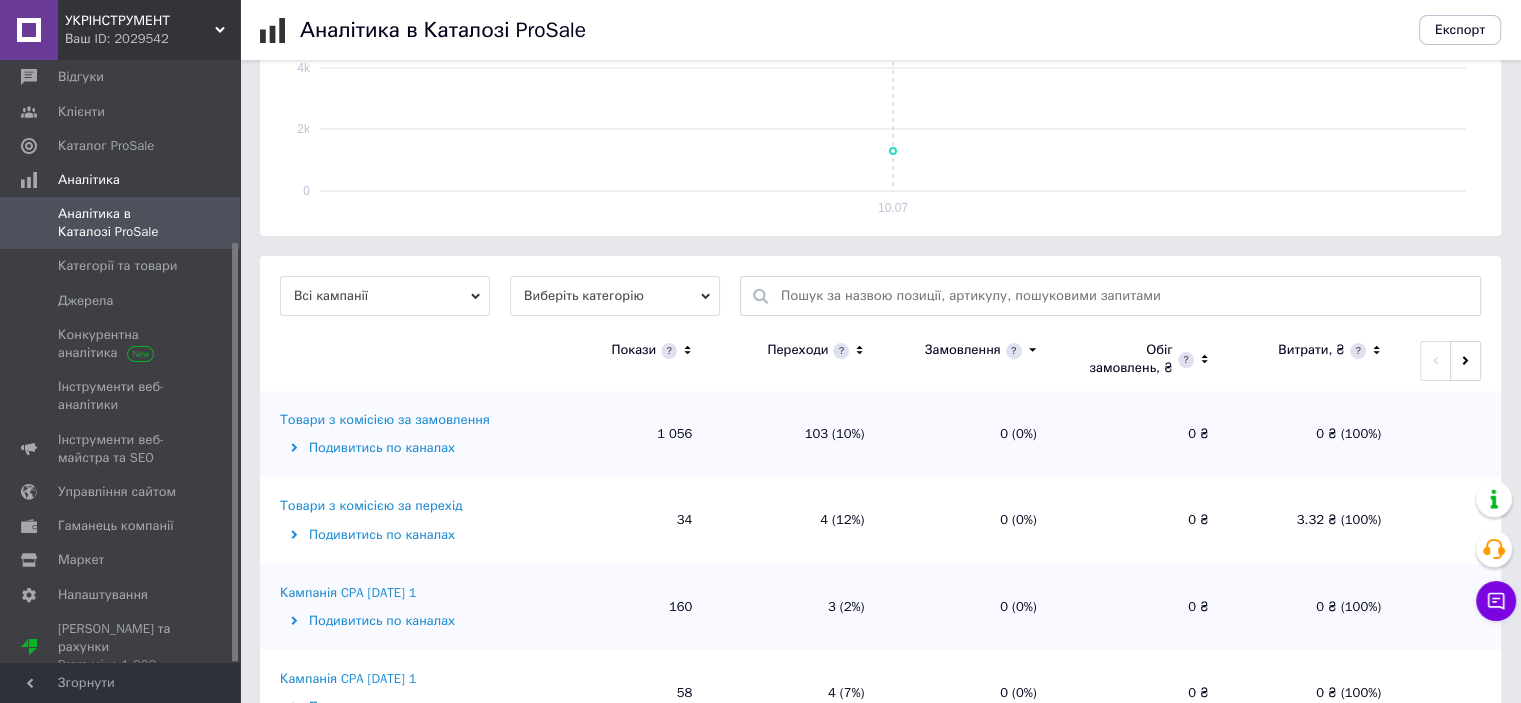 click on "Товари з комісією за замовлення" at bounding box center [385, 420] 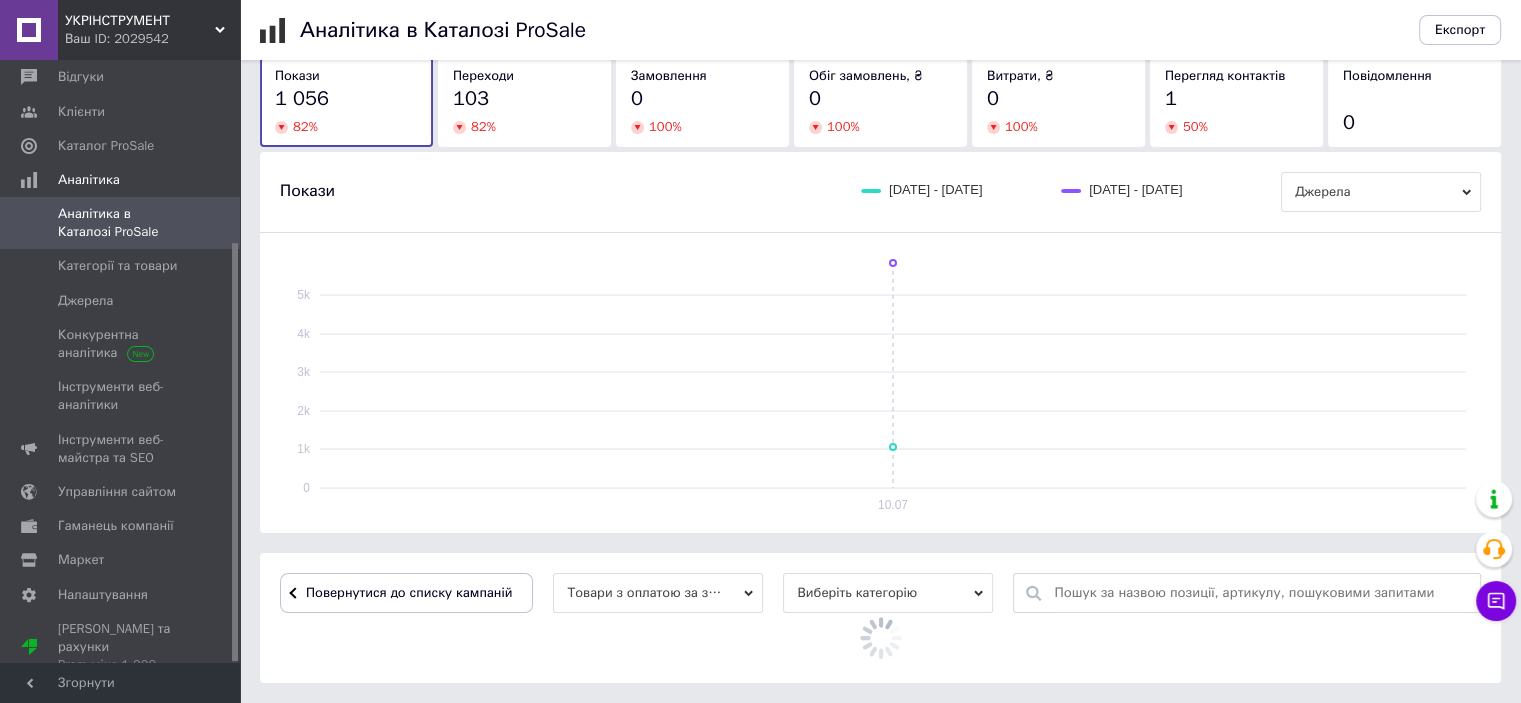scroll, scrollTop: 420, scrollLeft: 0, axis: vertical 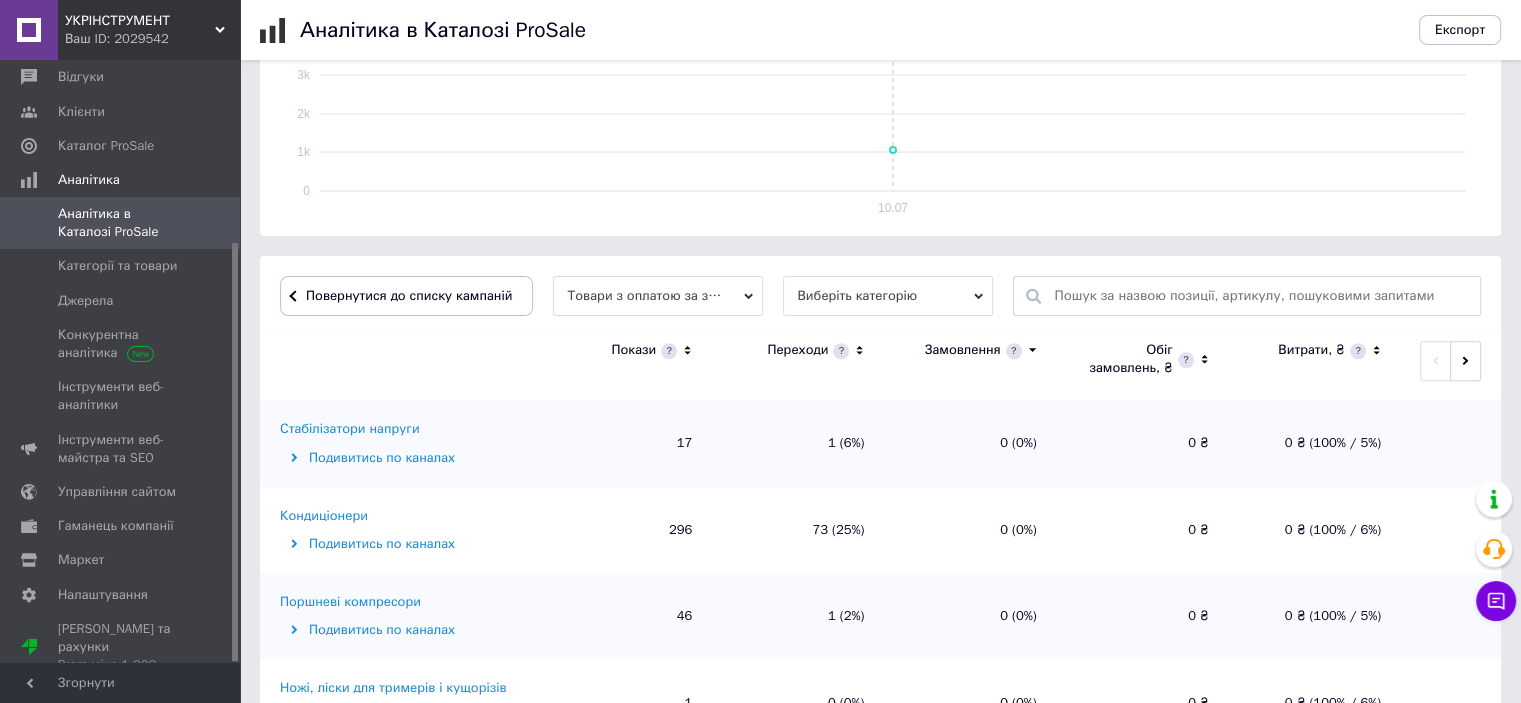 click on "Кондиціонери" at bounding box center (324, 516) 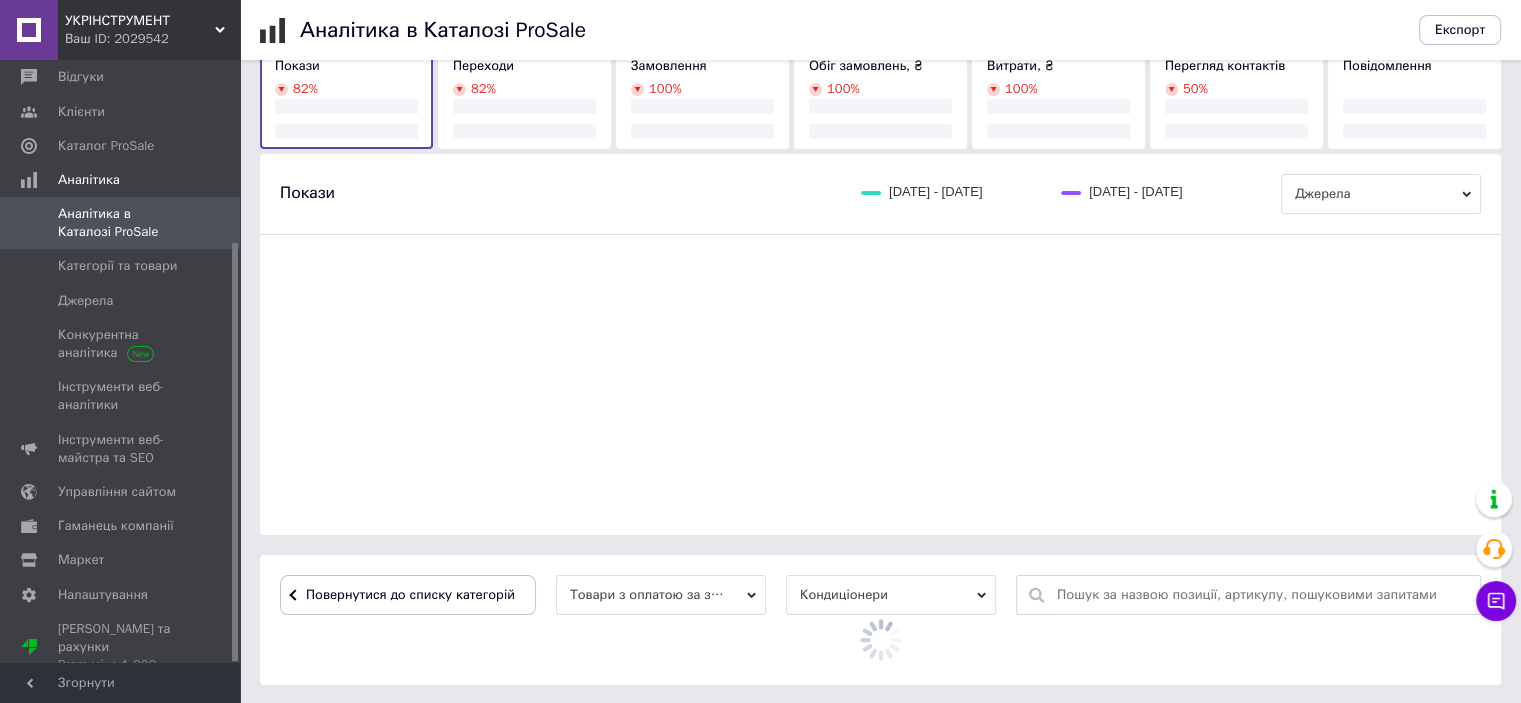 scroll, scrollTop: 420, scrollLeft: 0, axis: vertical 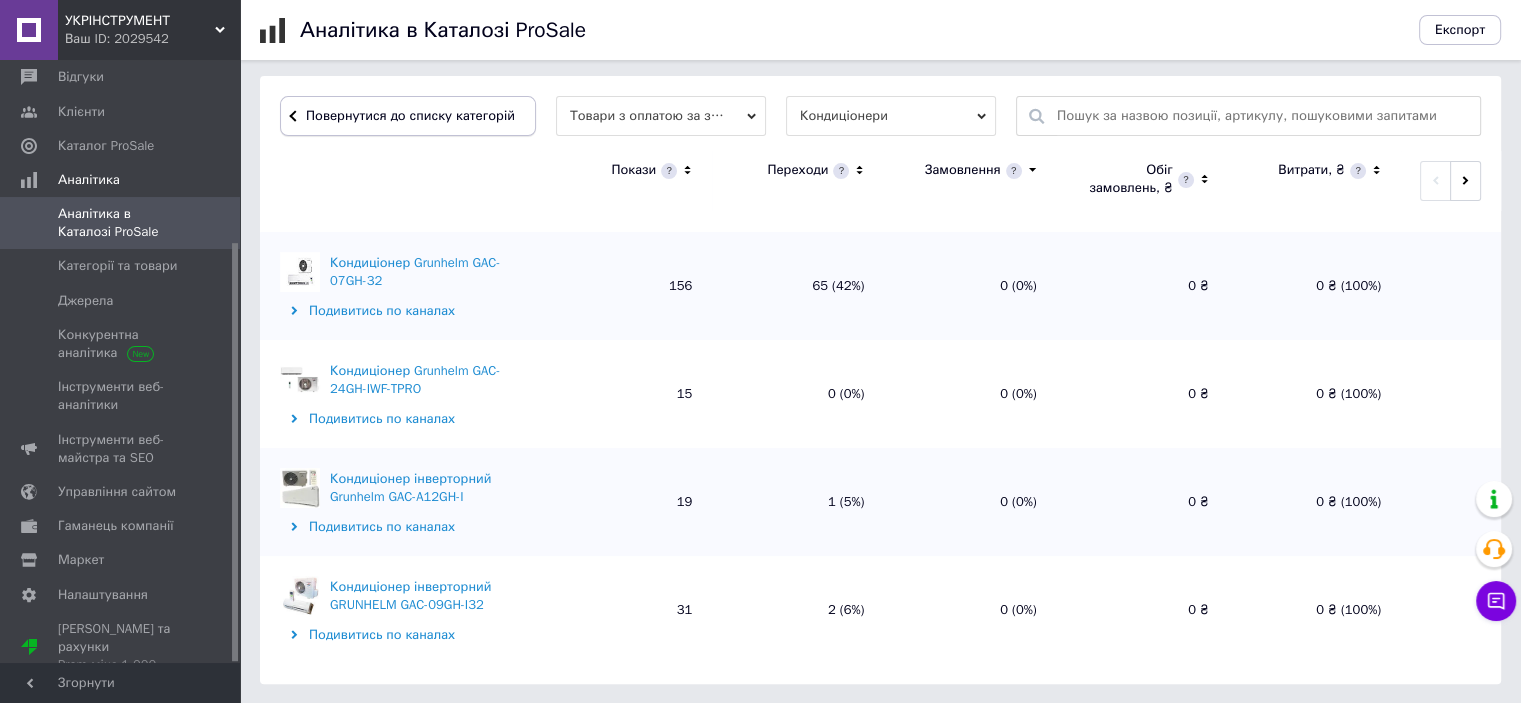 click on "Повернутися до списку категорій" at bounding box center (408, 116) 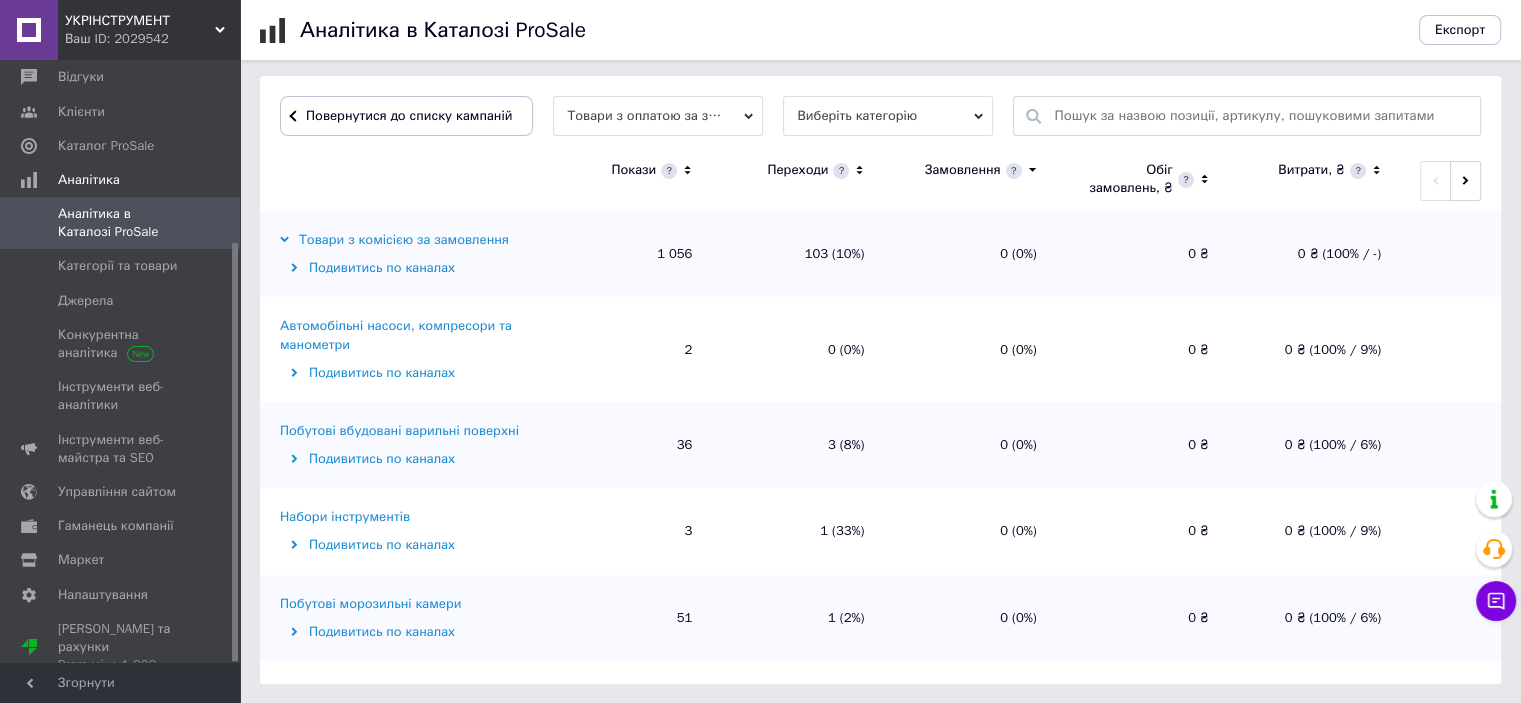 scroll, scrollTop: 600, scrollLeft: 0, axis: vertical 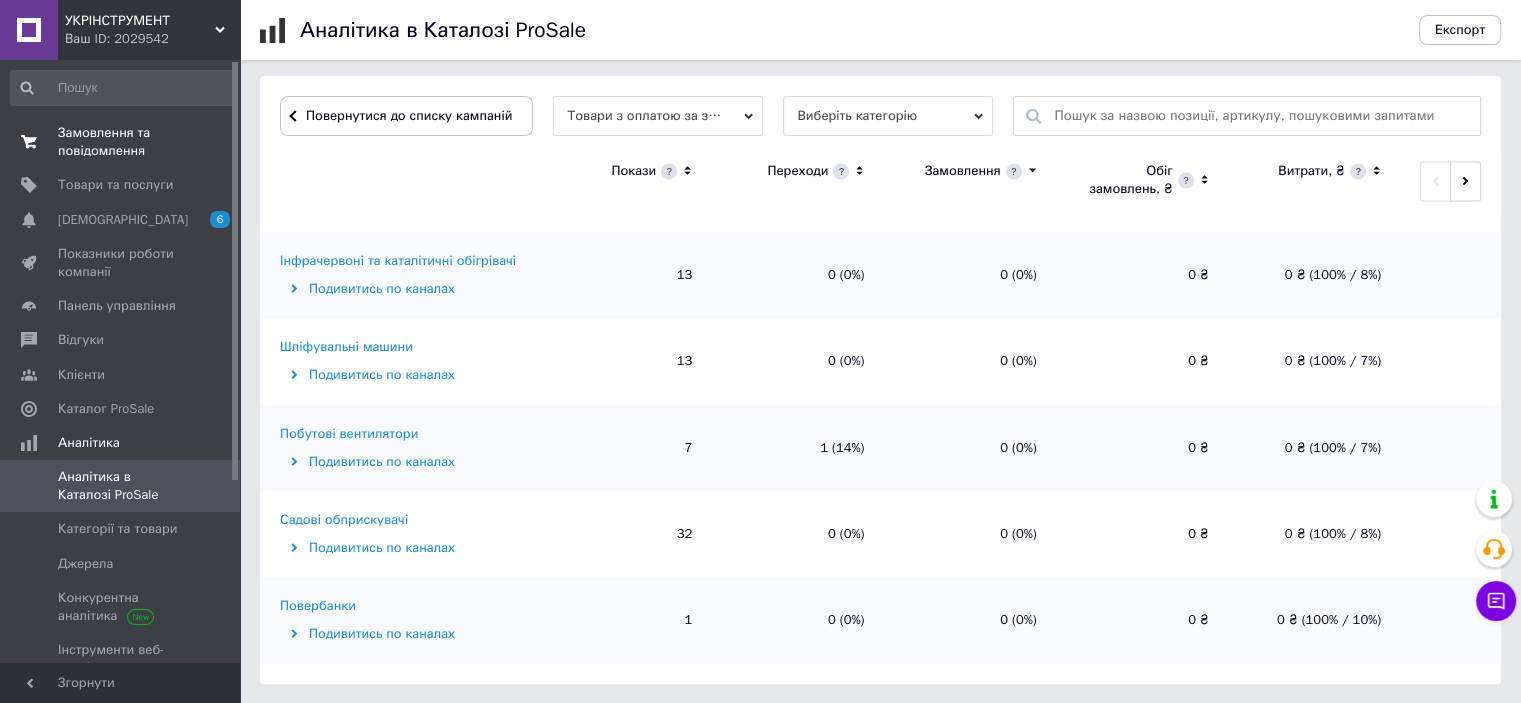 click on "Замовлення та повідомлення" at bounding box center (121, 142) 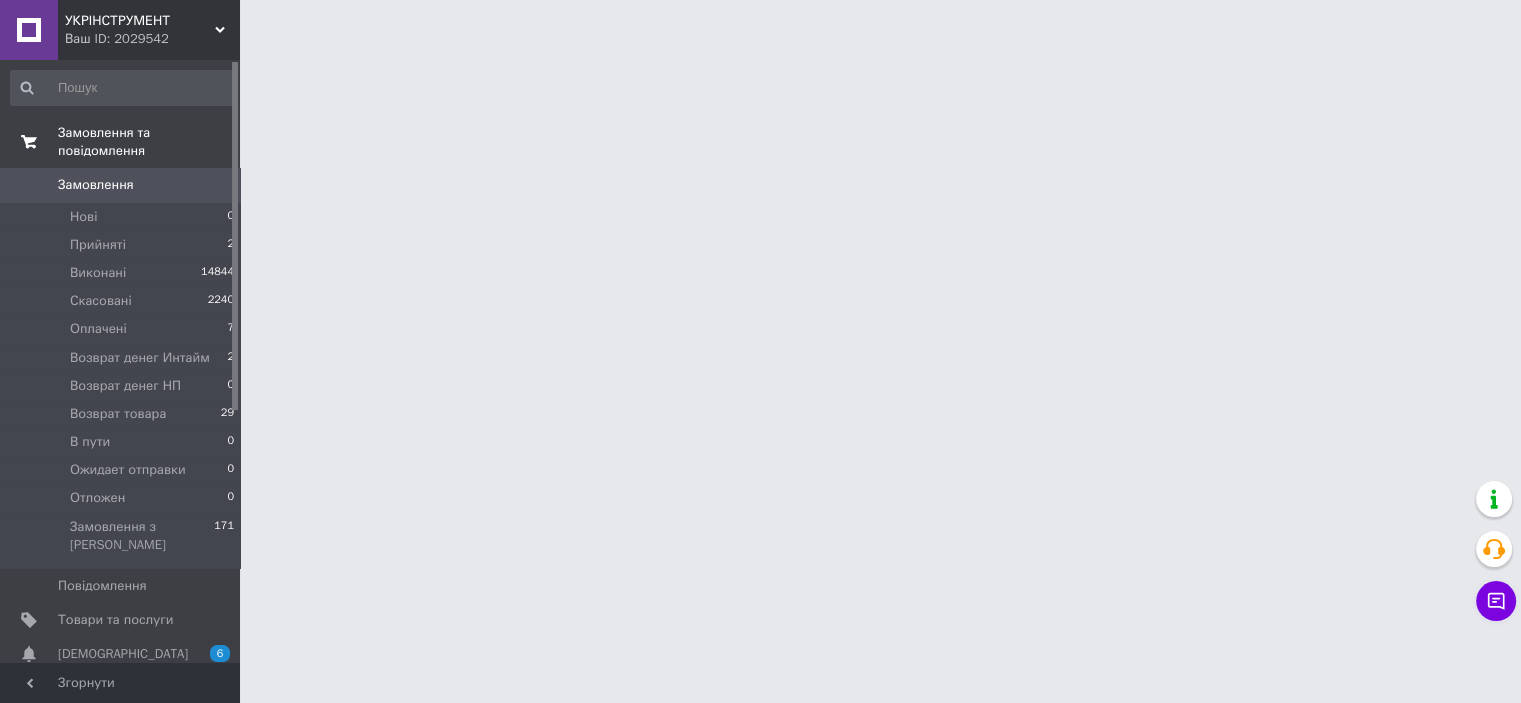scroll, scrollTop: 0, scrollLeft: 0, axis: both 